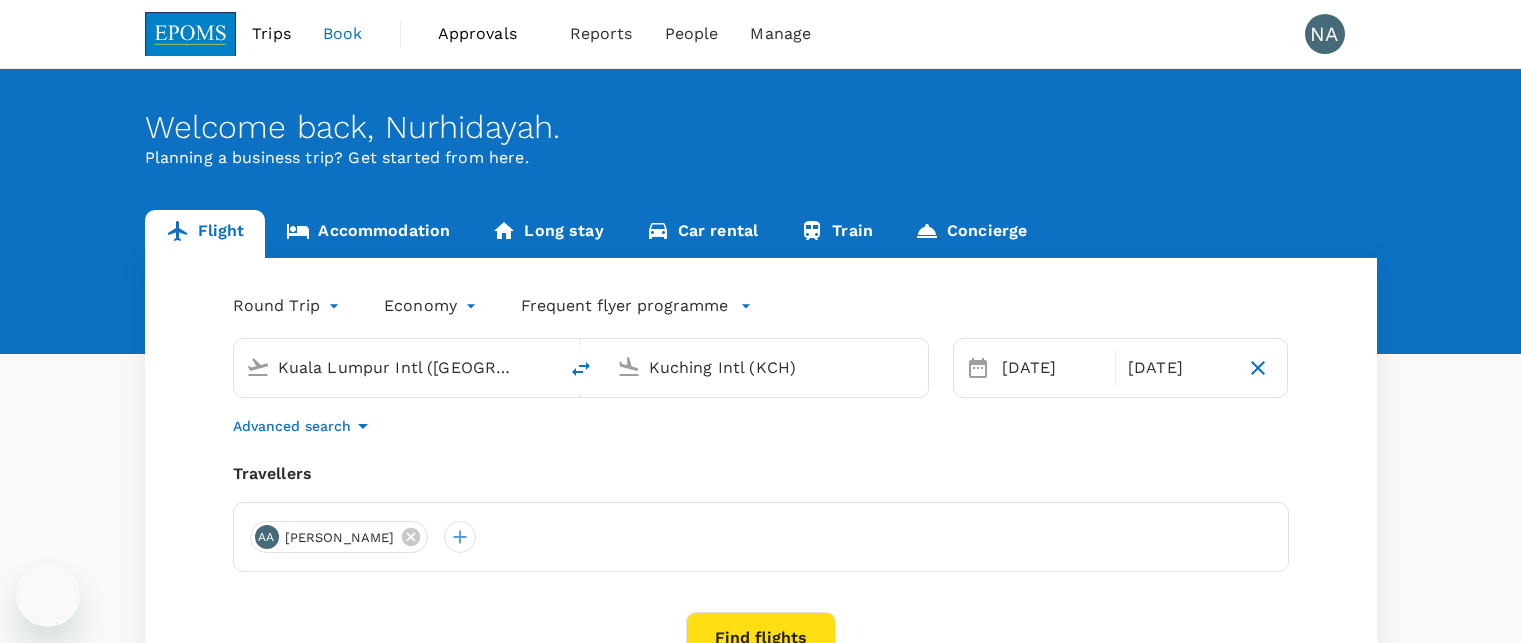 scroll, scrollTop: 0, scrollLeft: 0, axis: both 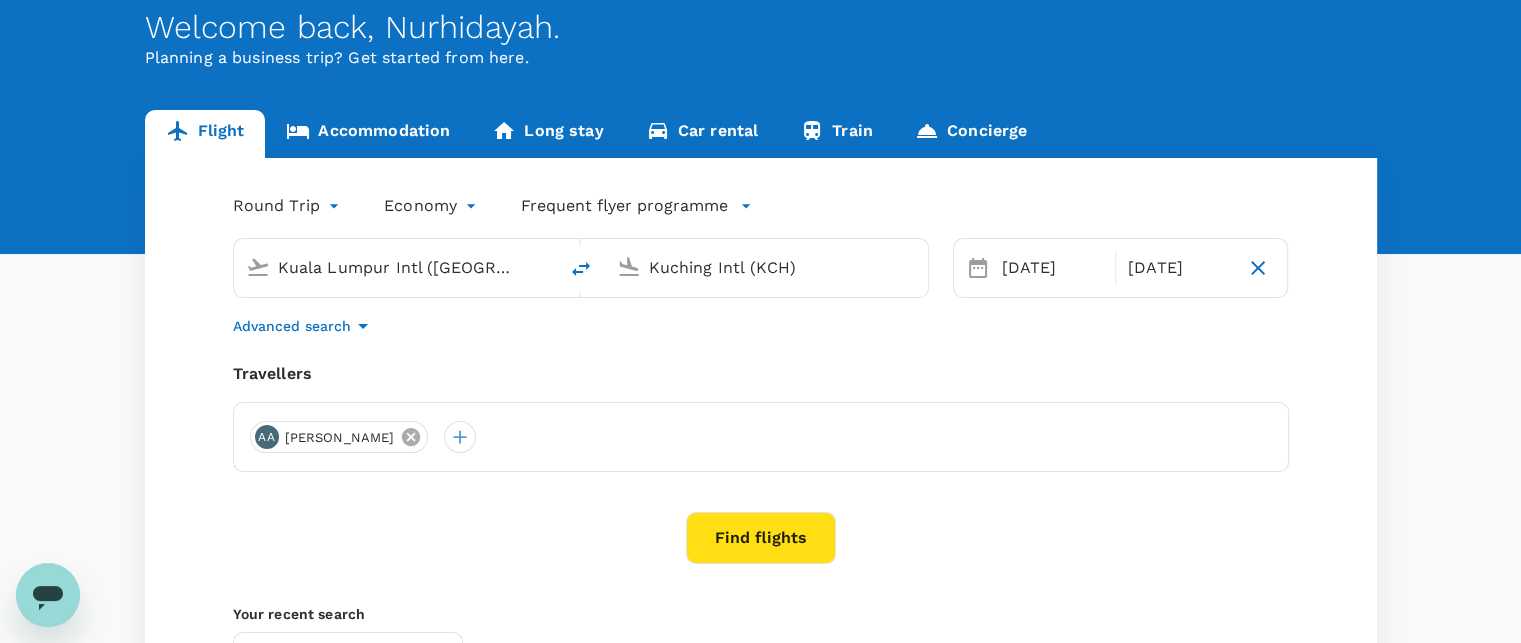 click 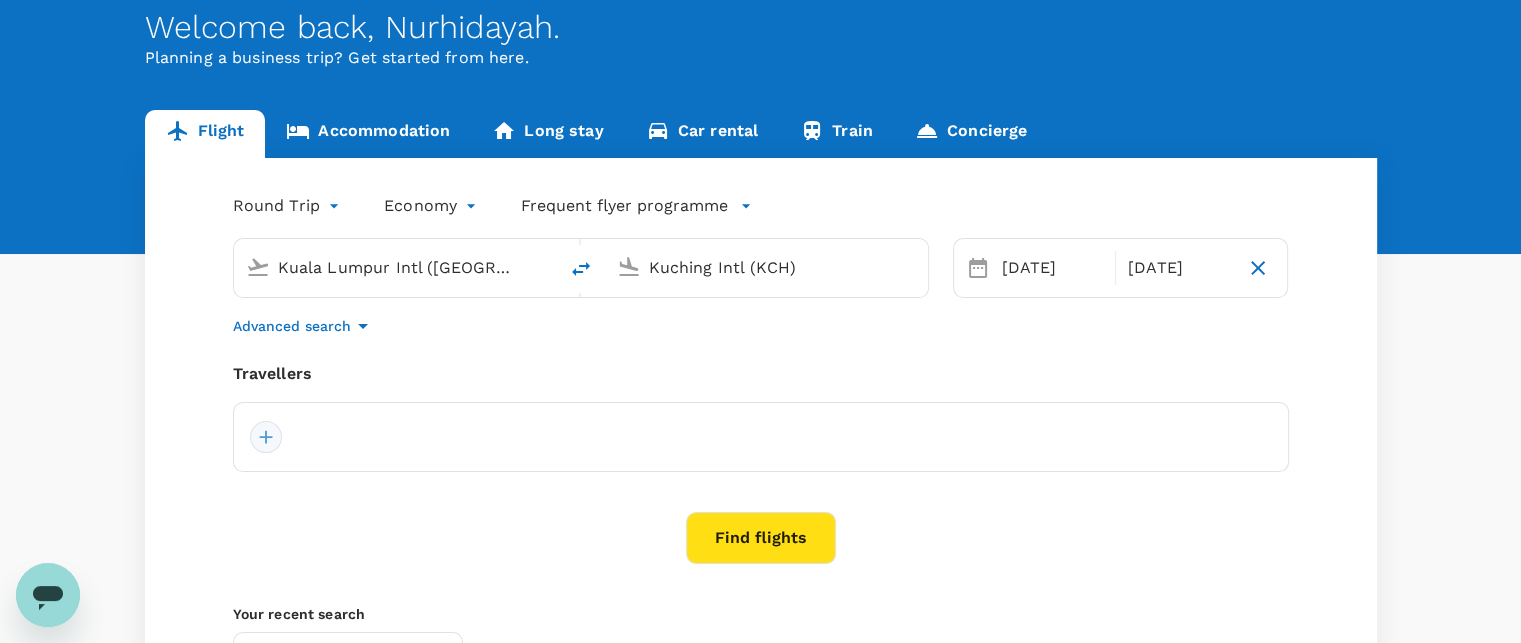 click at bounding box center [266, 437] 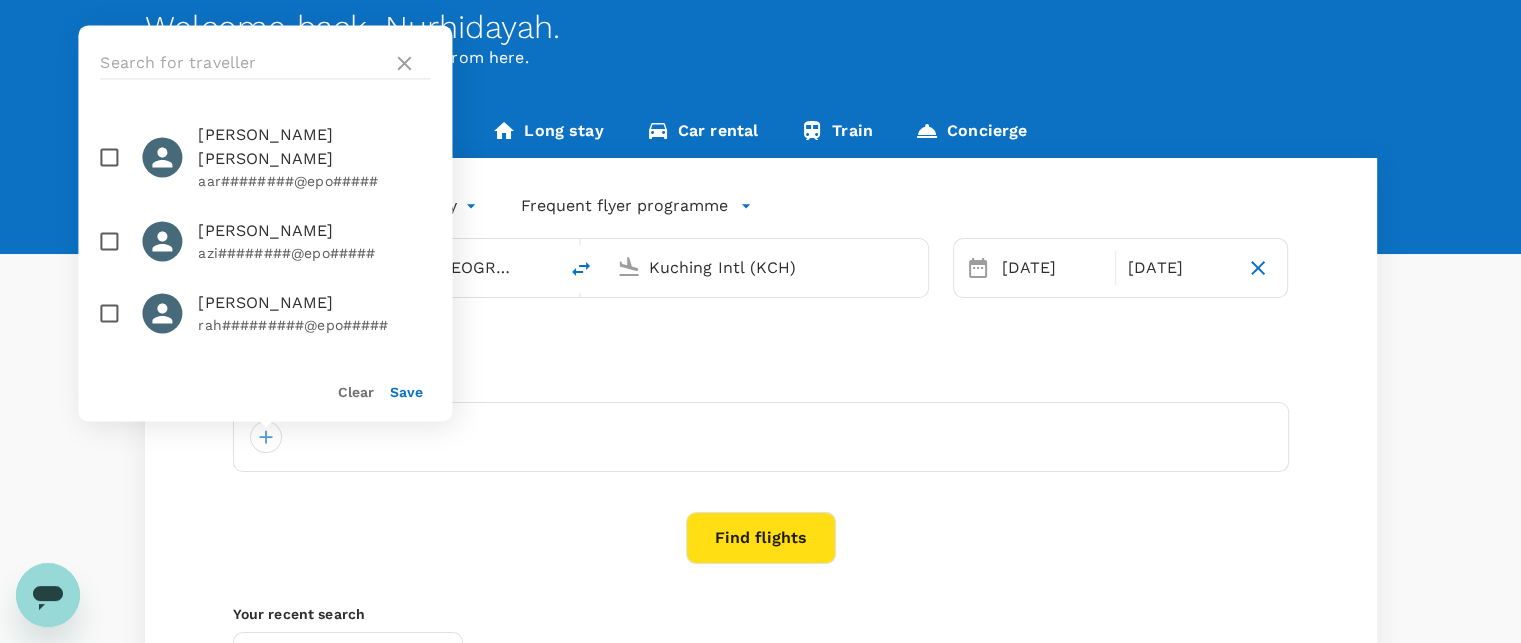 click at bounding box center (109, 313) 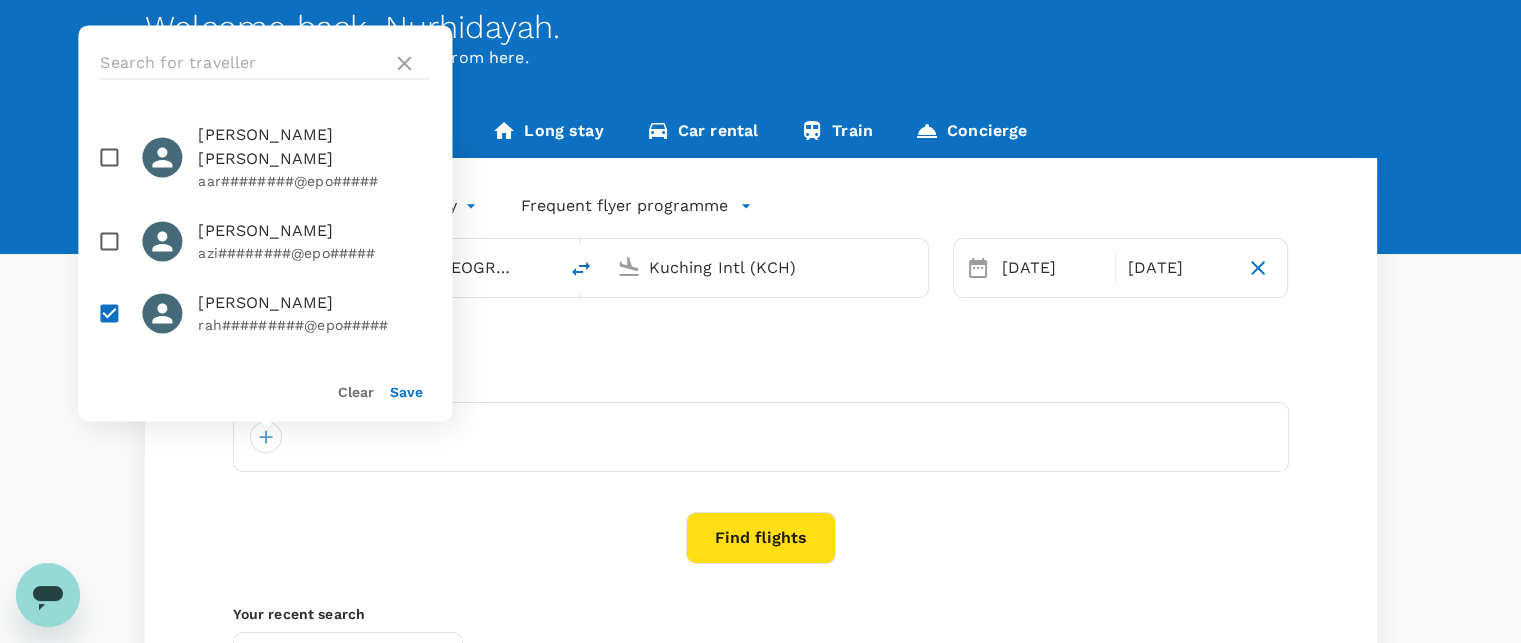 click on "Save" at bounding box center [406, 392] 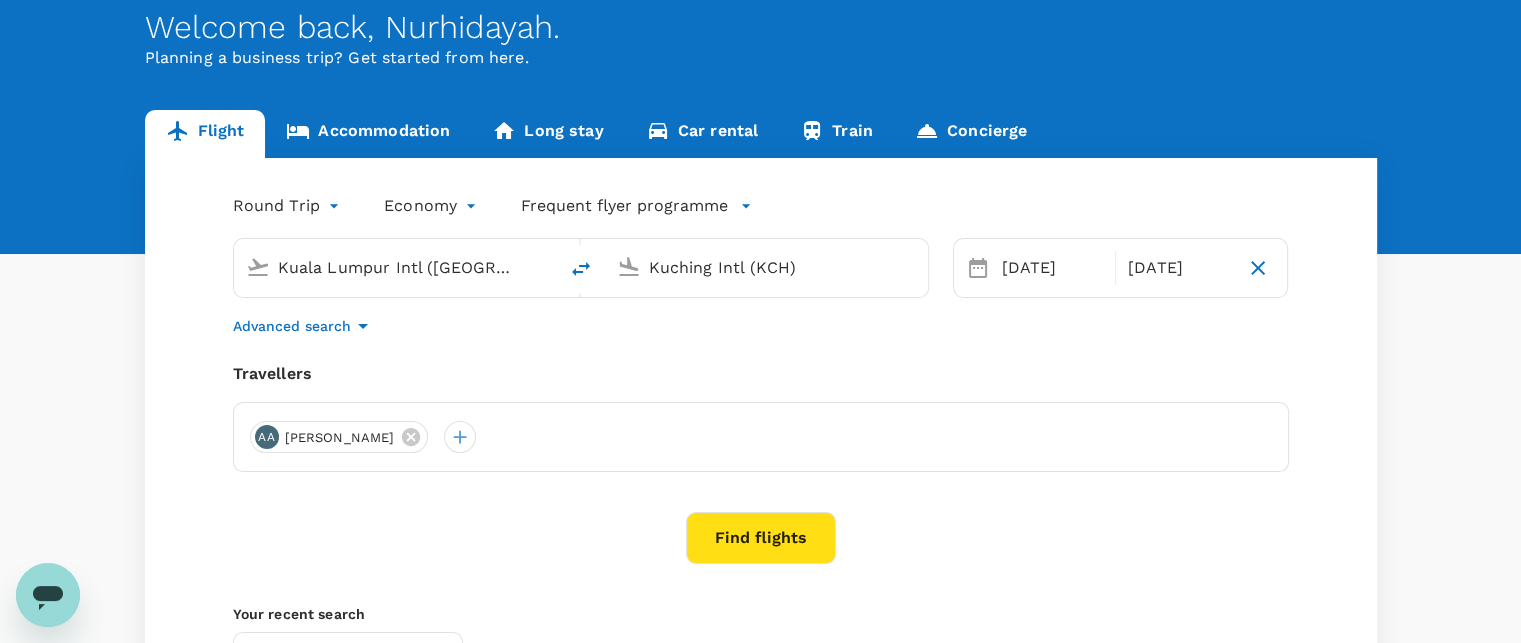 click on "Find flights" at bounding box center [761, 538] 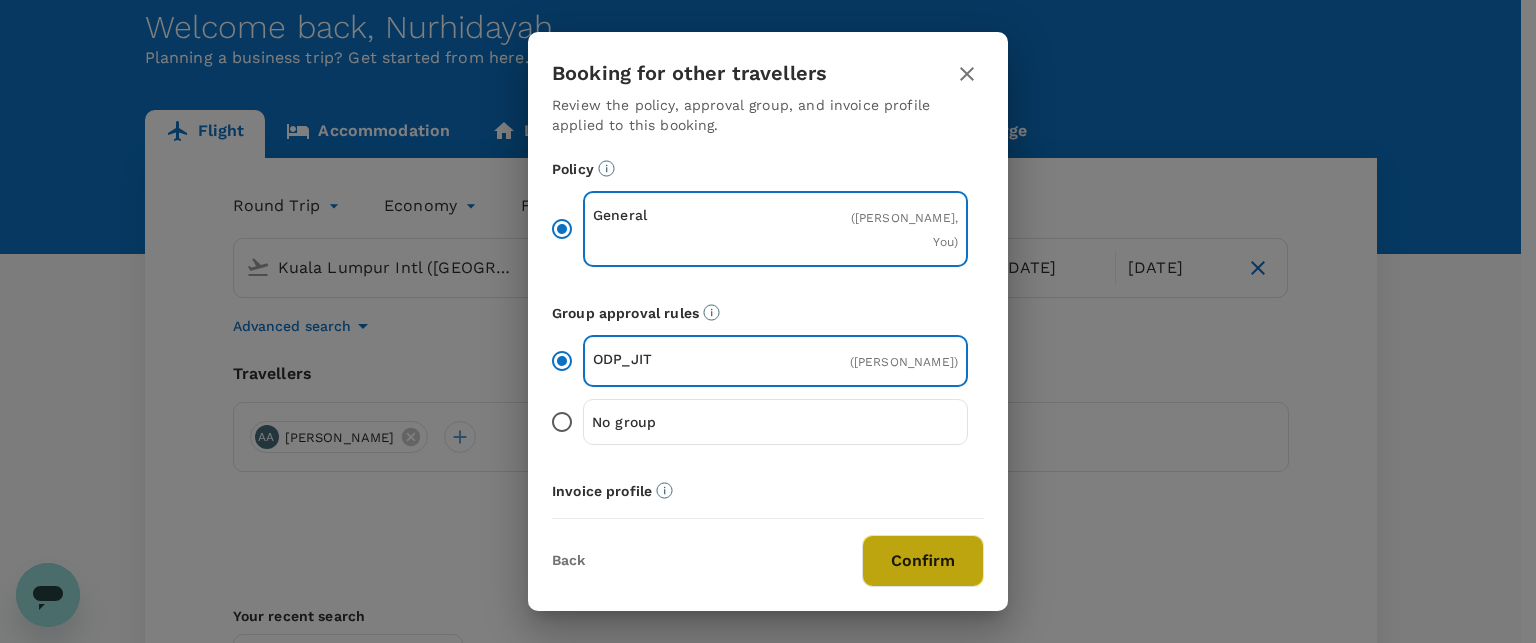 click on "Confirm" at bounding box center [923, 561] 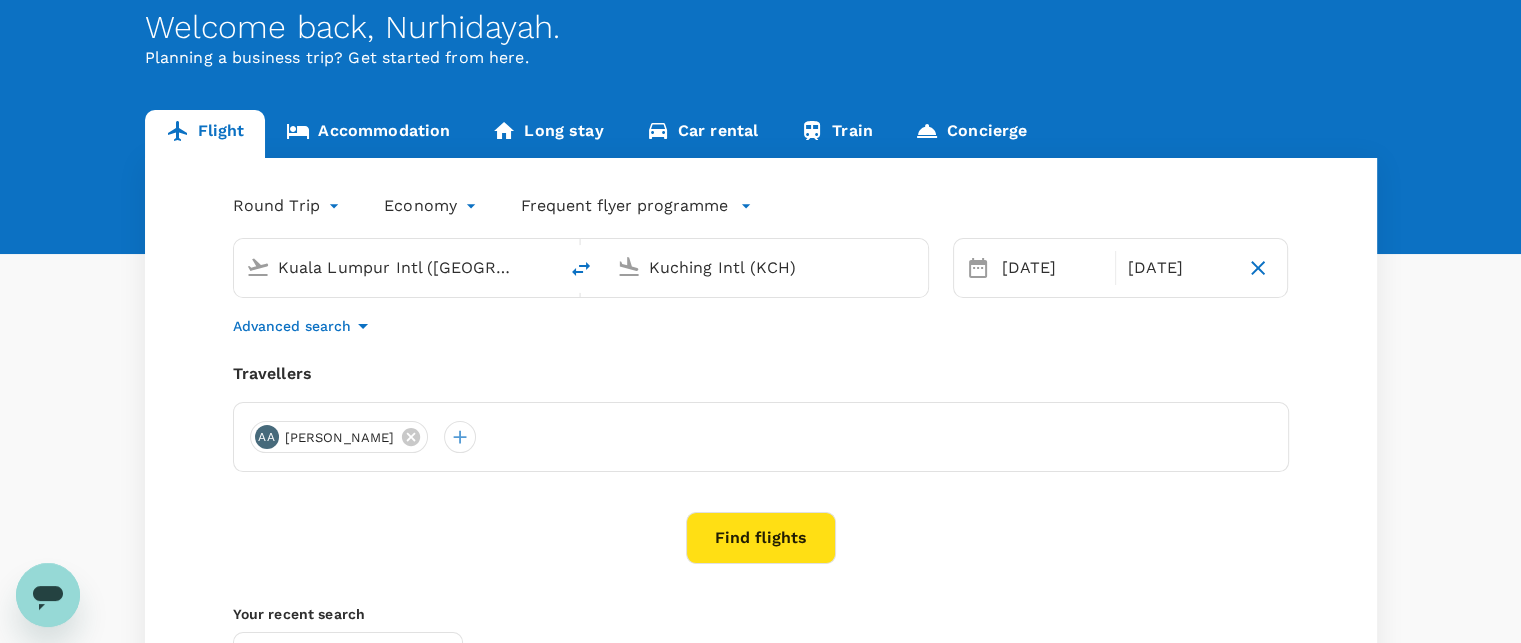 scroll, scrollTop: 0, scrollLeft: 0, axis: both 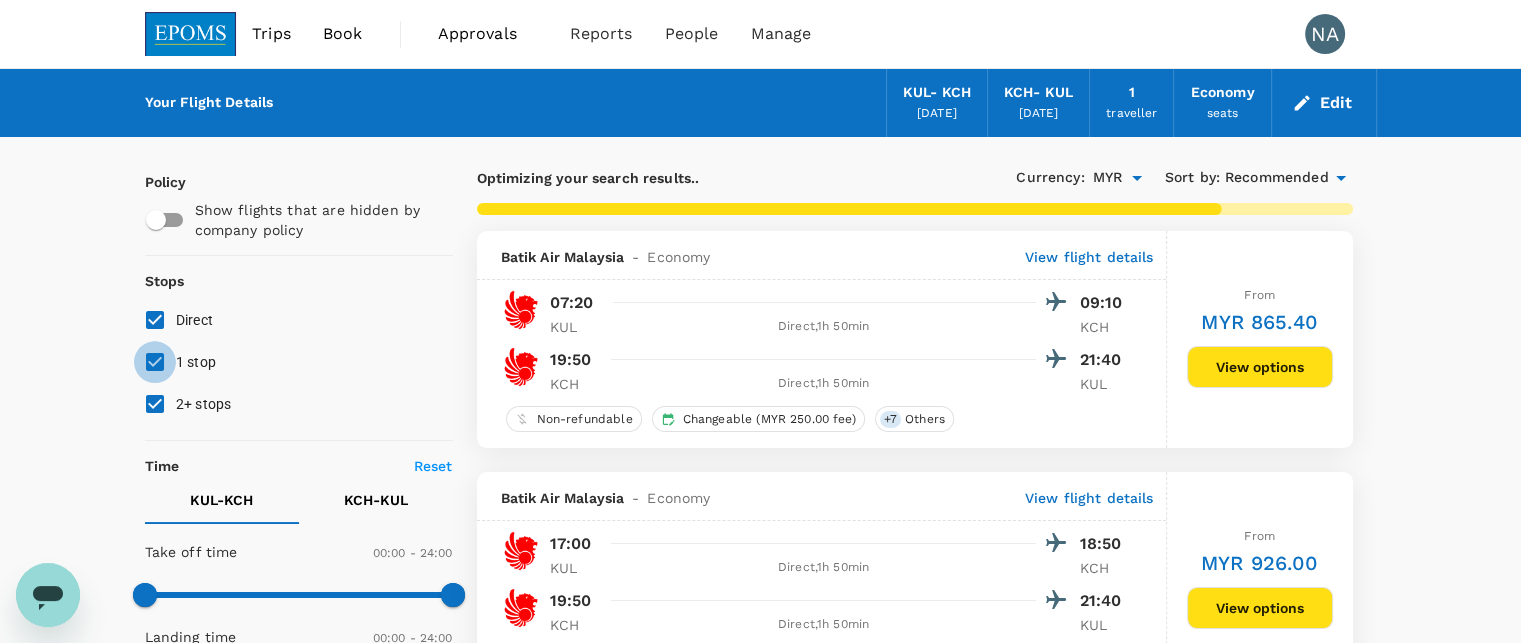 click on "1 stop" at bounding box center [155, 362] 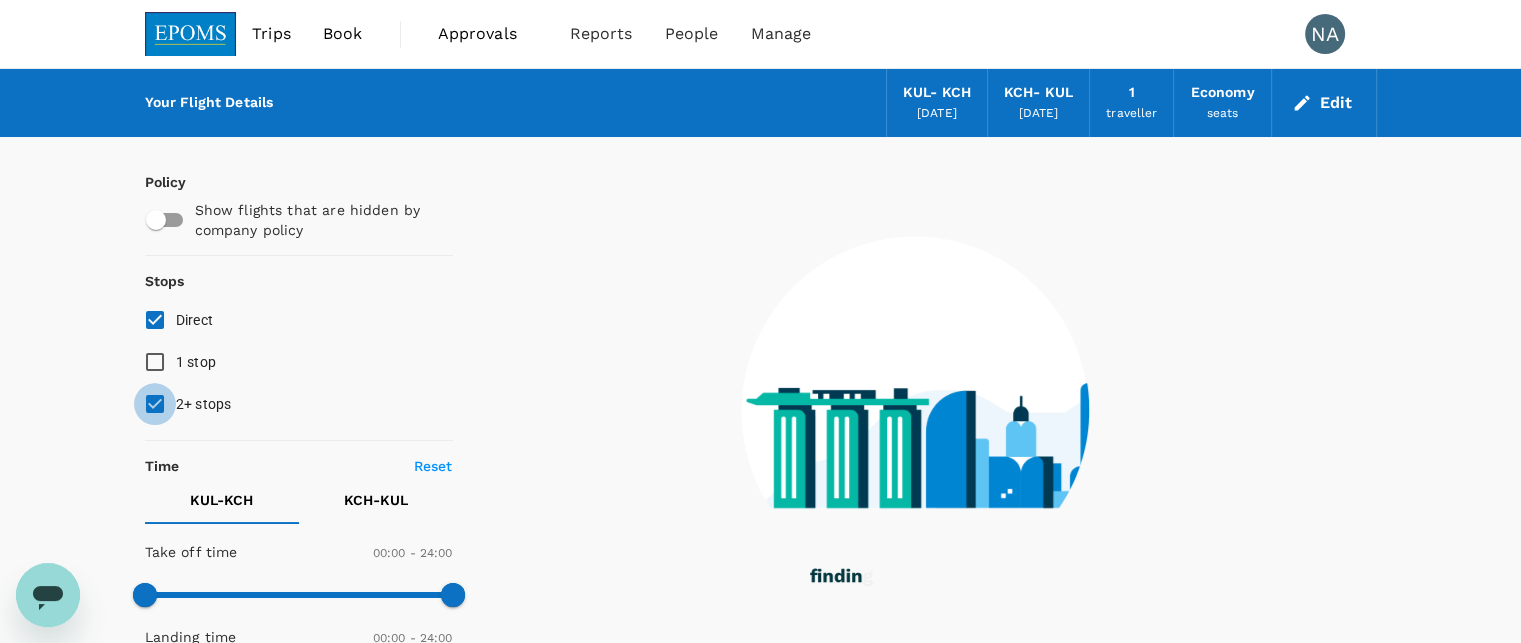 click on "2+ stops" at bounding box center [155, 404] 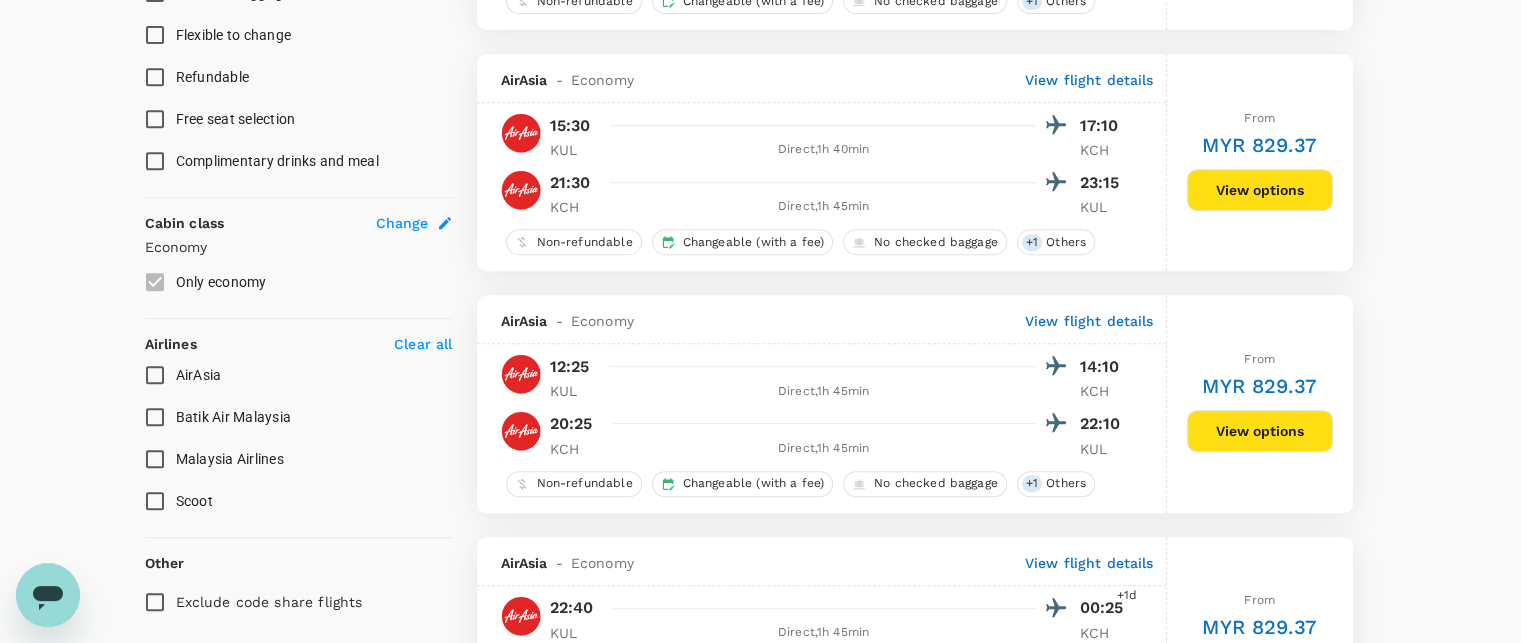 scroll, scrollTop: 1000, scrollLeft: 0, axis: vertical 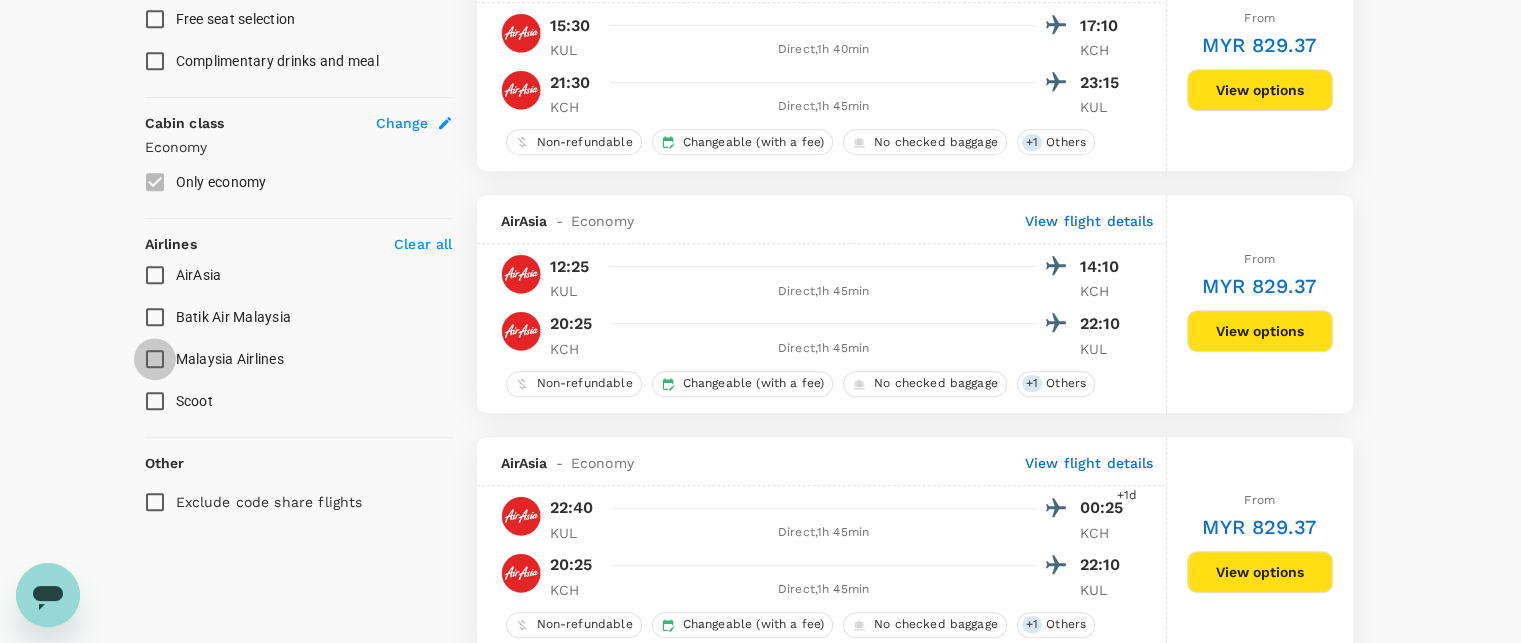 click on "Malaysia Airlines" at bounding box center (155, 359) 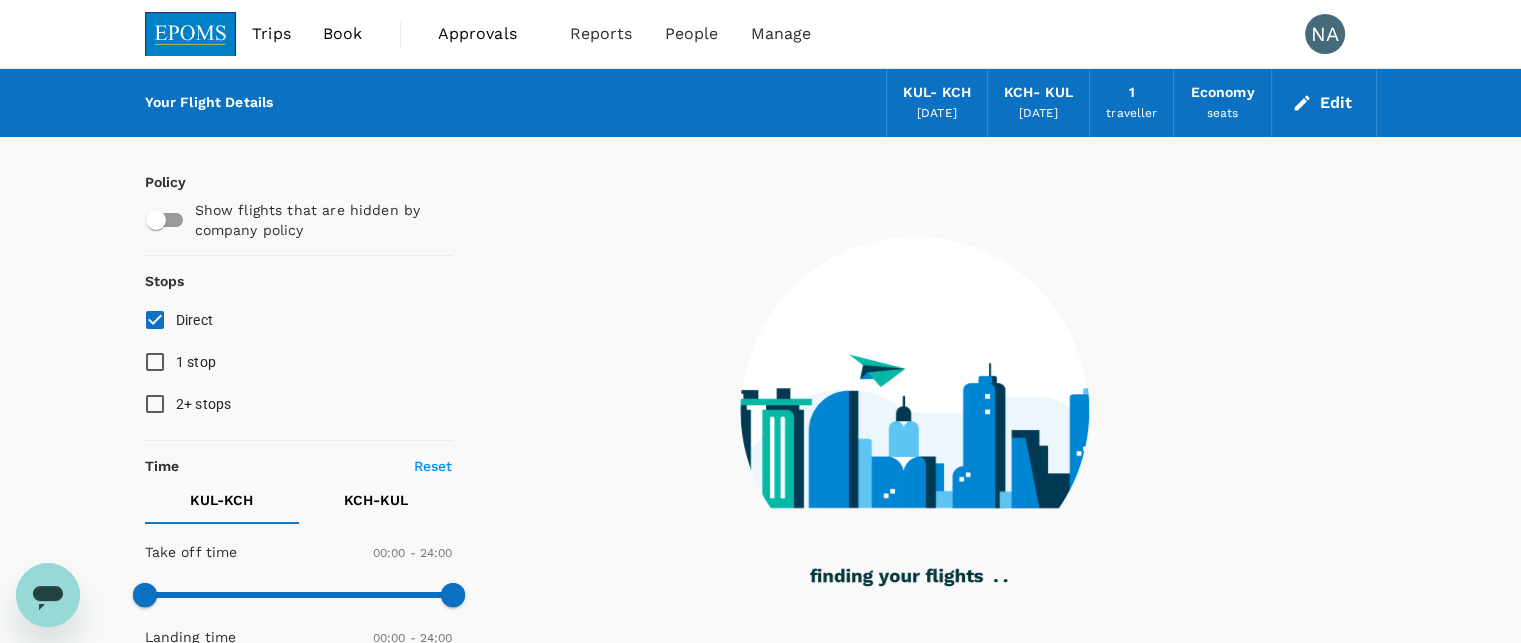 scroll, scrollTop: 0, scrollLeft: 0, axis: both 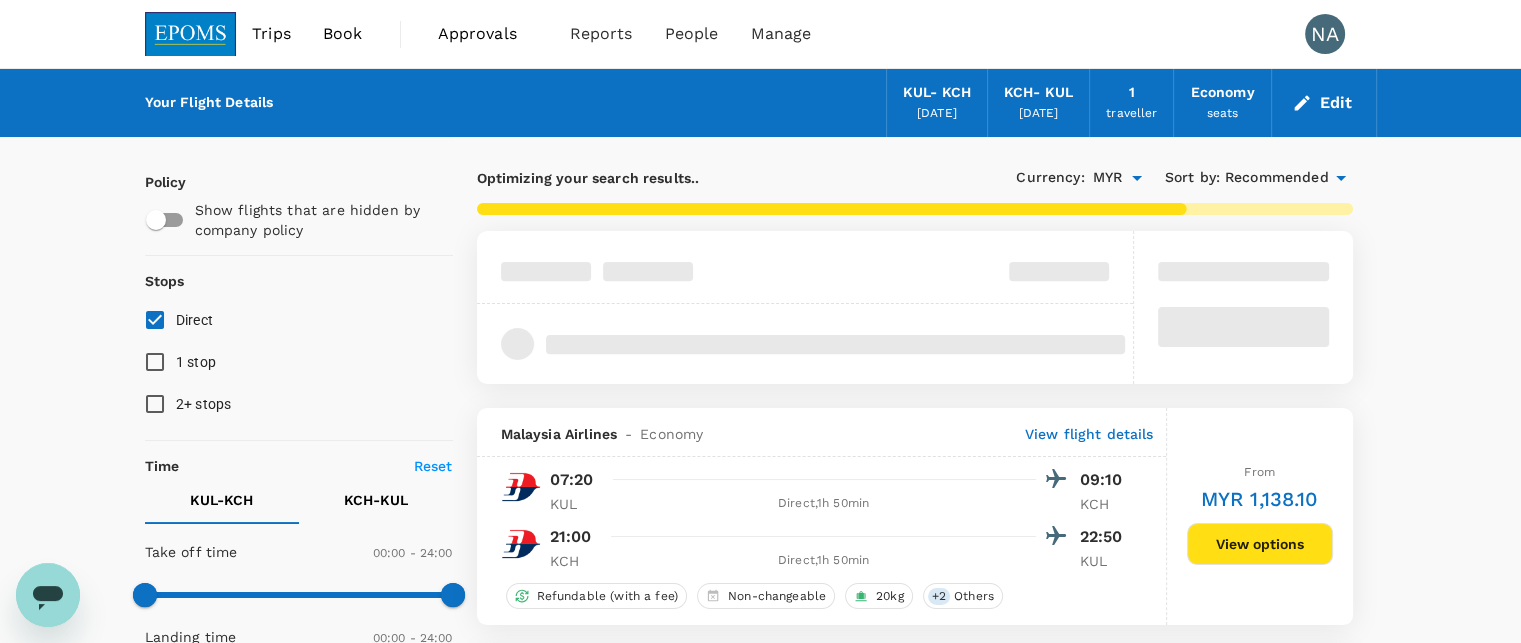 type on "MYR" 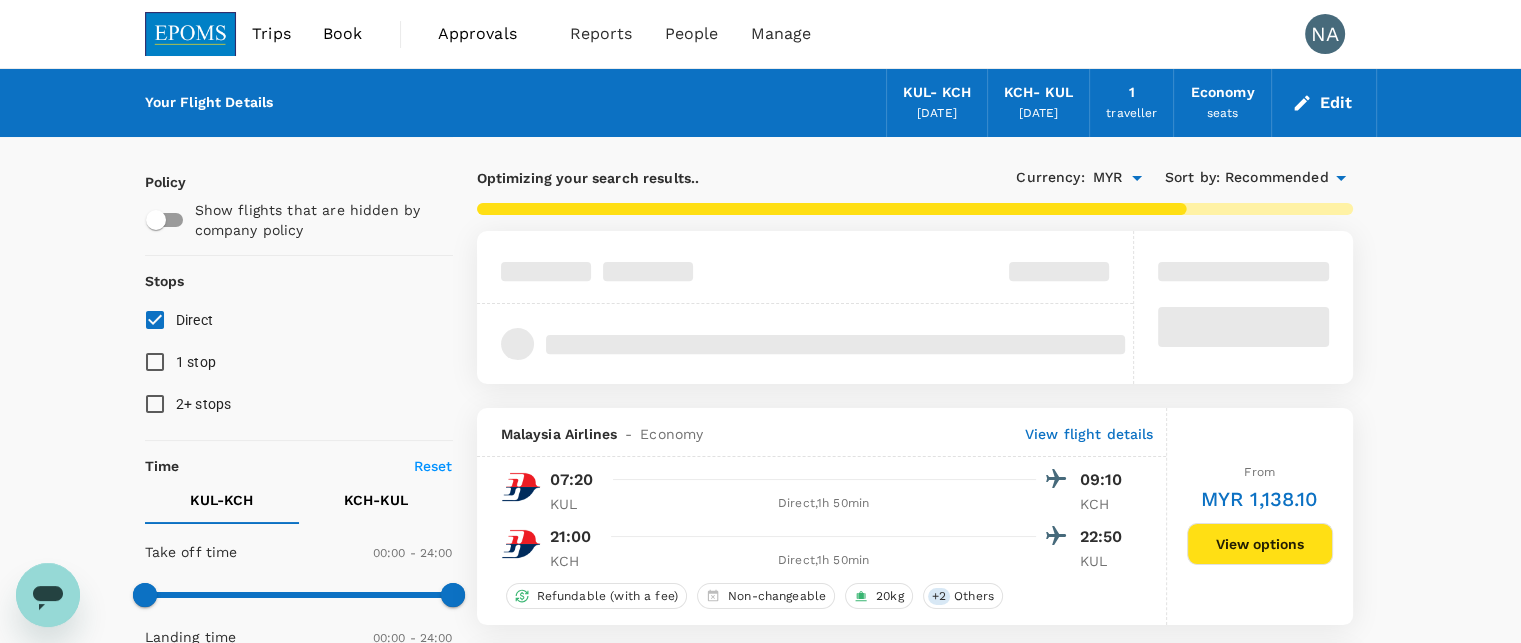 scroll, scrollTop: 900, scrollLeft: 0, axis: vertical 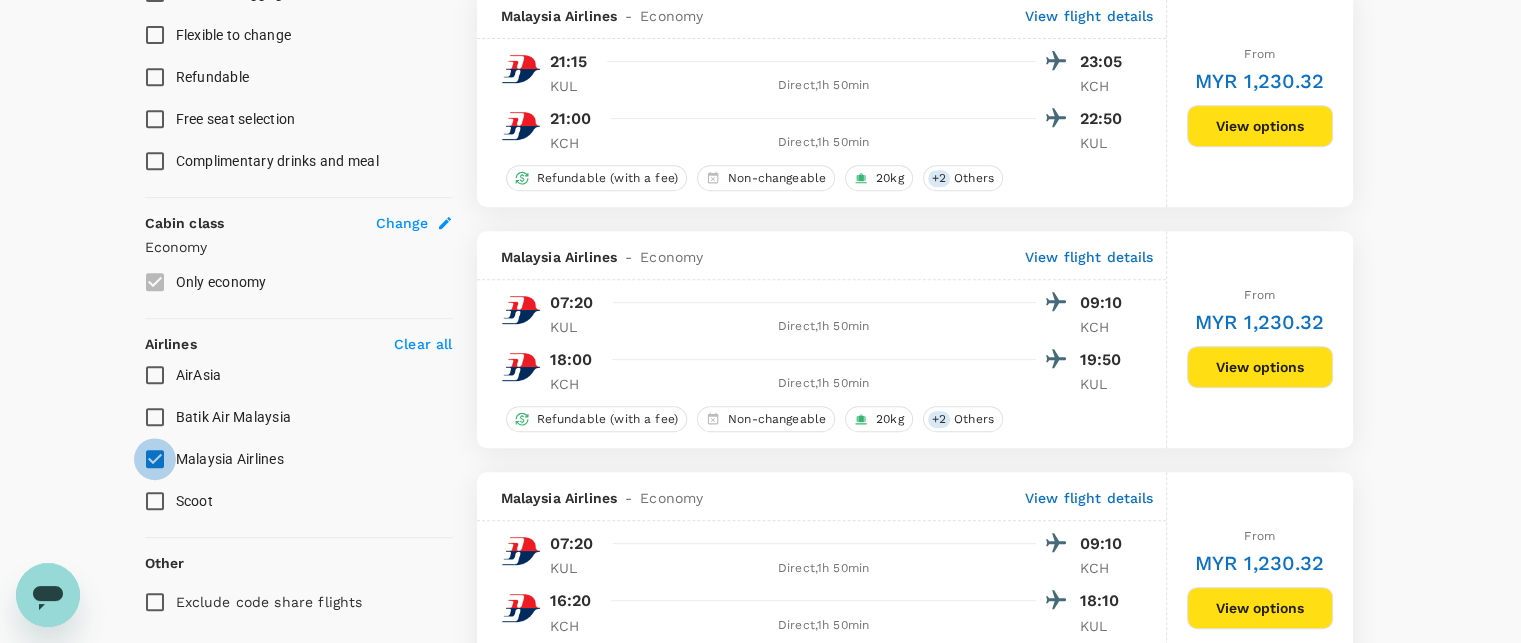 click on "Malaysia Airlines" at bounding box center (155, 459) 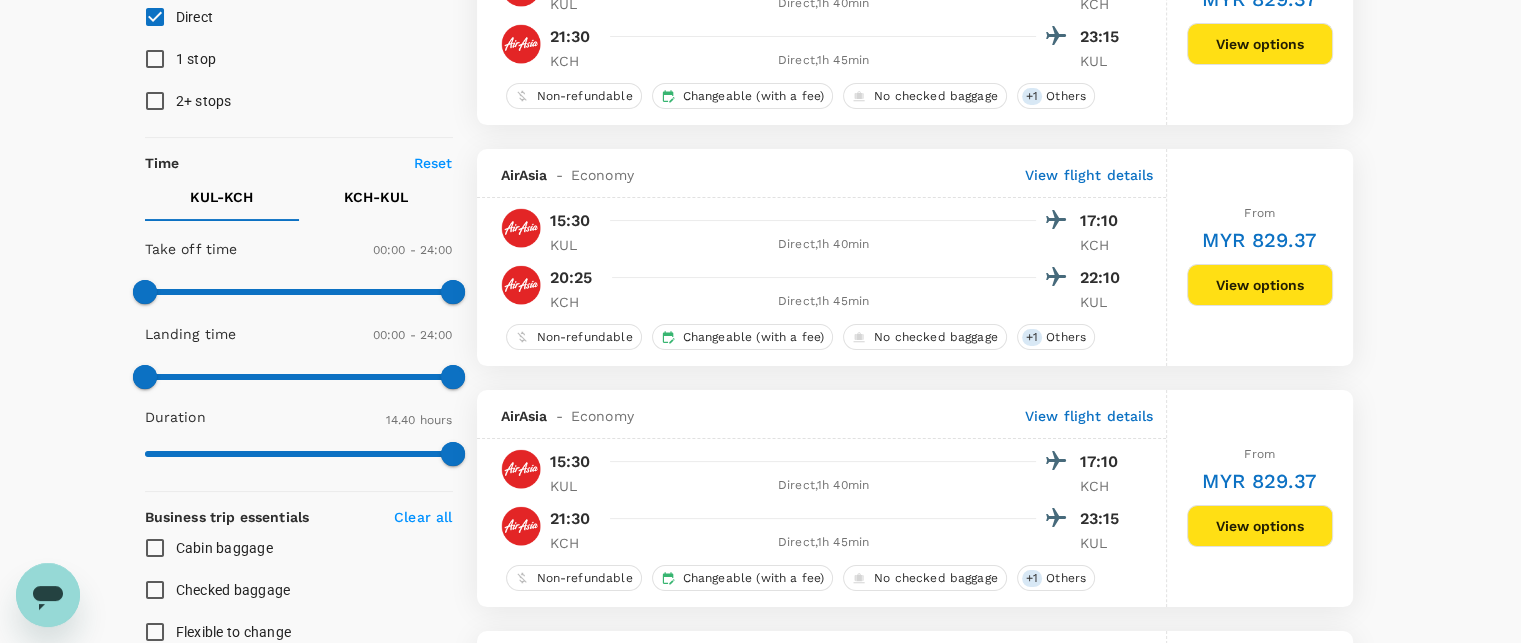 scroll, scrollTop: 300, scrollLeft: 0, axis: vertical 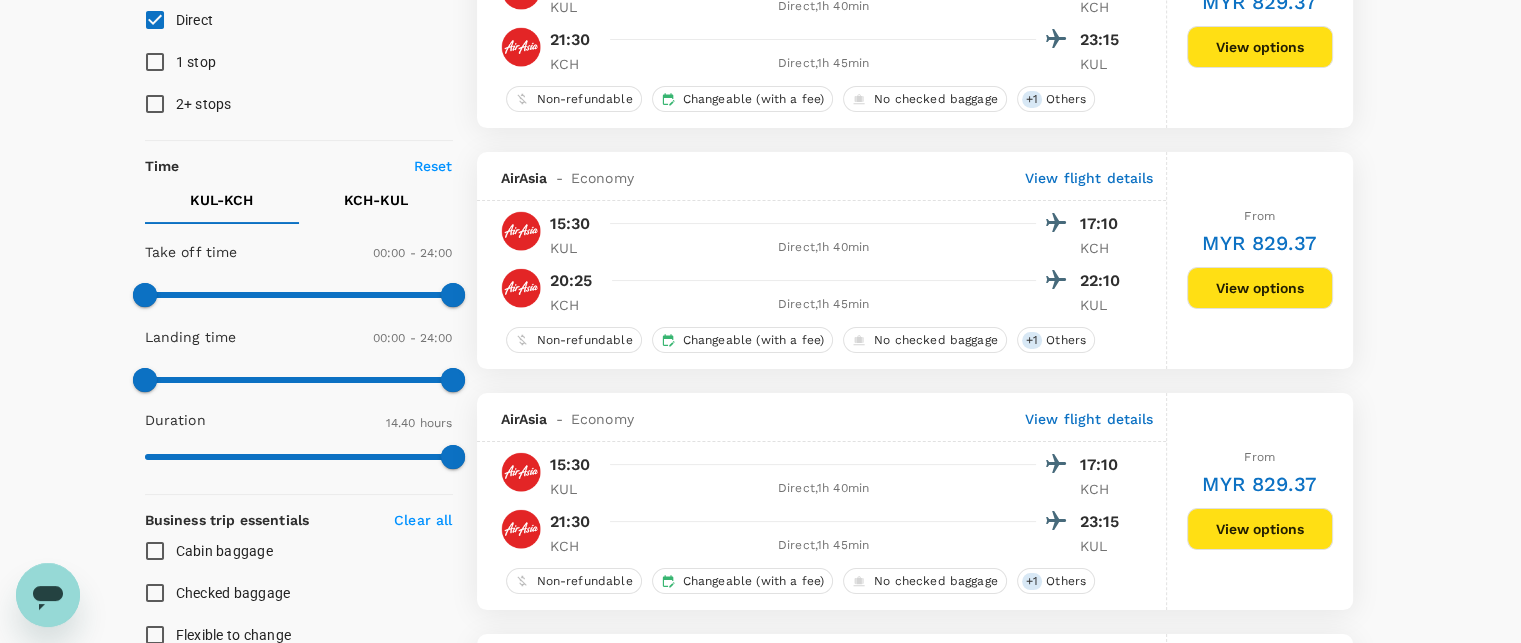 click on "View options" at bounding box center (1260, 288) 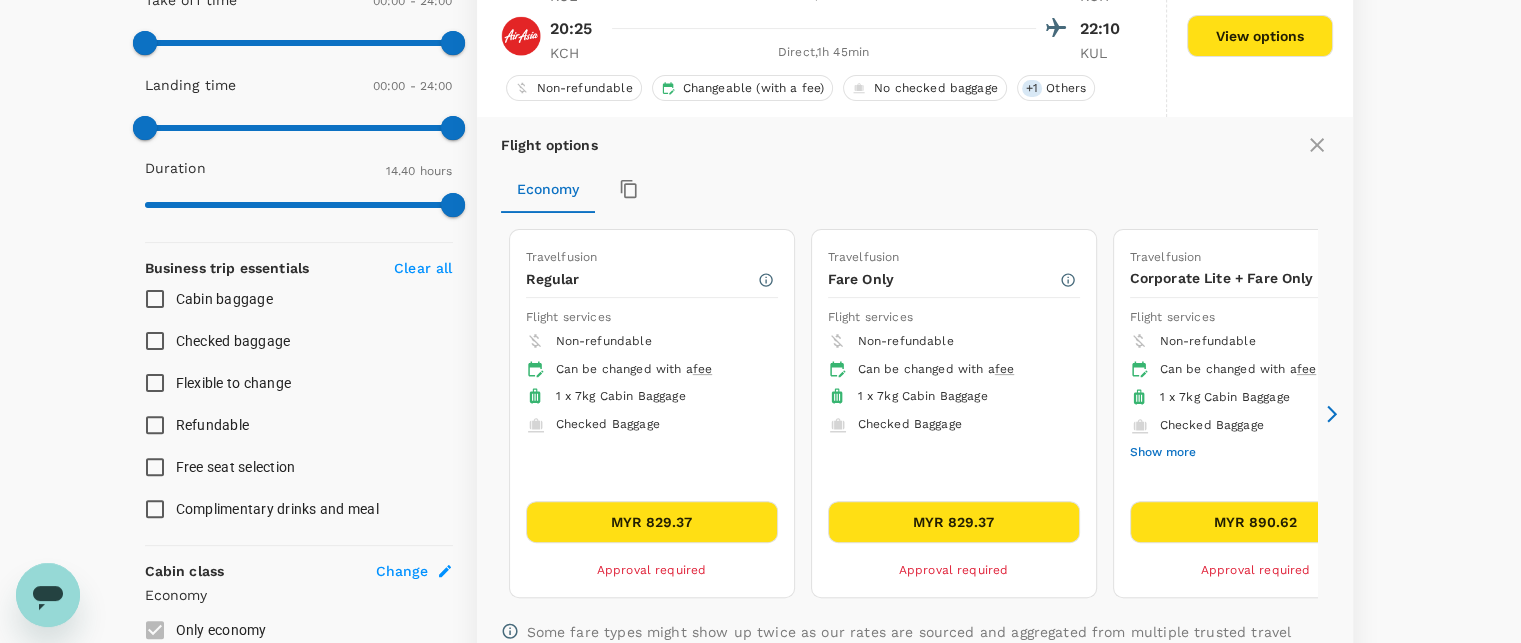 scroll, scrollTop: 552, scrollLeft: 0, axis: vertical 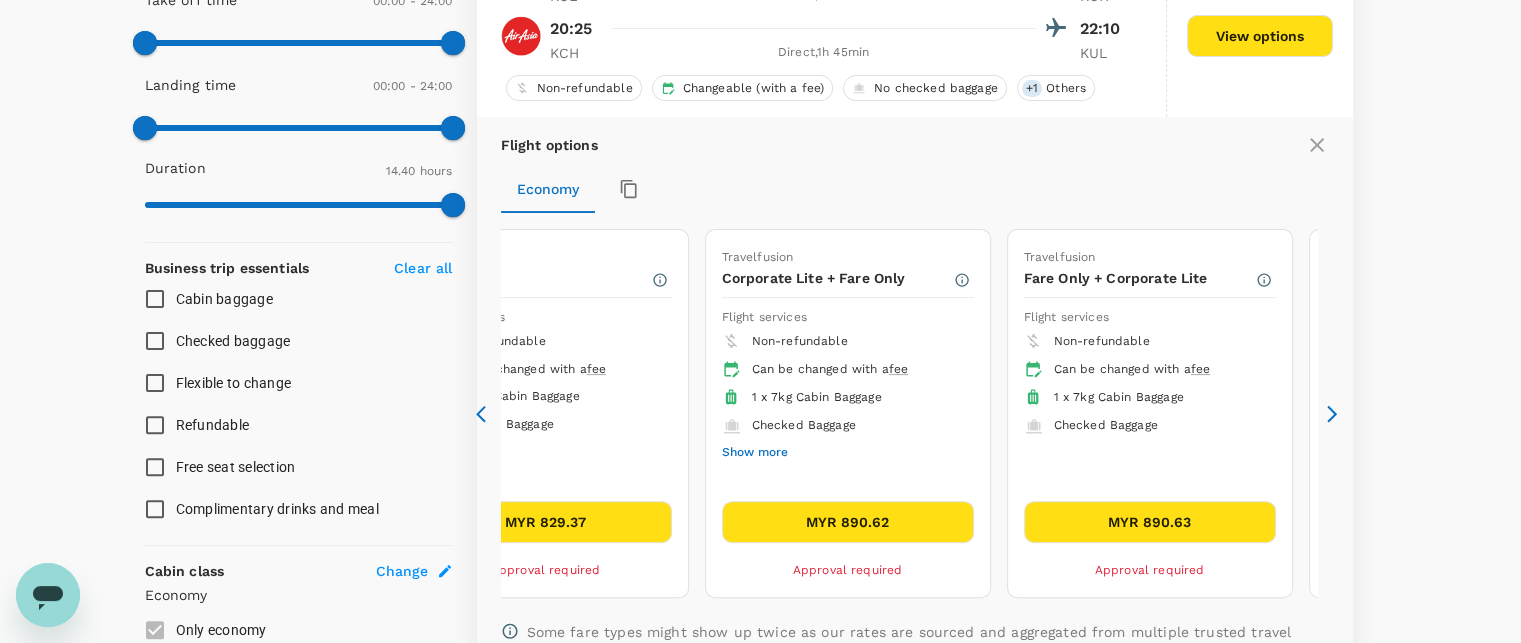 click 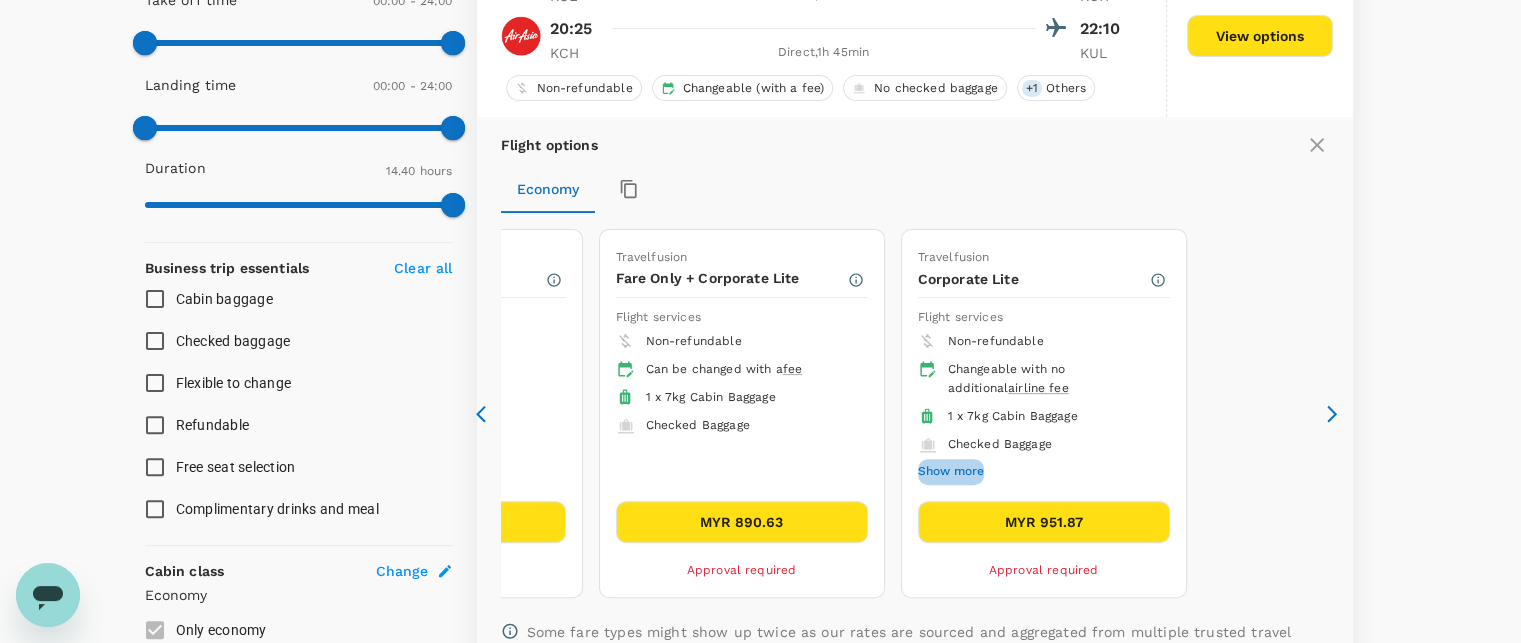 click on "Show more" at bounding box center [951, 472] 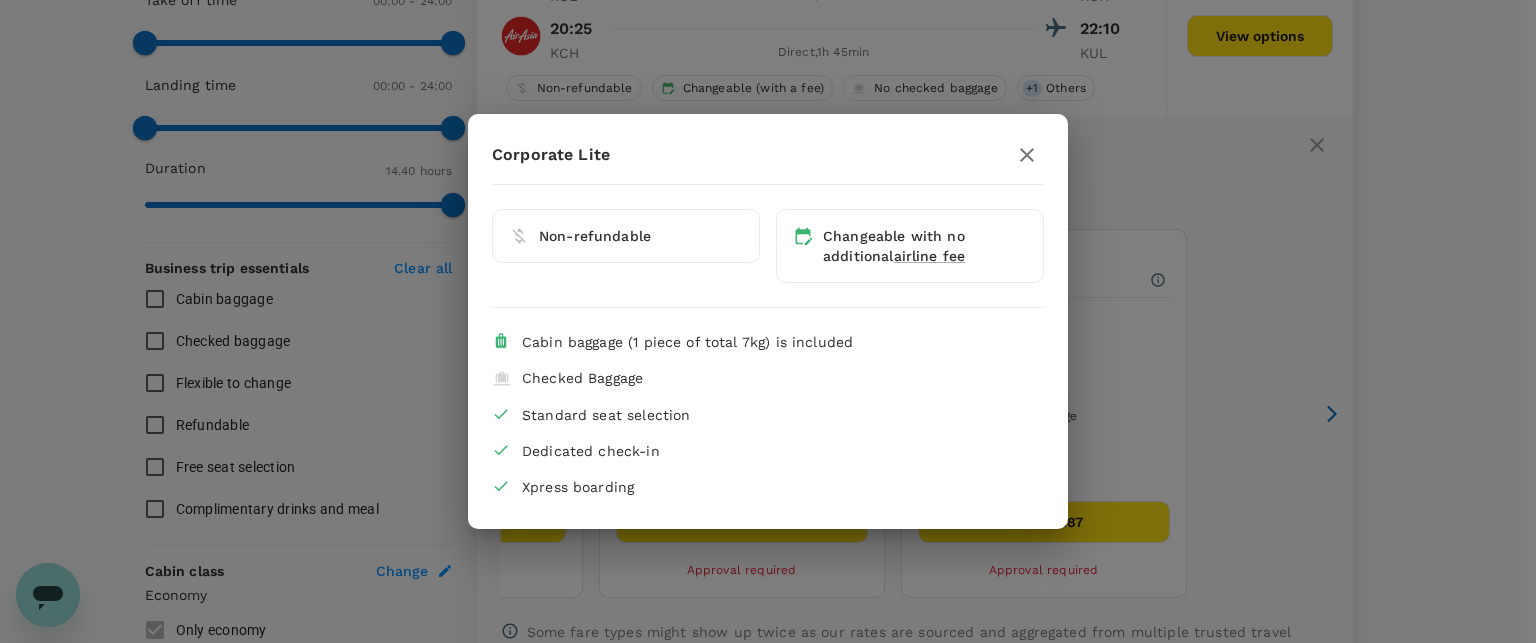 click 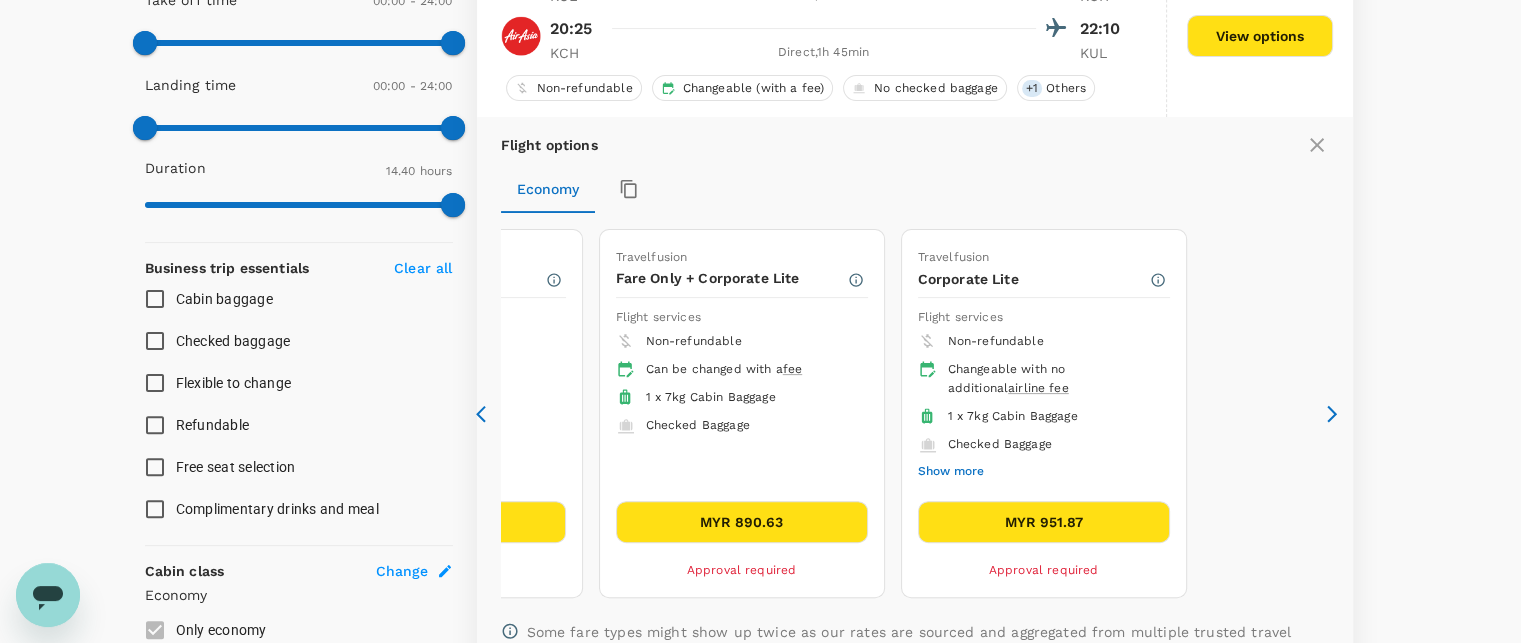 click on "MYR 951.87" at bounding box center (1044, 522) 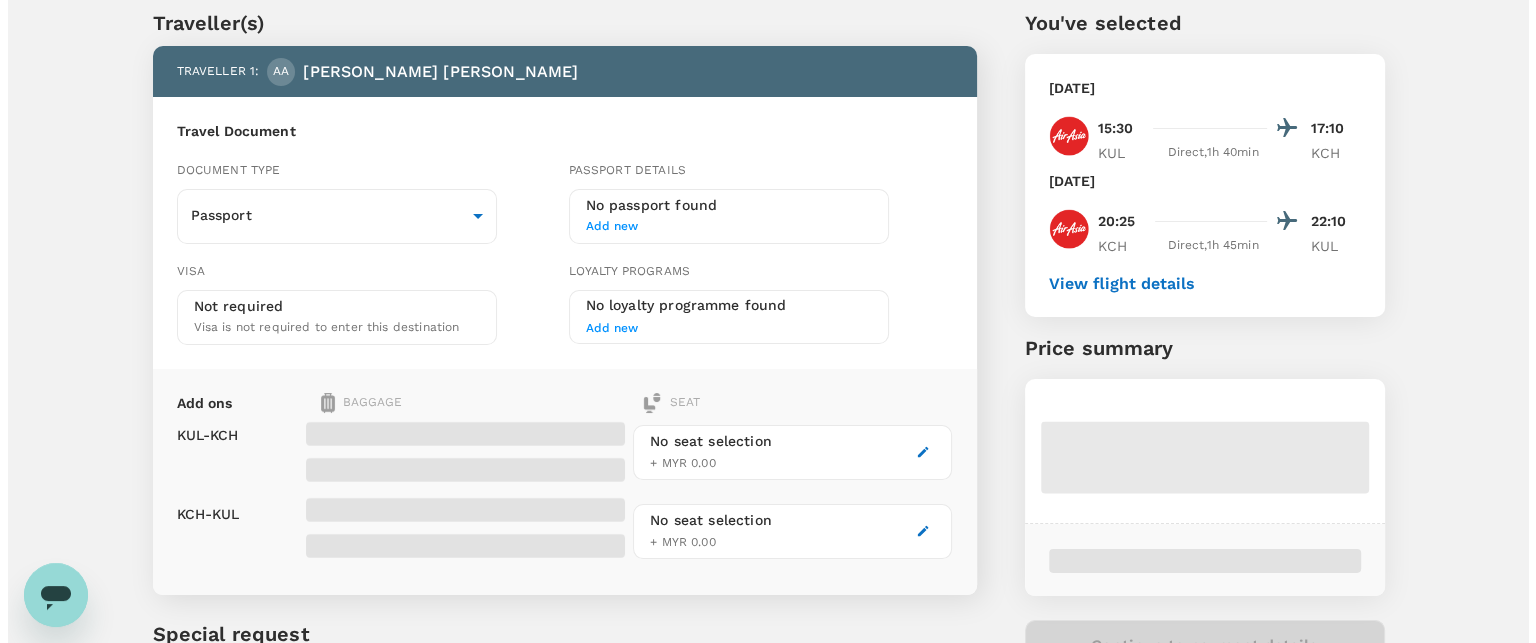 scroll, scrollTop: 100, scrollLeft: 0, axis: vertical 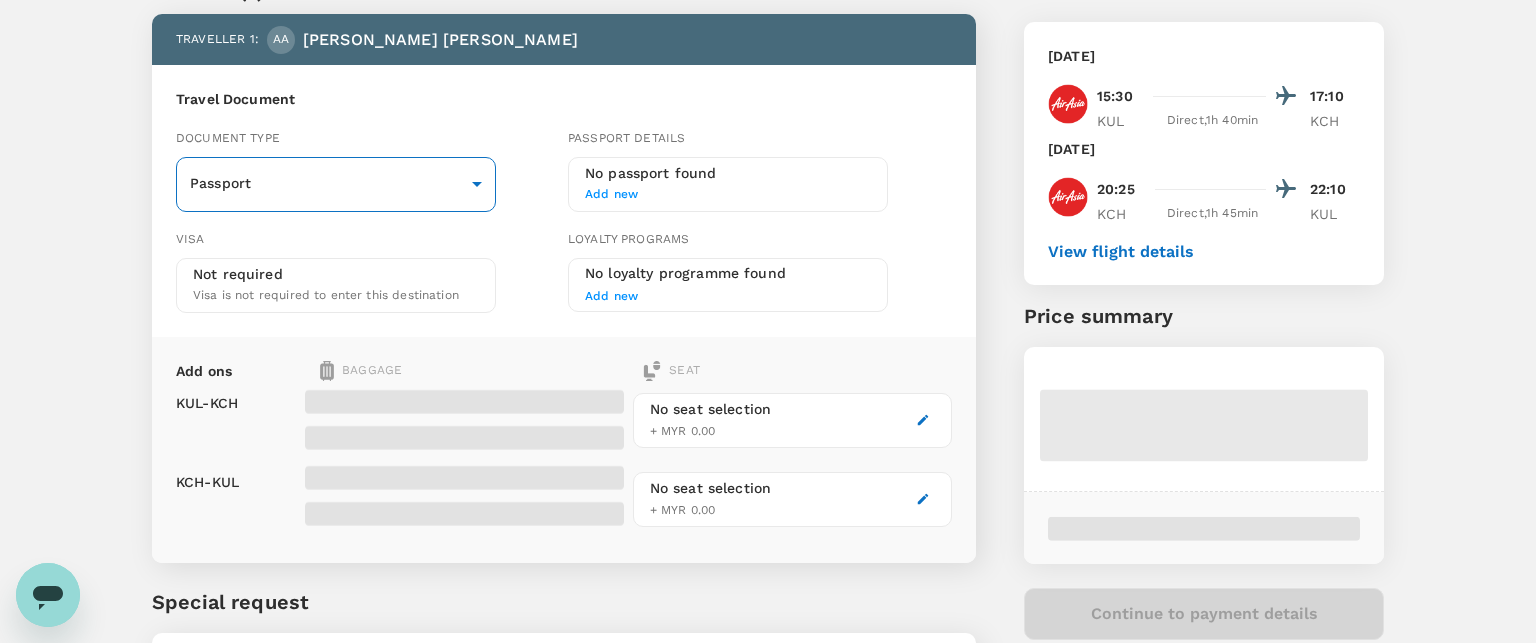 click on "Back to flight results Flight review Traveller(s) Traveller   1 : AA ABD RAHMAN   ABU BAKAR Travel Document Document type Passport Passport ​ Passport details No passport found Add new Visa Not required Visa is not required to enter this destination Loyalty programs No loyalty programme found Add new Add ons Baggage Seat KUL  -  KCH KCH  -  KUL No seat selection + MYR 0.00 No seat selection + MYR 0.00 Special request Add any special requests here. Our support team will attend to it and reach out to you as soon as possible. Add request You've selected Thursday, 17 Jul 2025 15:30 17:10 KUL Direct ,  1h 40min KCH Saturday, 19 Jul 2025 20:25 22:10 KCH Direct ,  1h 45min KUL View flight details Price summary Continue to payment details Some travellers require a valid travel document to proceed with this booking by TruTrip  ( 3.47.0   ) View details Edit Add new" at bounding box center [768, 358] 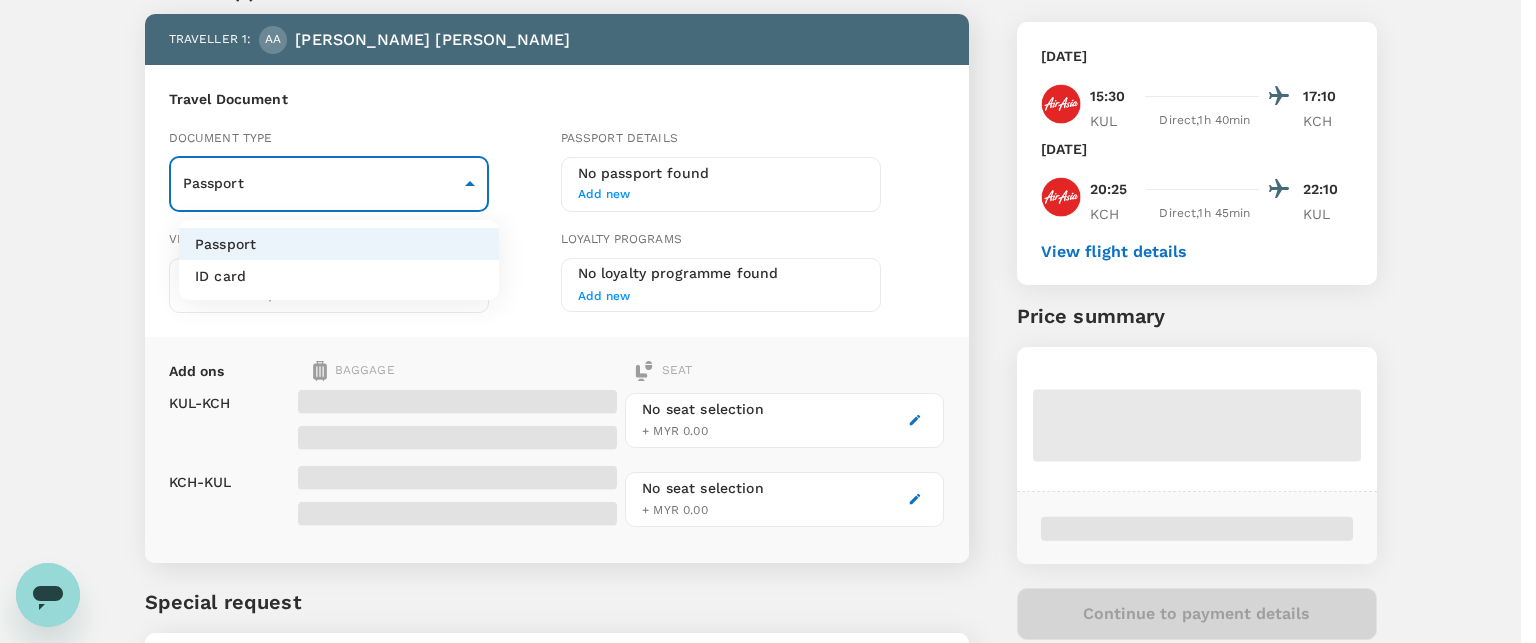click on "ID card" at bounding box center [339, 276] 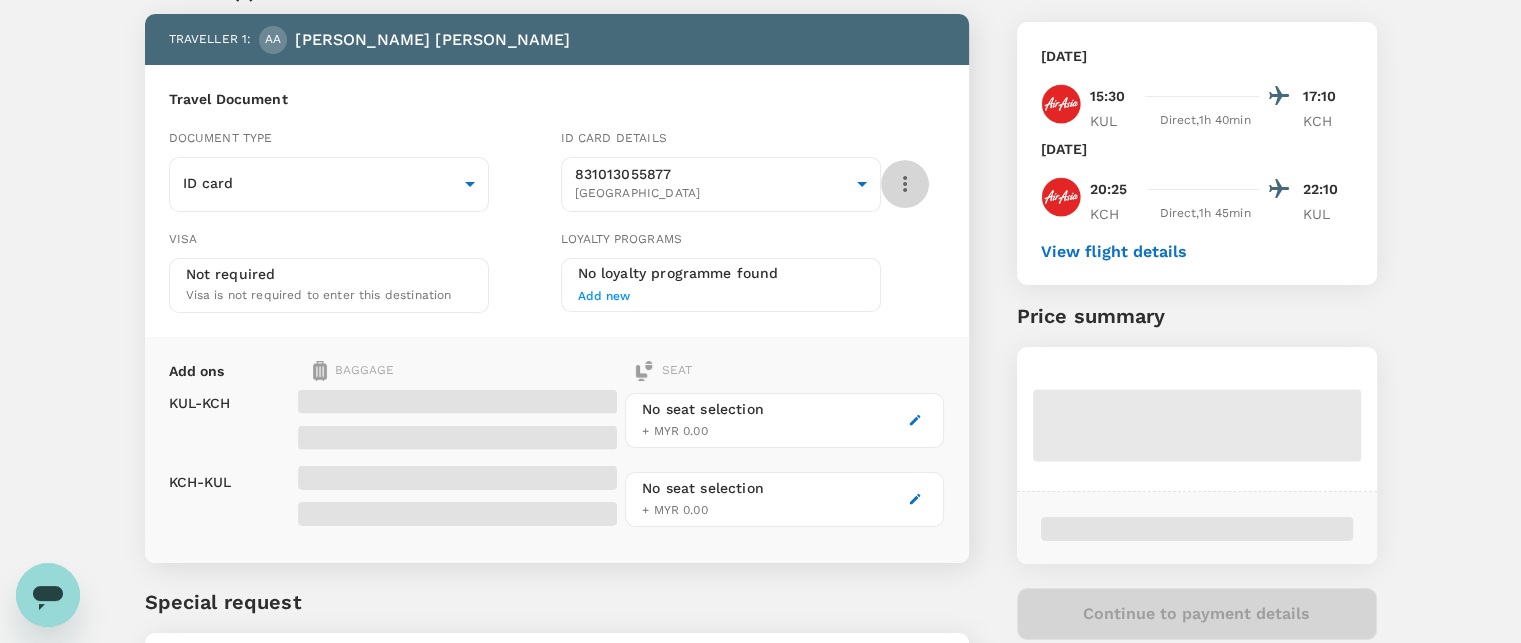 click 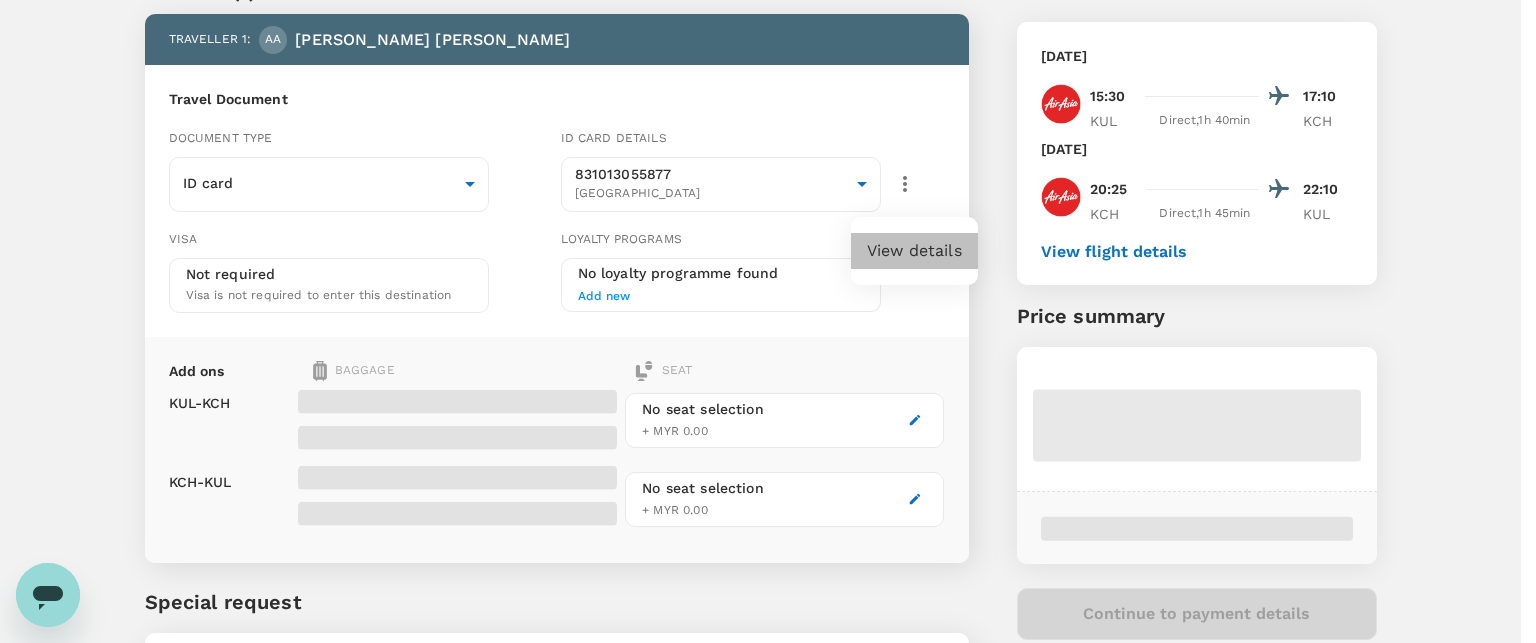 click on "View details" at bounding box center [914, 251] 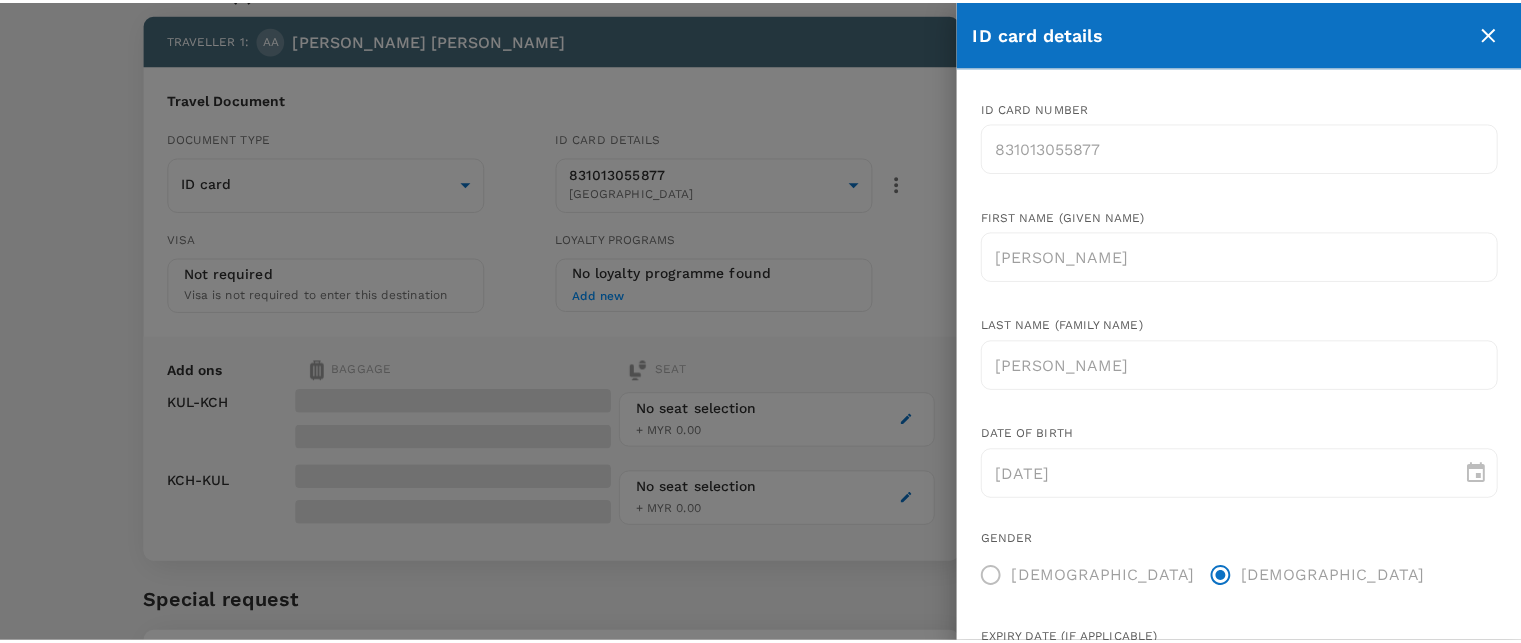 scroll, scrollTop: 201, scrollLeft: 0, axis: vertical 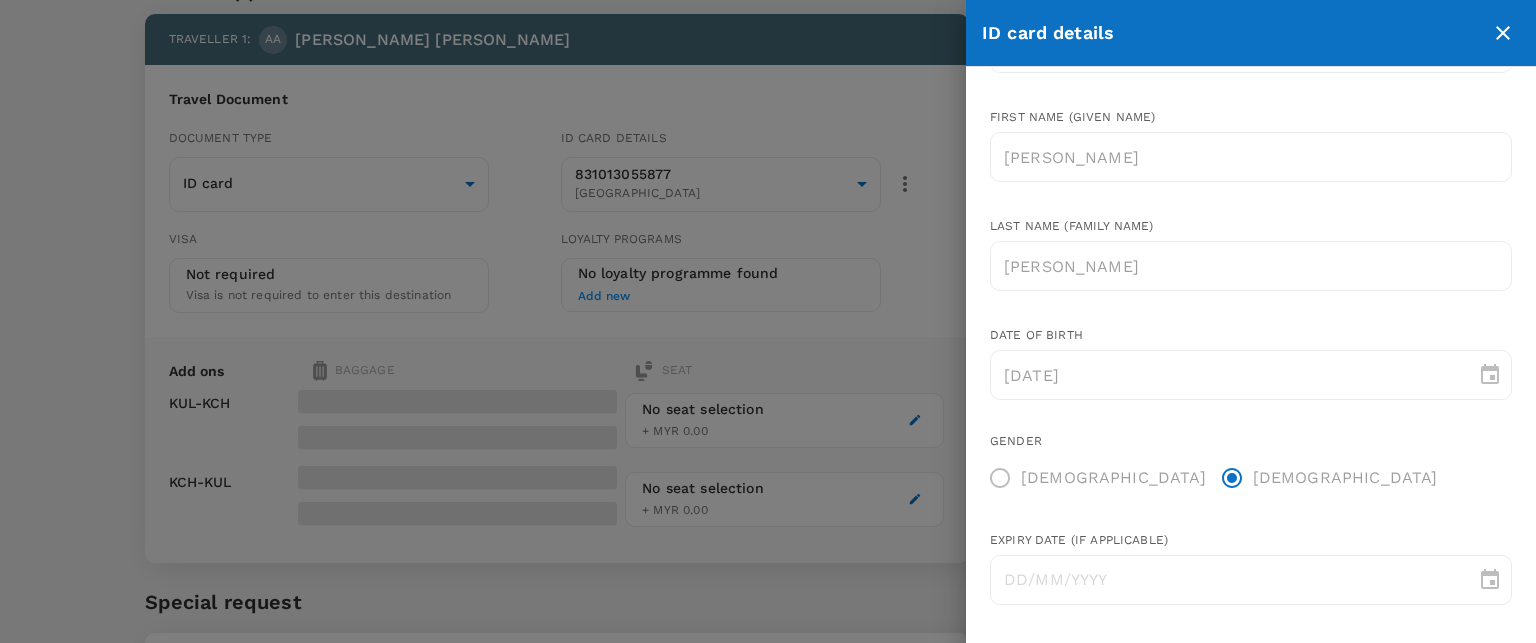 click 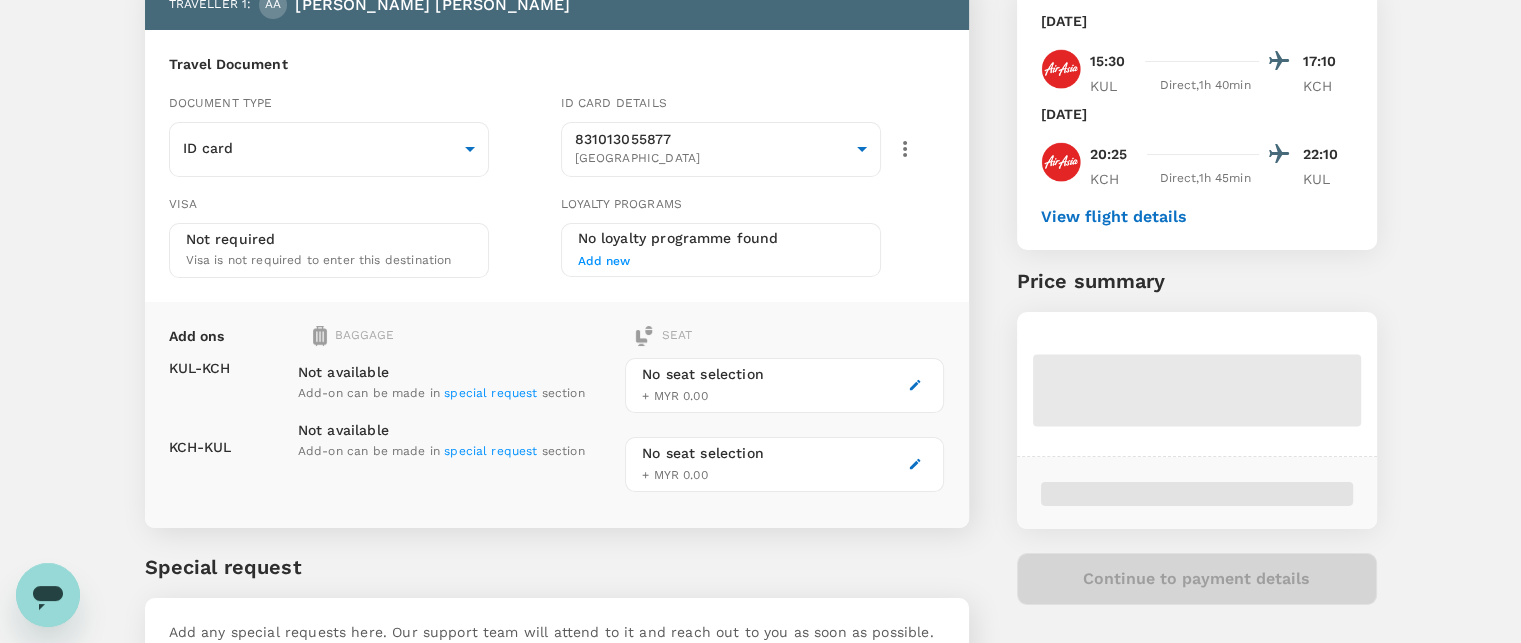 scroll, scrollTop: 0, scrollLeft: 0, axis: both 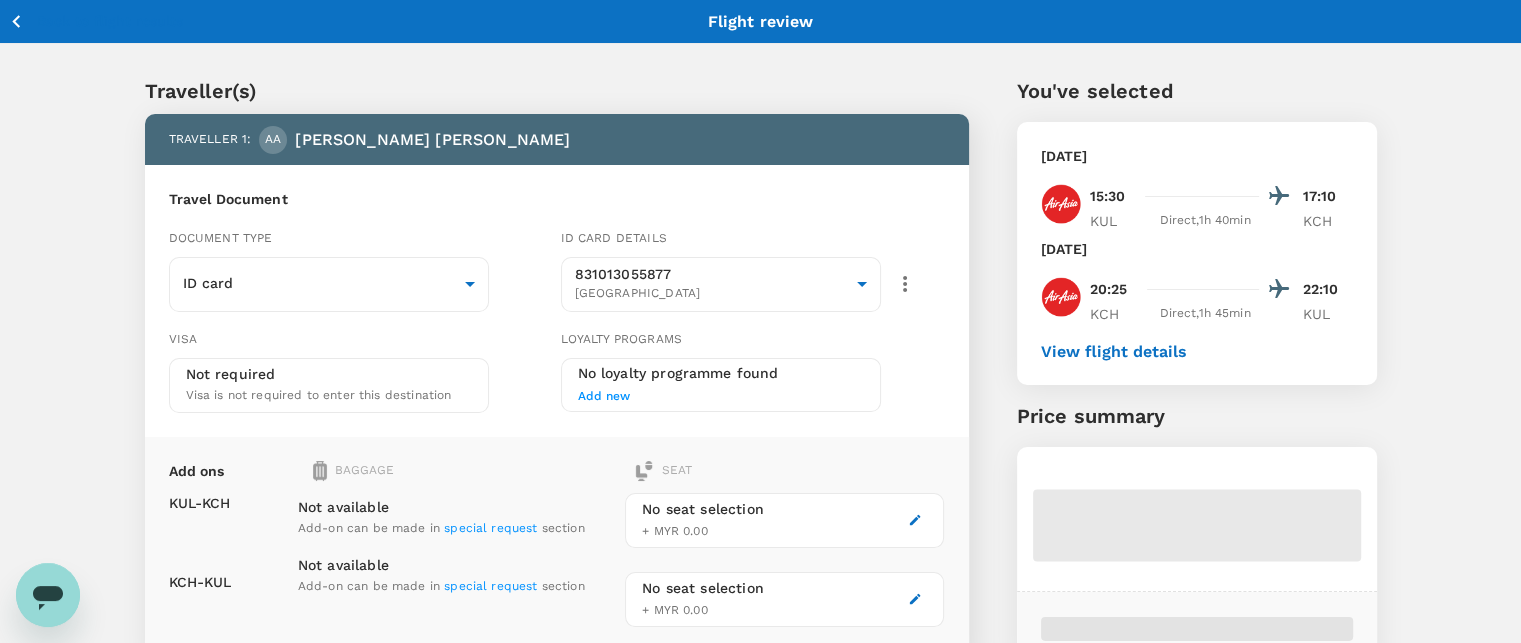 click 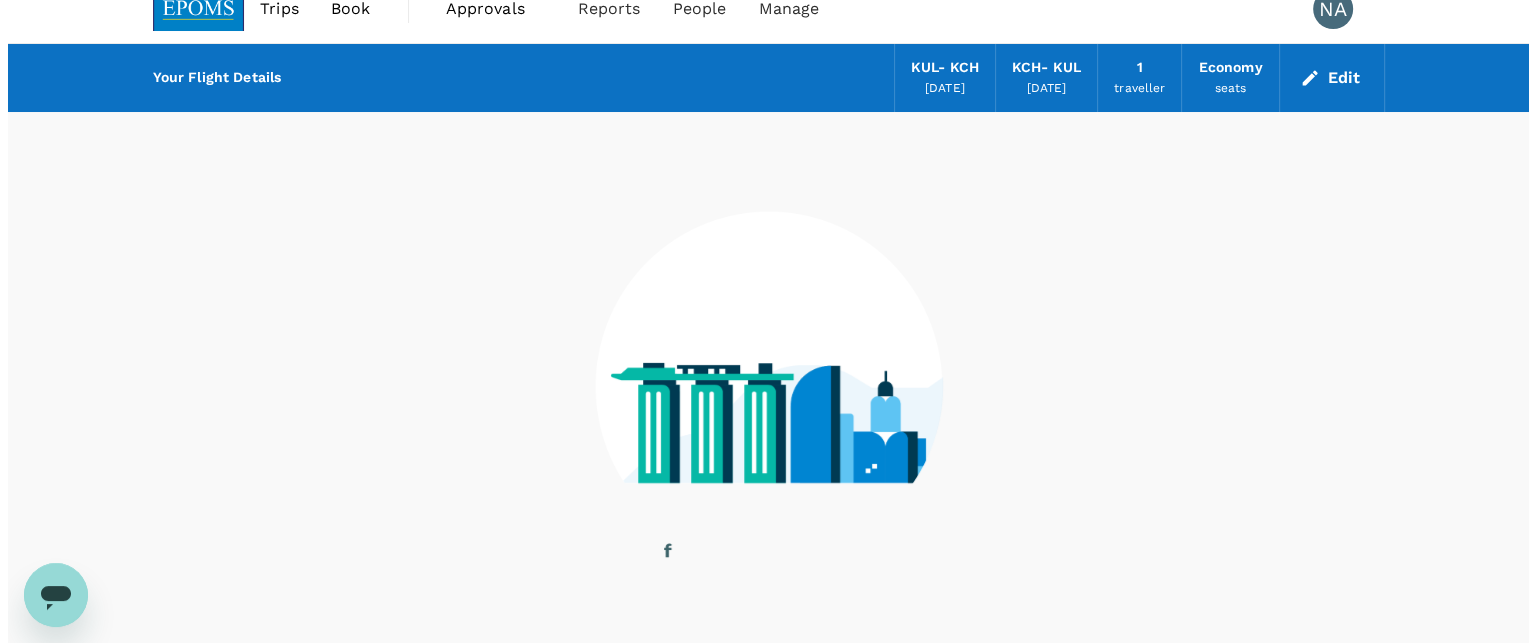 scroll, scrollTop: 100, scrollLeft: 0, axis: vertical 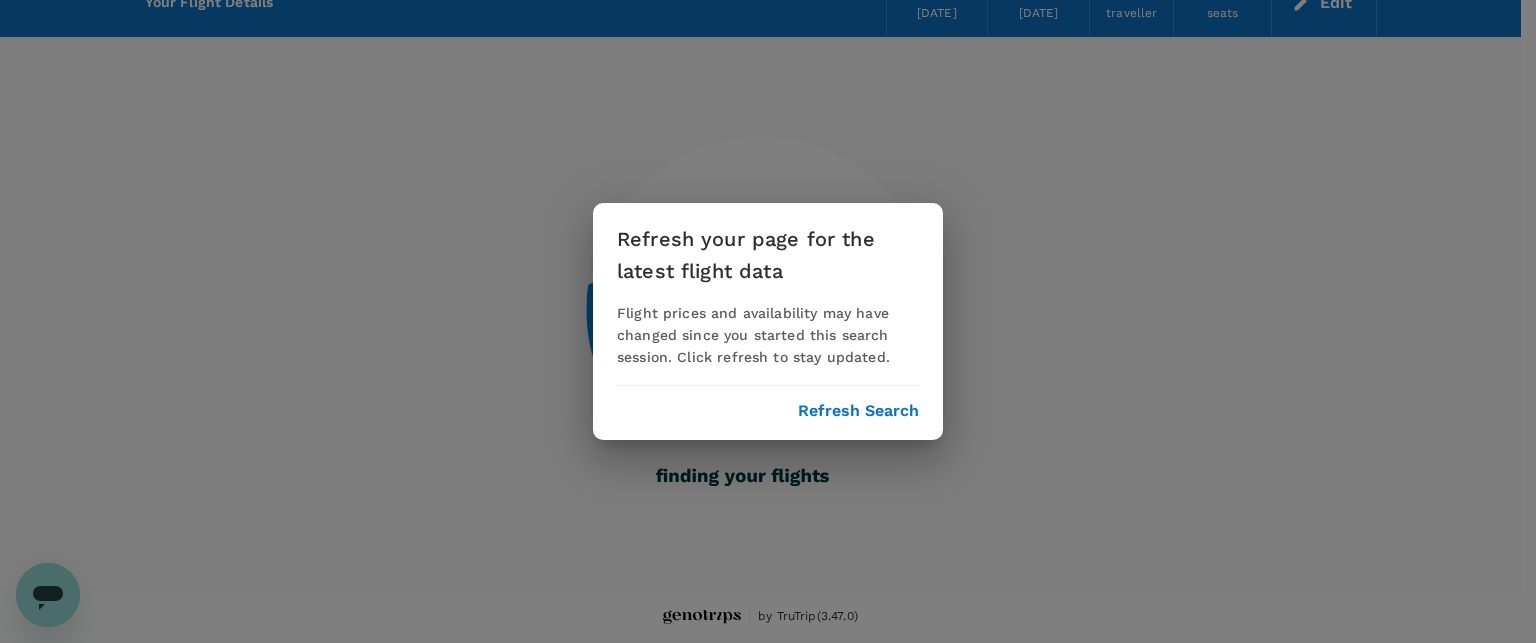 click on "Refresh Search" at bounding box center (858, 411) 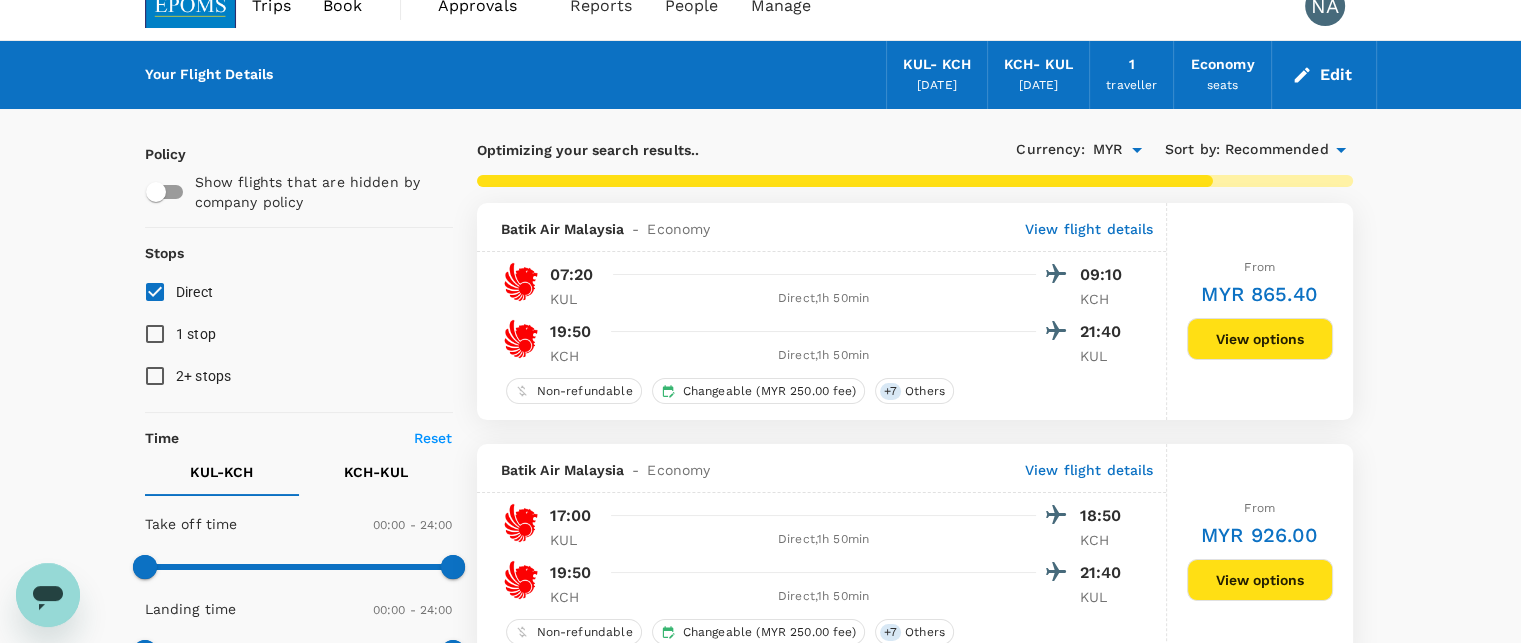 scroll, scrollTop: 0, scrollLeft: 0, axis: both 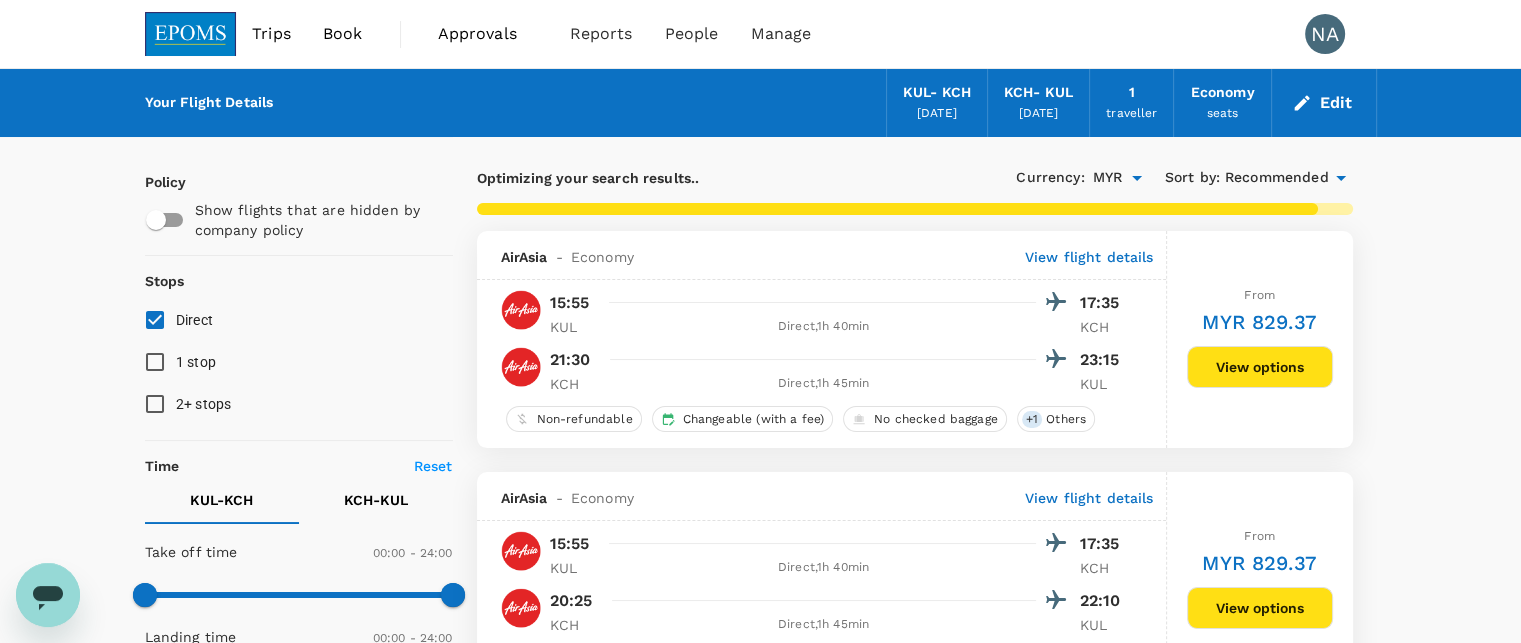 click on "View options" at bounding box center [1260, 367] 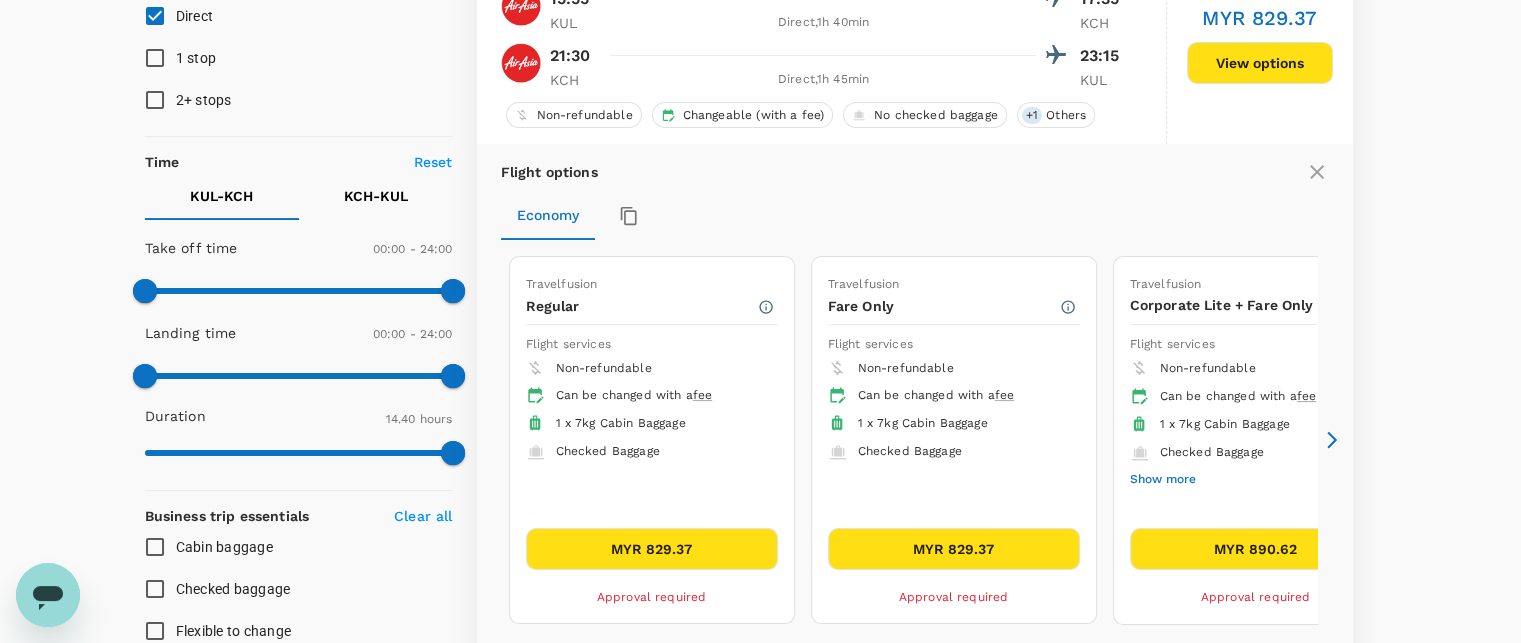 scroll, scrollTop: 331, scrollLeft: 0, axis: vertical 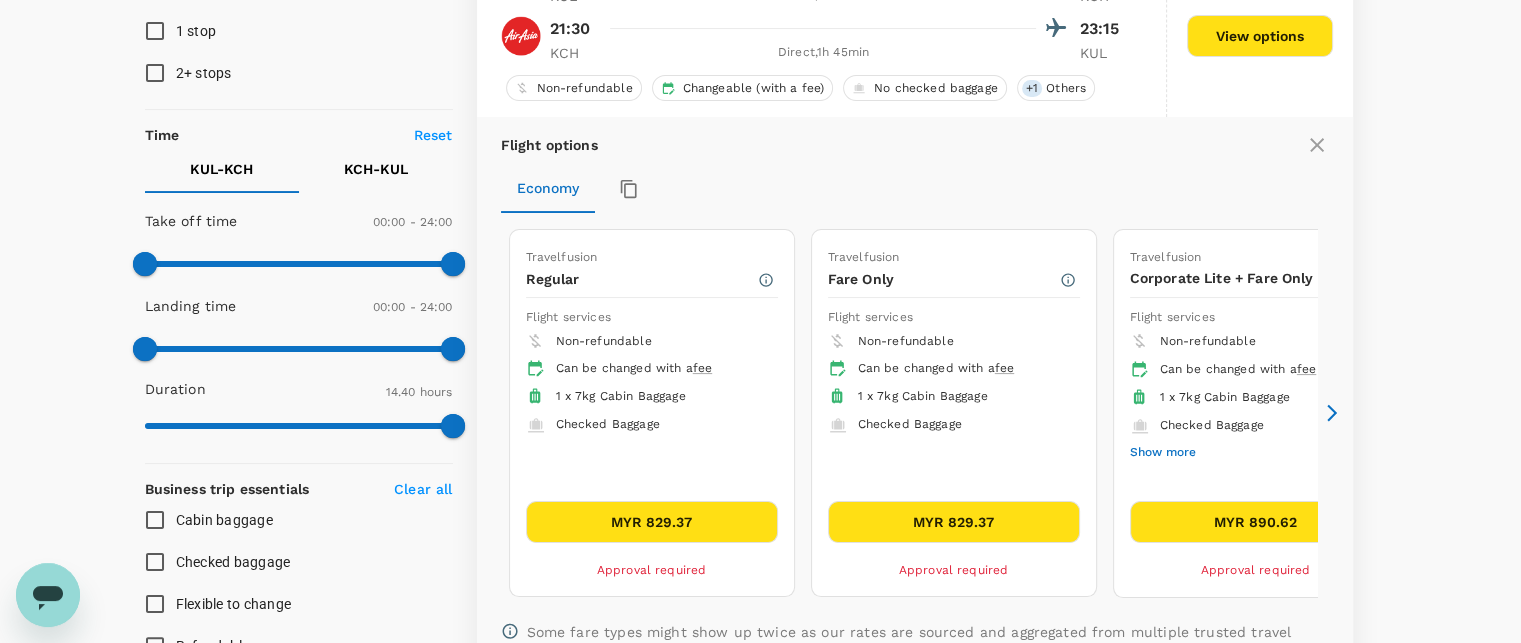 click 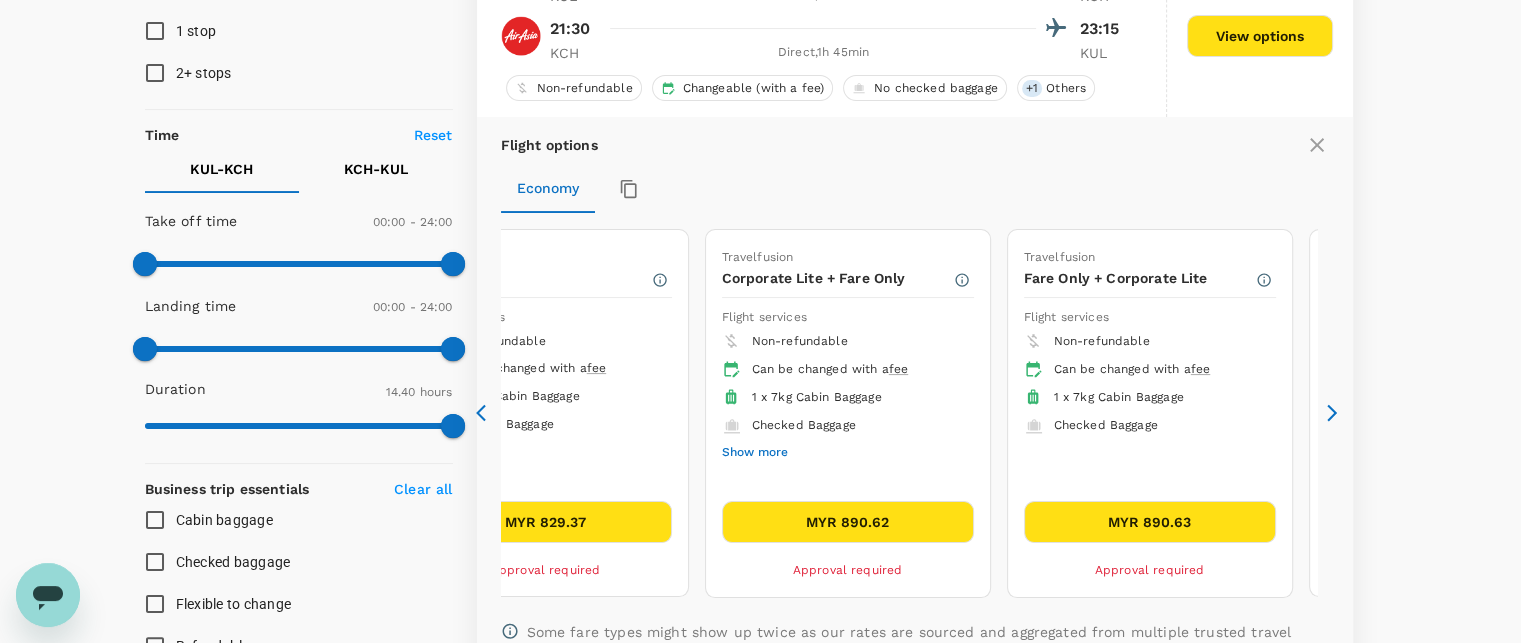 click 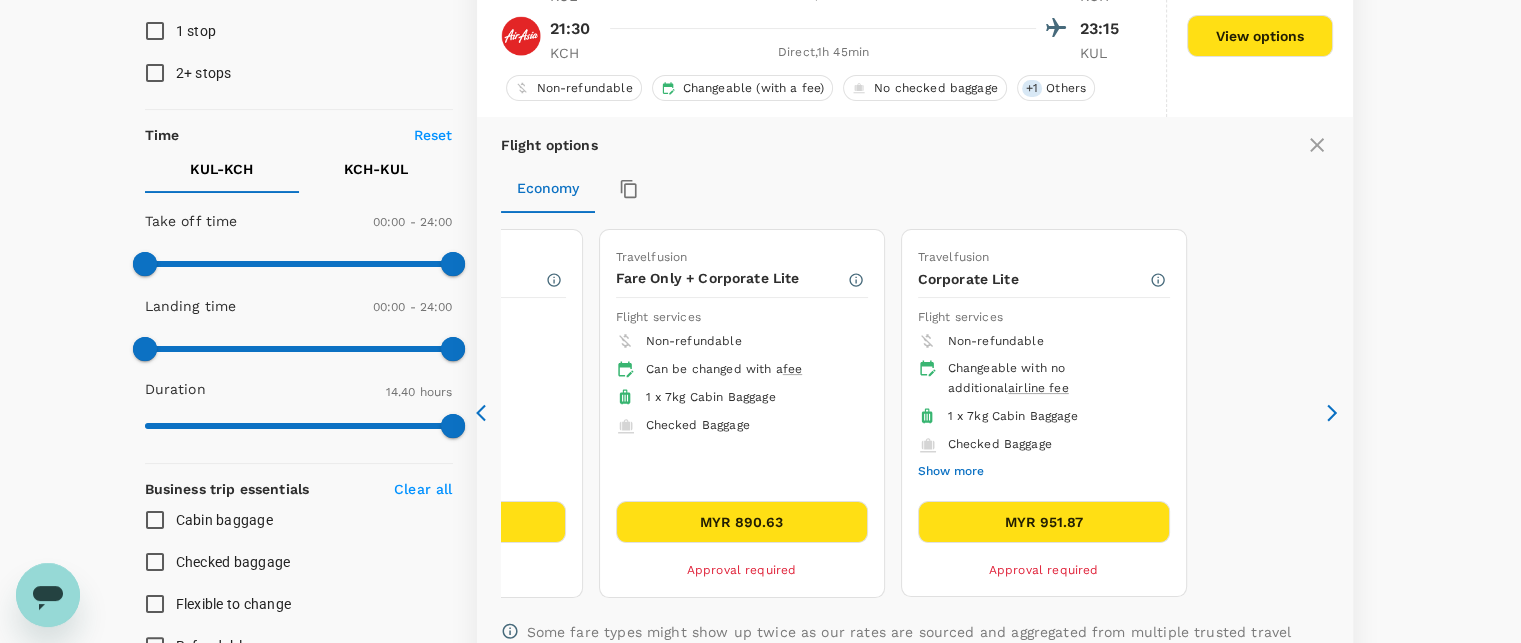 click on "MYR 951.87" at bounding box center [1044, 522] 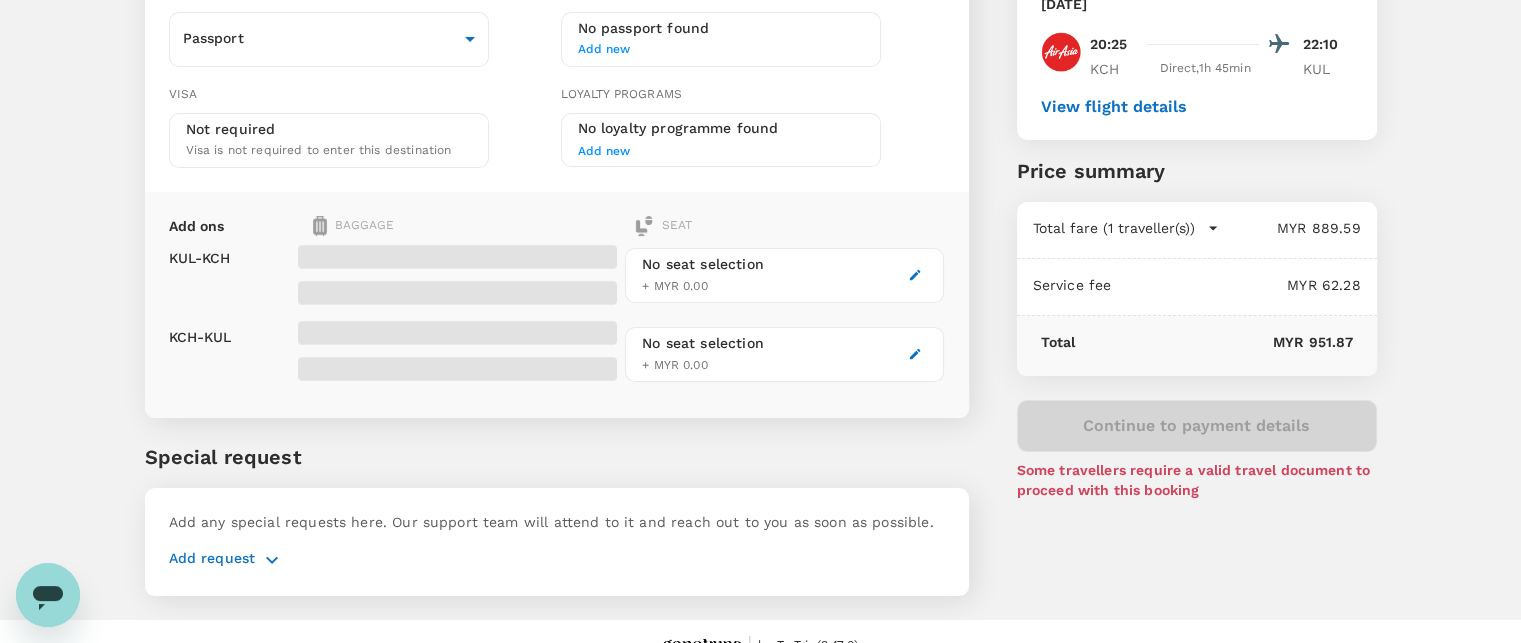 scroll, scrollTop: 0, scrollLeft: 0, axis: both 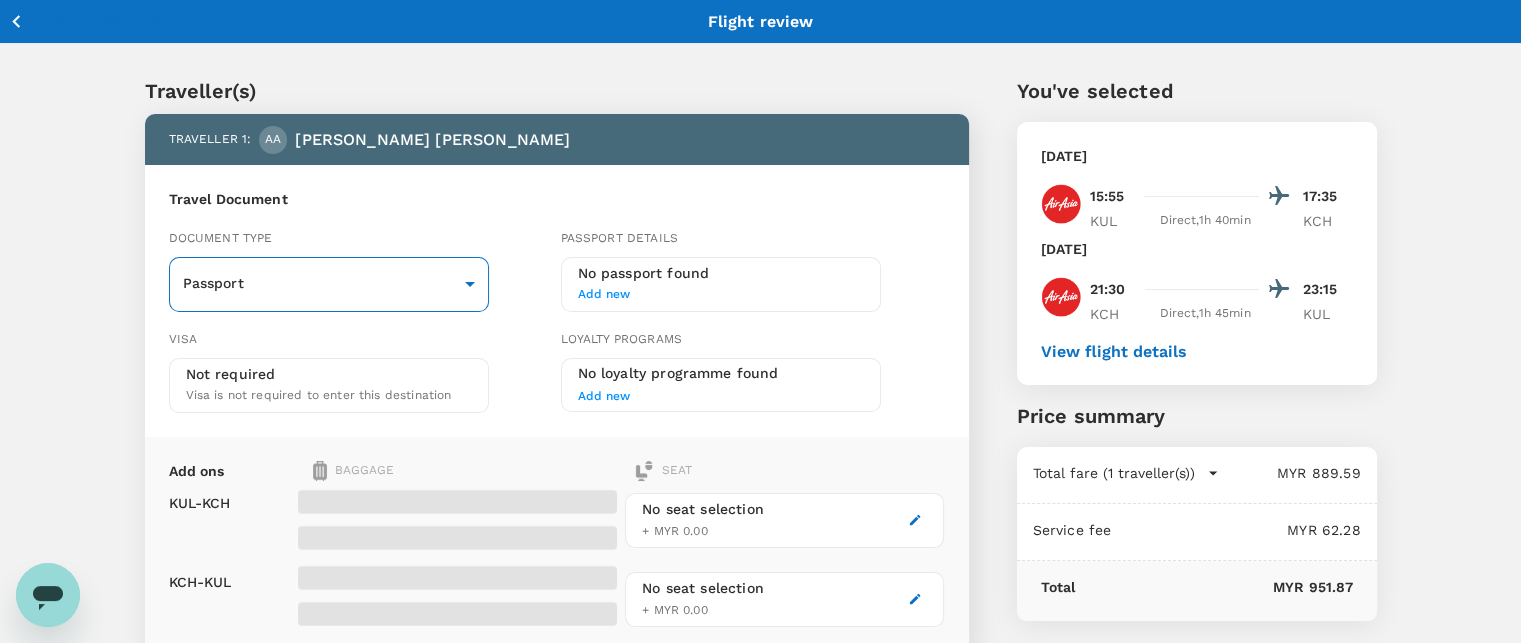 click on "Back to flight results Flight review Traveller(s) Traveller   1 : AA ABD RAHMAN   ABU BAKAR Travel Document Document type Passport Passport ​ Passport details No passport found Add new Visa Not required Visa is not required to enter this destination Loyalty programs No loyalty programme found Add new Add ons Baggage Seat KUL  -  KCH KCH  -  KUL No seat selection + MYR 0.00 No seat selection + MYR 0.00 Special request Add any special requests here. Our support team will attend to it and reach out to you as soon as possible. Add request You've selected Thursday, 17 Jul 2025 15:55 17:35 KUL Direct ,  1h 40min KCH Saturday, 19 Jul 2025 21:30 23:15 KCH Direct ,  1h 45min KUL View flight details Price summary Total fare (1 traveller(s)) MYR 889.59 Air fare MYR 889.59 Baggage fee MYR 0.00 Seat fee MYR 0.00 Service fee MYR 62.28 Total MYR 951.87 Continue to payment details Some travellers require a valid travel document to proceed with this booking by TruTrip  ( 3.47.0   ) View details Edit Add new" at bounding box center [760, 458] 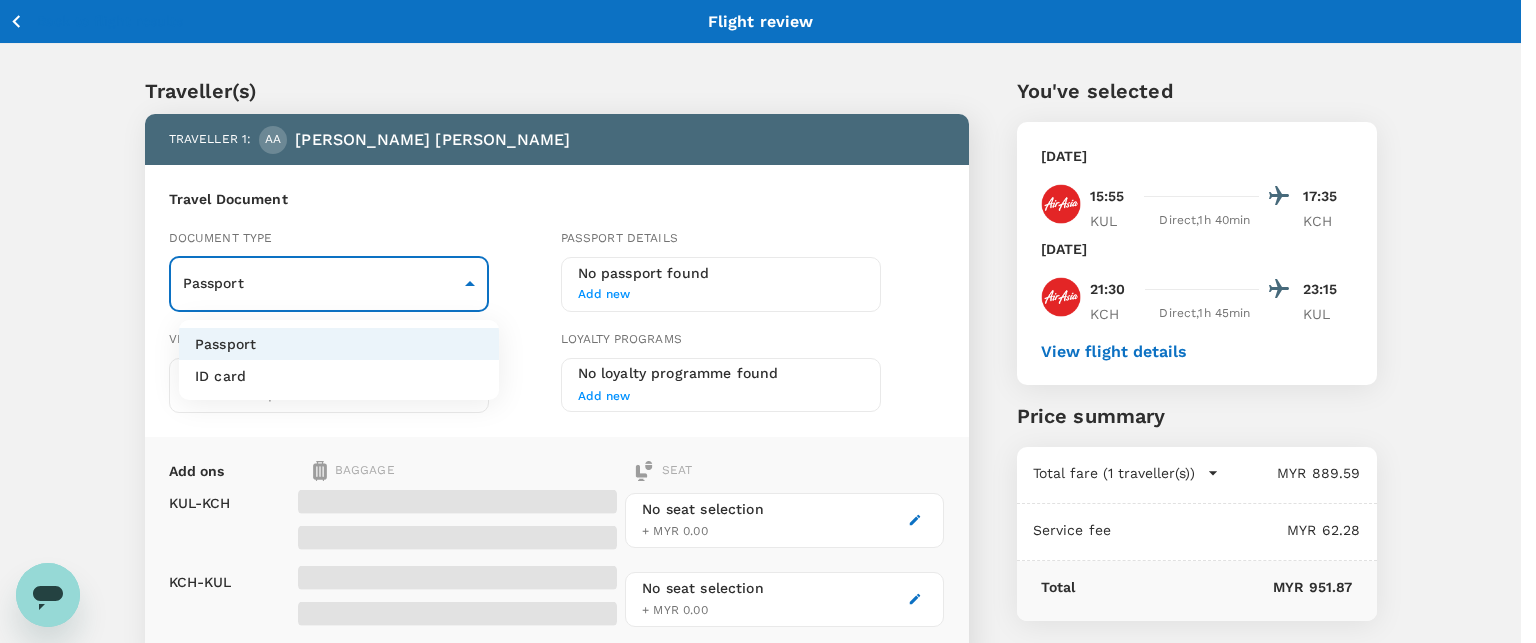 click on "ID card" at bounding box center (339, 376) 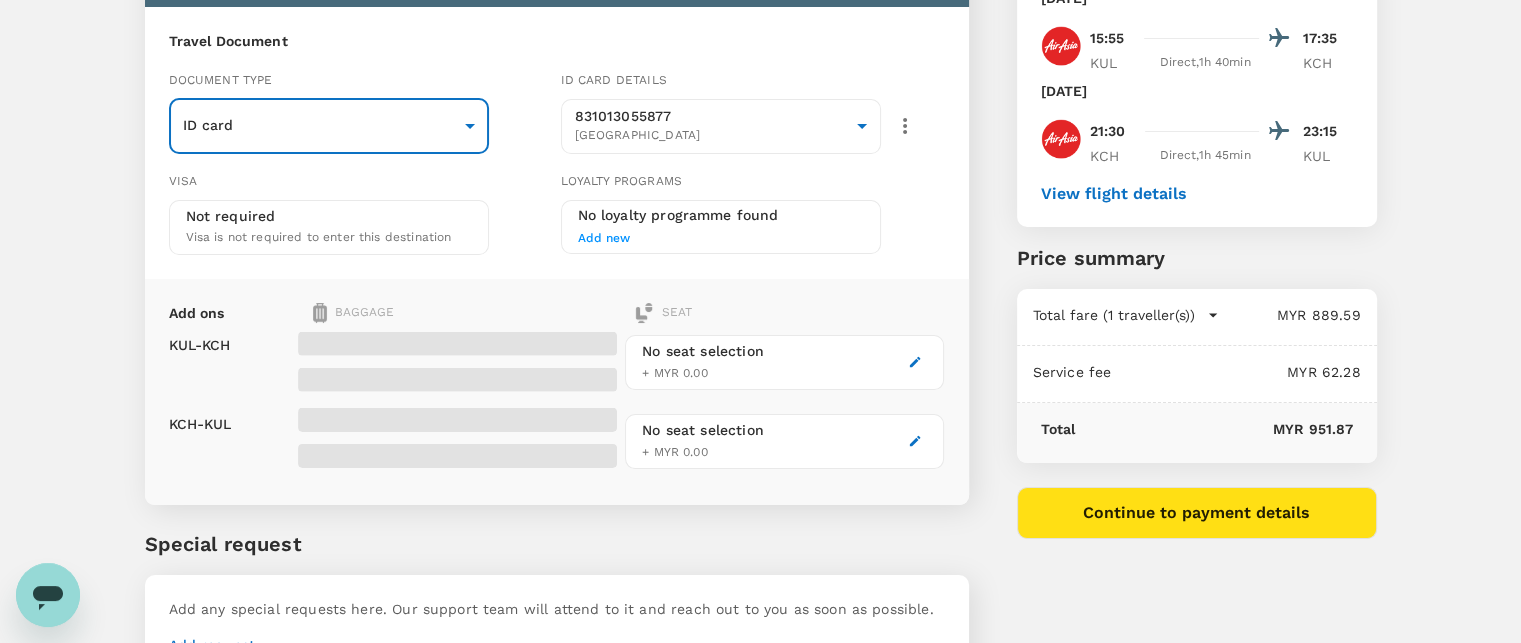 scroll, scrollTop: 200, scrollLeft: 0, axis: vertical 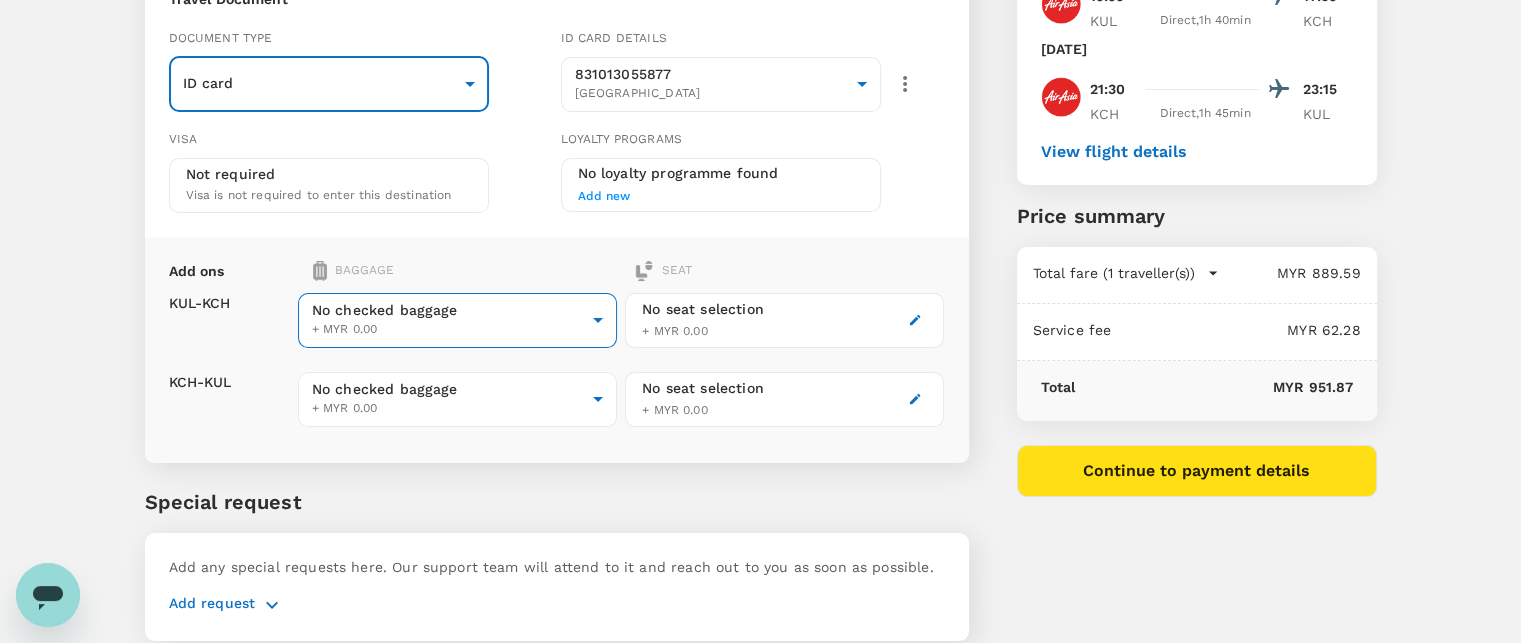 click on "Back to flight results Flight review Traveller(s) Traveller   1 : AA ABD RAHMAN   ABU BAKAR Travel Document Document type ID card Id card ​ Id card details 831013055877 Malaysia 9f002a43-1cd0-4e61-b56d-4c8cfe922963 ​ Visa Not required Visa is not required to enter this destination Loyalty programs No loyalty programme found Add new Add ons Baggage Seat KUL  -  KCH KCH  -  KUL No checked baggage + MYR 0.00 ​ No checked baggage + MYR 0.00 ​ No seat selection + MYR 0.00 No seat selection + MYR 0.00 Special request Add any special requests here. Our support team will attend to it and reach out to you as soon as possible. Add request You've selected Thursday, 17 Jul 2025 15:55 17:35 KUL Direct ,  1h 40min KCH Saturday, 19 Jul 2025 21:30 23:15 KCH Direct ,  1h 45min KUL View flight details Price summary Total fare (1 traveller(s)) MYR 889.59 Air fare MYR 889.59 Baggage fee MYR 0.00 Seat fee MYR 0.00 Service fee MYR 62.28 Total MYR 951.87 Continue to payment details by TruTrip  ( 3.47.0   ) Edit Add new" at bounding box center (760, 258) 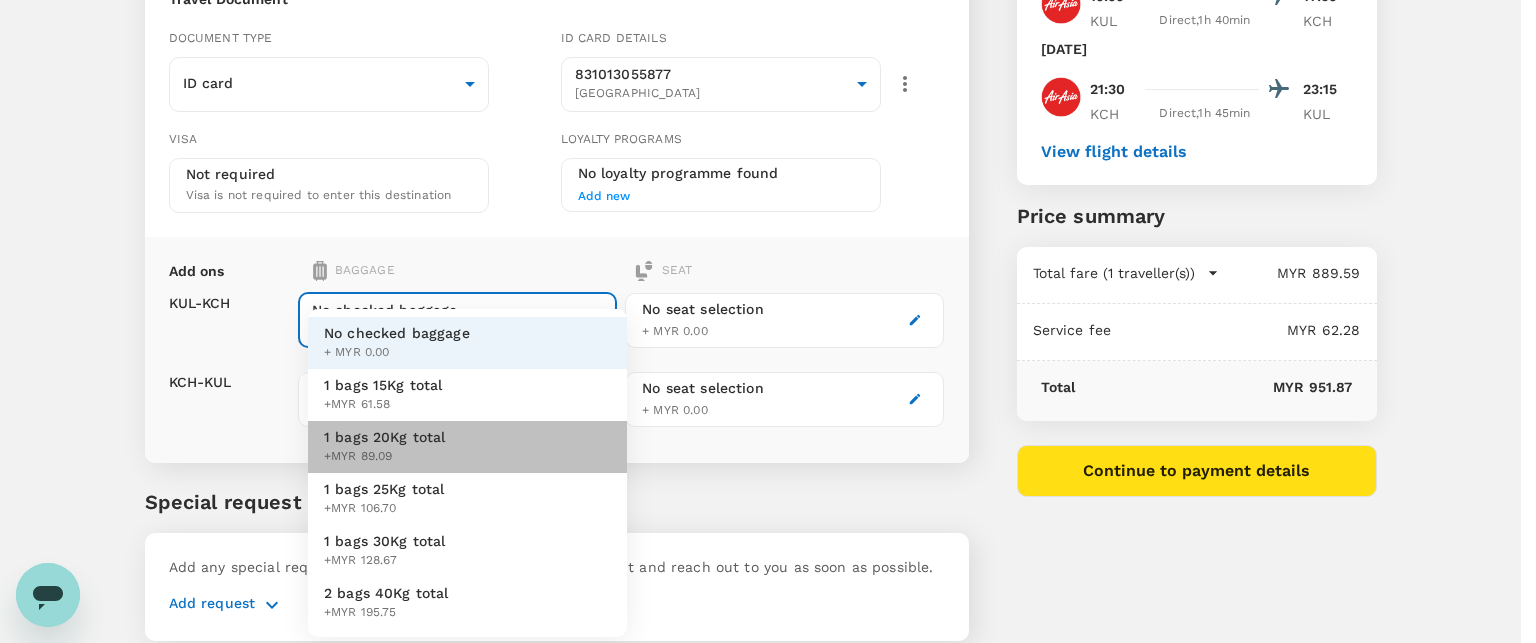 click on "1 bags 20Kg total +MYR 89.09" at bounding box center (467, 447) 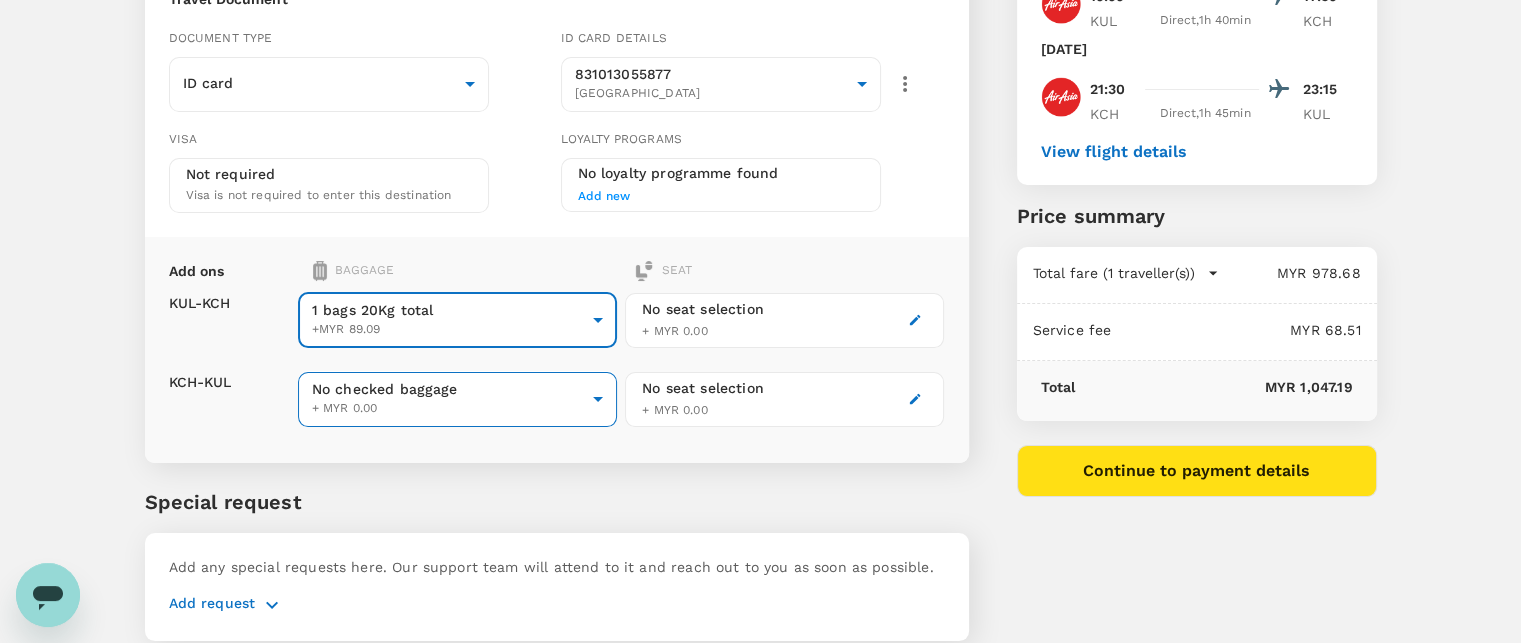 click on "Back to flight results Flight review Traveller(s) Traveller   1 : AA ABD RAHMAN   ABU BAKAR Travel Document Document type ID card Id card ​ Id card details 831013055877 Malaysia 9f002a43-1cd0-4e61-b56d-4c8cfe922963 ​ Visa Not required Visa is not required to enter this destination Loyalty programs No loyalty programme found Add new Add ons Baggage Seat KUL  -  KCH KCH  -  KUL 1 bags 20Kg total +MYR 89.09 2 - 89.09 ​ No checked baggage + MYR 0.00 ​ No seat selection + MYR 0.00 No seat selection + MYR 0.00 Special request Add any special requests here. Our support team will attend to it and reach out to you as soon as possible. Add request You've selected Thursday, 17 Jul 2025 15:55 17:35 KUL Direct ,  1h 40min KCH Saturday, 19 Jul 2025 21:30 23:15 KCH Direct ,  1h 45min KUL View flight details Price summary Total fare (1 traveller(s)) MYR 978.68 Air fare MYR 889.59 Baggage fee MYR 89.09 Seat fee MYR 0.00 Service fee MYR 68.51 Total MYR 1,047.19 Continue to payment details by TruTrip  ( 3.47.0   ) Edit" at bounding box center (760, 258) 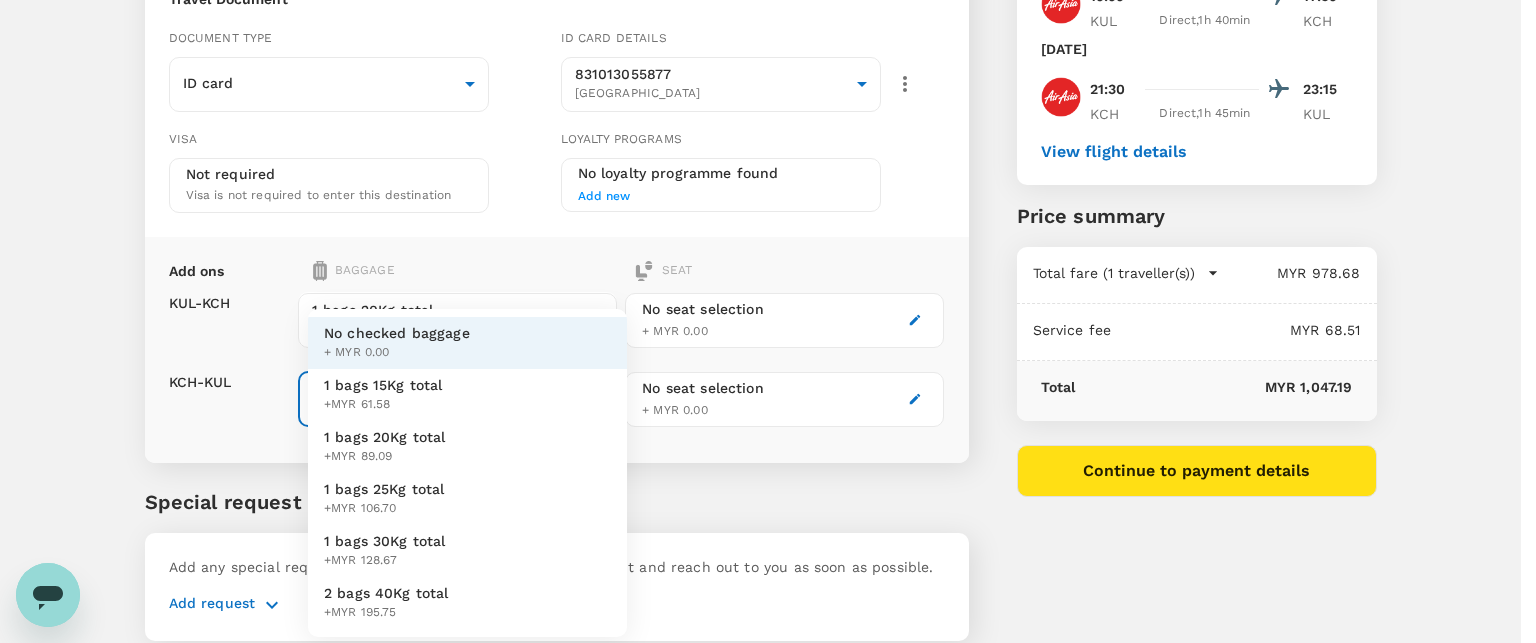 click on "1 bags 20Kg total +MYR 89.09" at bounding box center (467, 447) 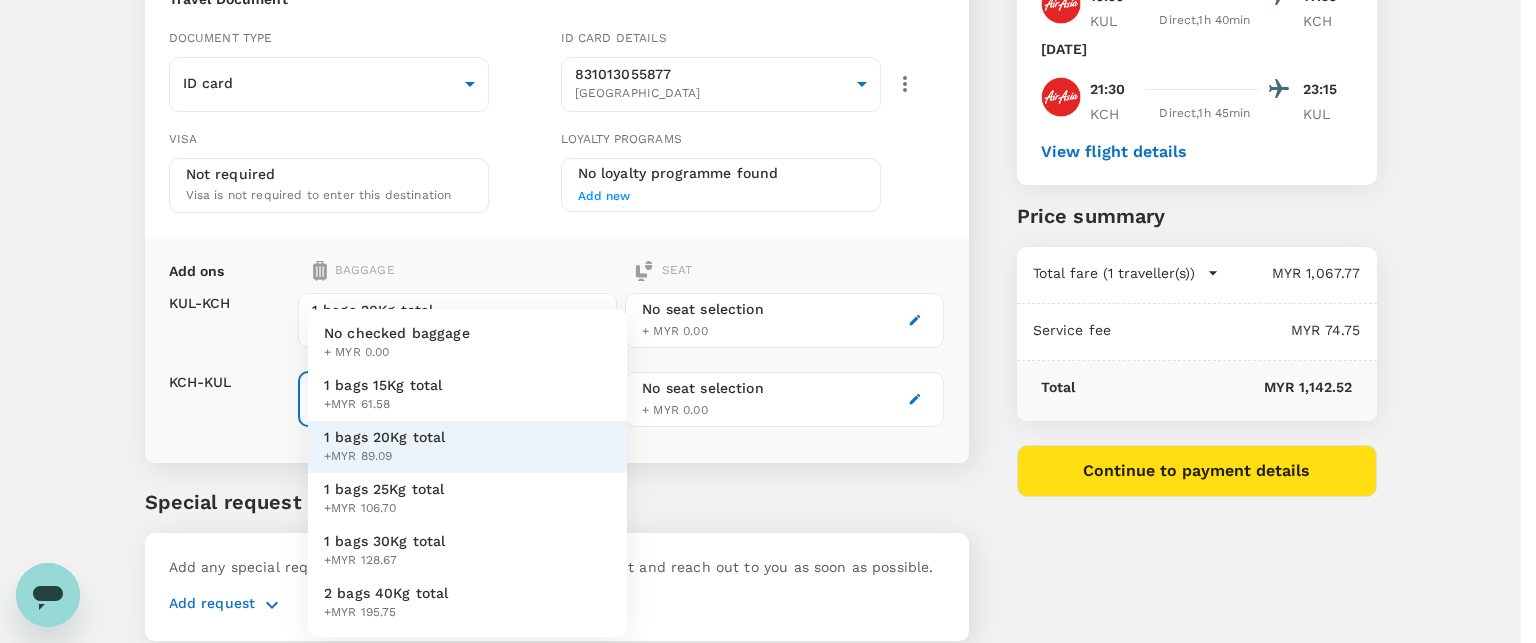 click on "Back to flight results Flight review Traveller(s) Traveller   1 : AA ABD RAHMAN   ABU BAKAR Travel Document Document type ID card Id card ​ Id card details 831013055877 Malaysia 9f002a43-1cd0-4e61-b56d-4c8cfe922963 ​ Visa Not required Visa is not required to enter this destination Loyalty programs No loyalty programme found Add new Add ons Baggage Seat KUL  -  KCH KCH  -  KUL 1 bags 20Kg total +MYR 89.09 2 - 89.09 ​ 1 bags 20Kg total +MYR 89.09 2 - 89.09 ​ No seat selection + MYR 0.00 No seat selection + MYR 0.00 Special request Add any special requests here. Our support team will attend to it and reach out to you as soon as possible. Add request You've selected Thursday, 17 Jul 2025 15:55 17:35 KUL Direct ,  1h 40min KCH Saturday, 19 Jul 2025 21:30 23:15 KCH Direct ,  1h 45min KUL View flight details Price summary Total fare (1 traveller(s)) MYR 1,067.77 Air fare MYR 889.59 Baggage fee MYR 178.18 Seat fee MYR 0.00 Service fee MYR 74.75 Total MYR 1,142.52 Continue to payment details by TruTrip  ( )" at bounding box center (768, 258) 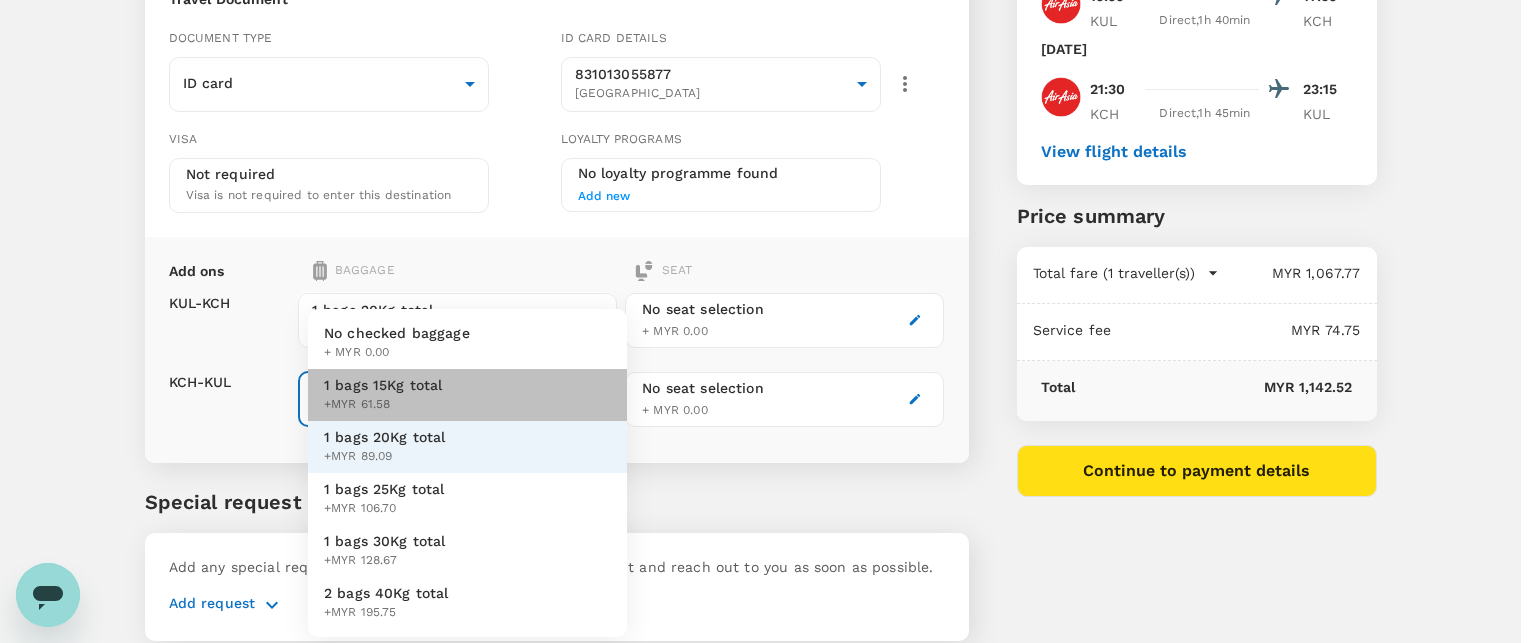 click on "1 bags 15Kg total +MYR 61.58" at bounding box center [467, 395] 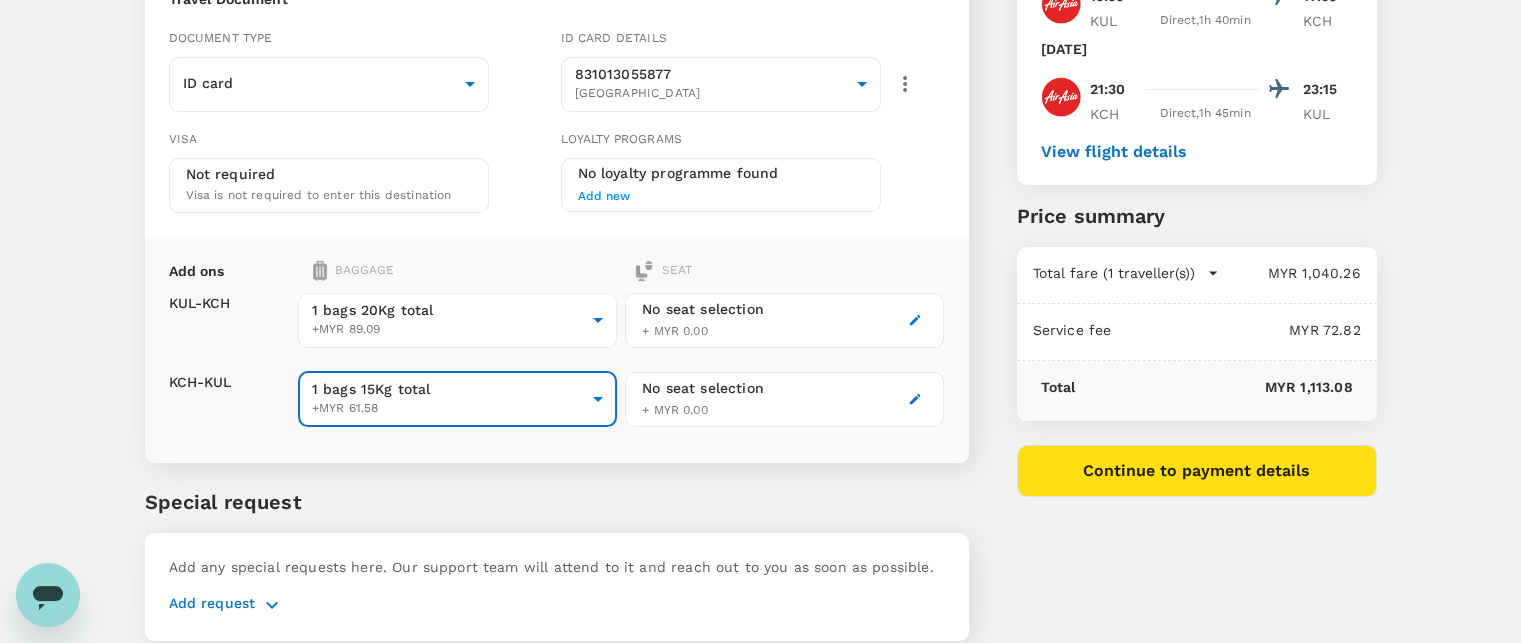 scroll, scrollTop: 271, scrollLeft: 0, axis: vertical 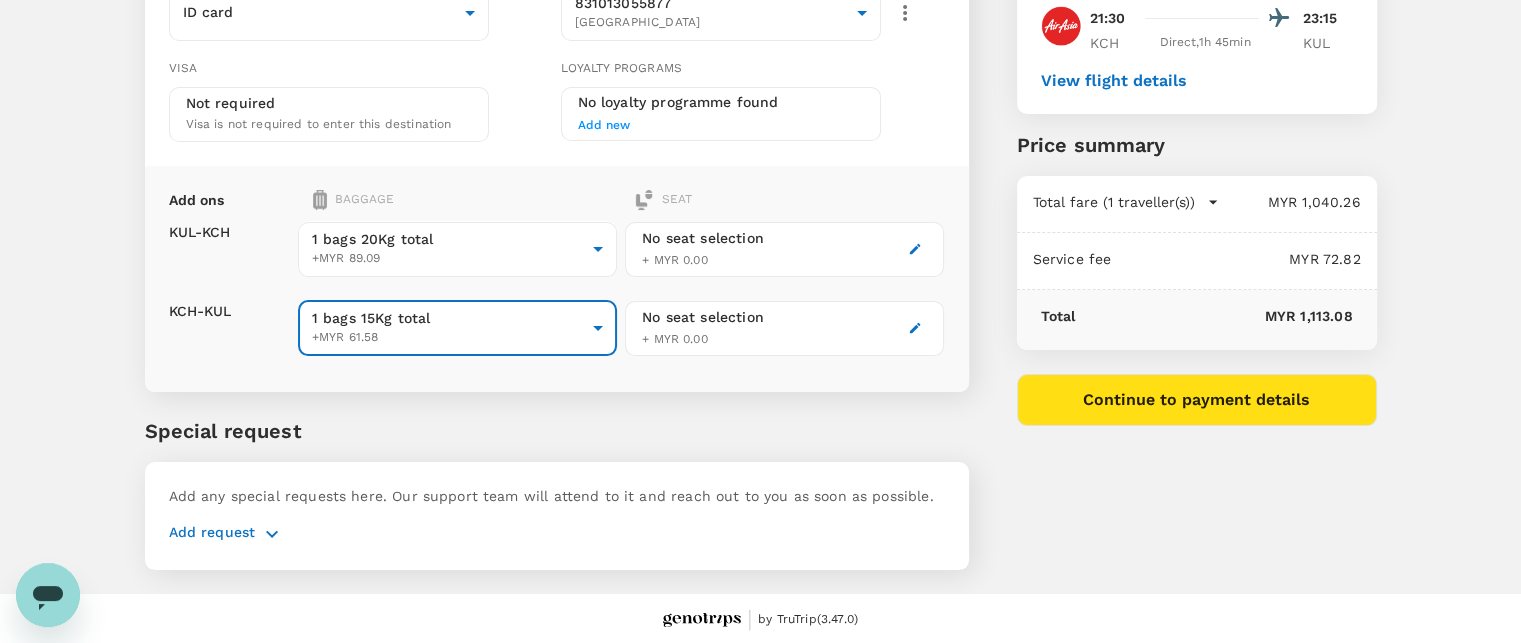 click 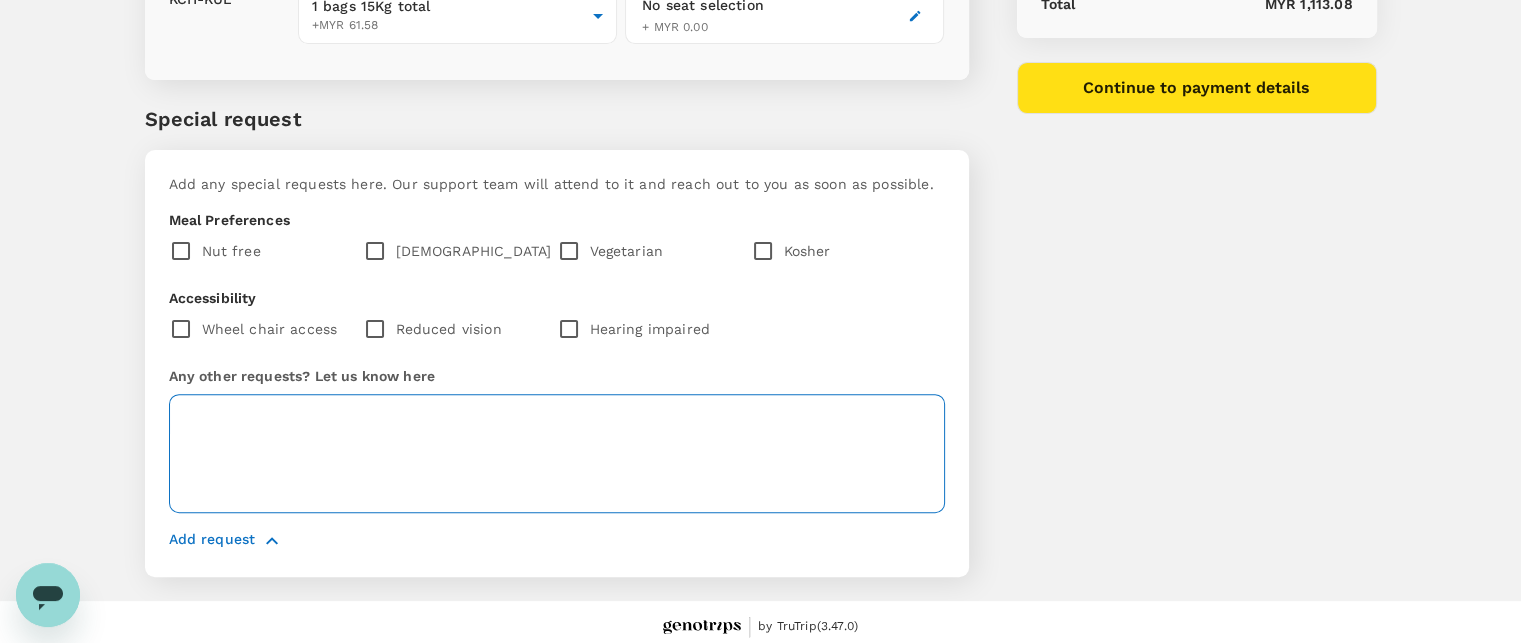 scroll, scrollTop: 589, scrollLeft: 0, axis: vertical 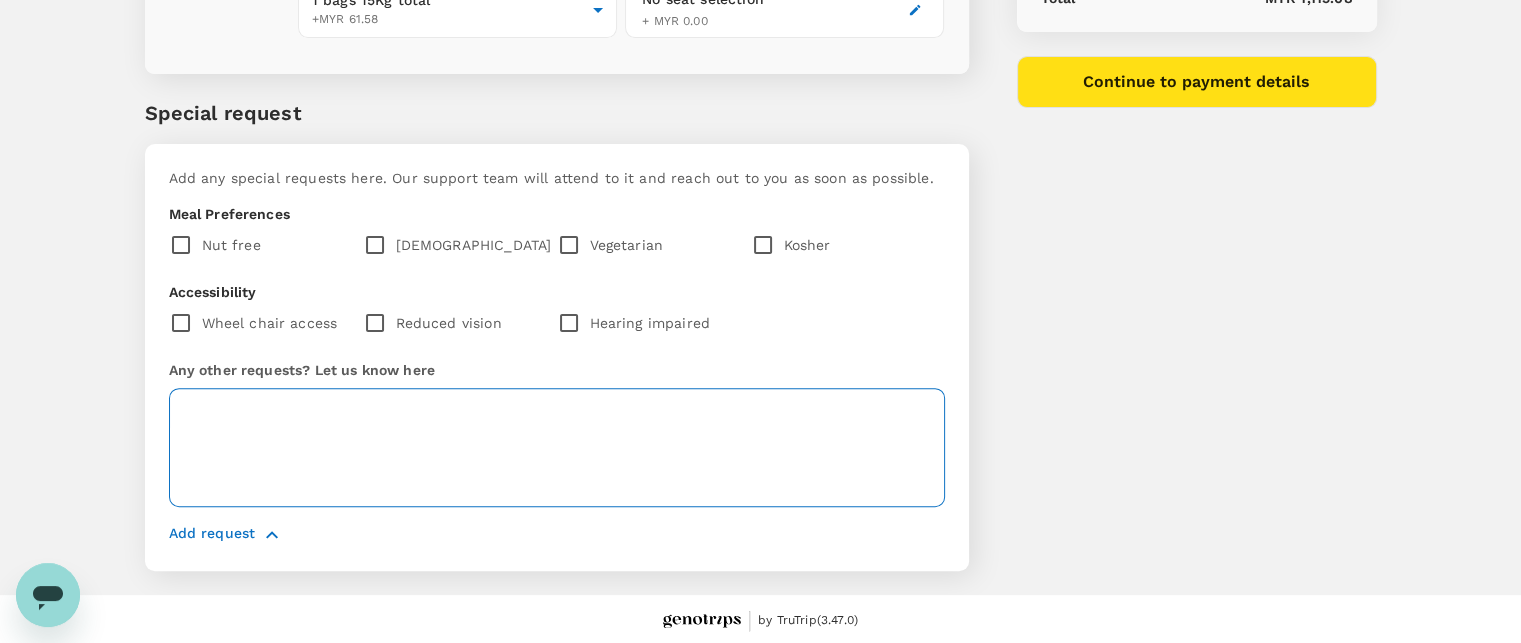 click at bounding box center (557, 447) 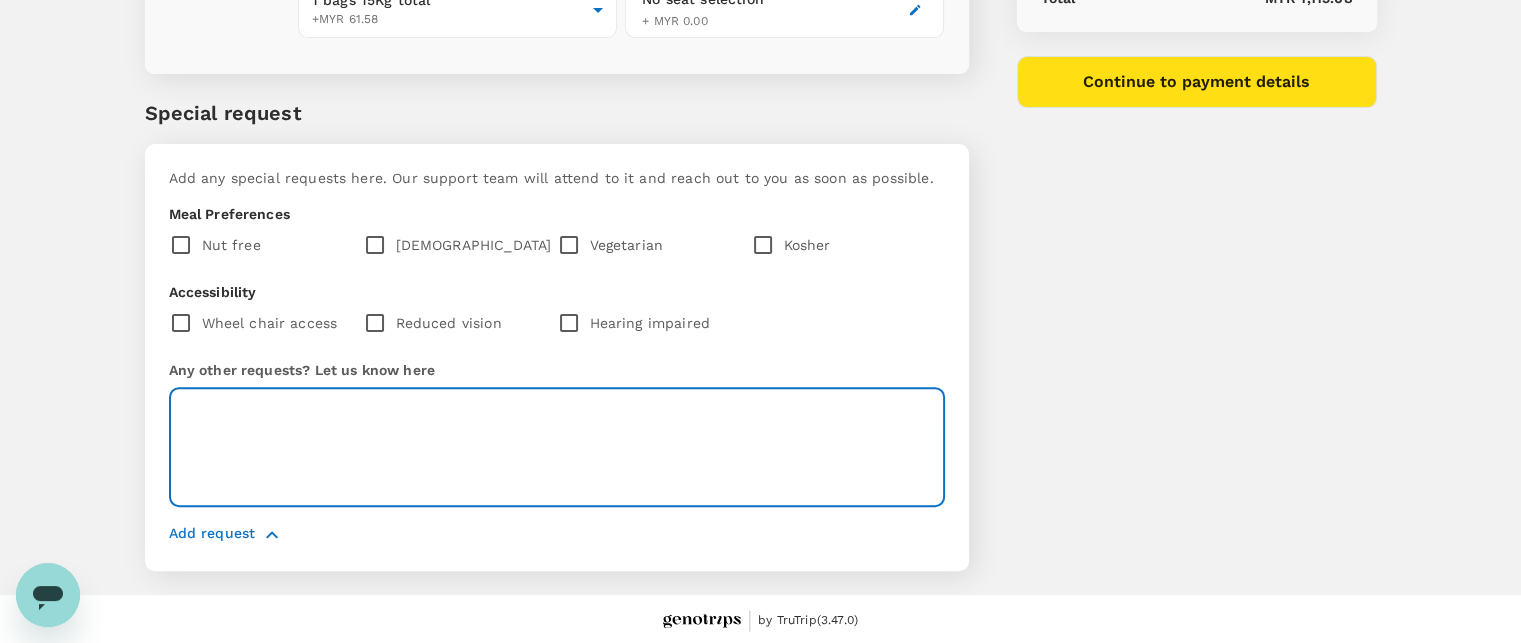 drag, startPoint x: 689, startPoint y: 403, endPoint x: 700, endPoint y: 398, distance: 12.083046 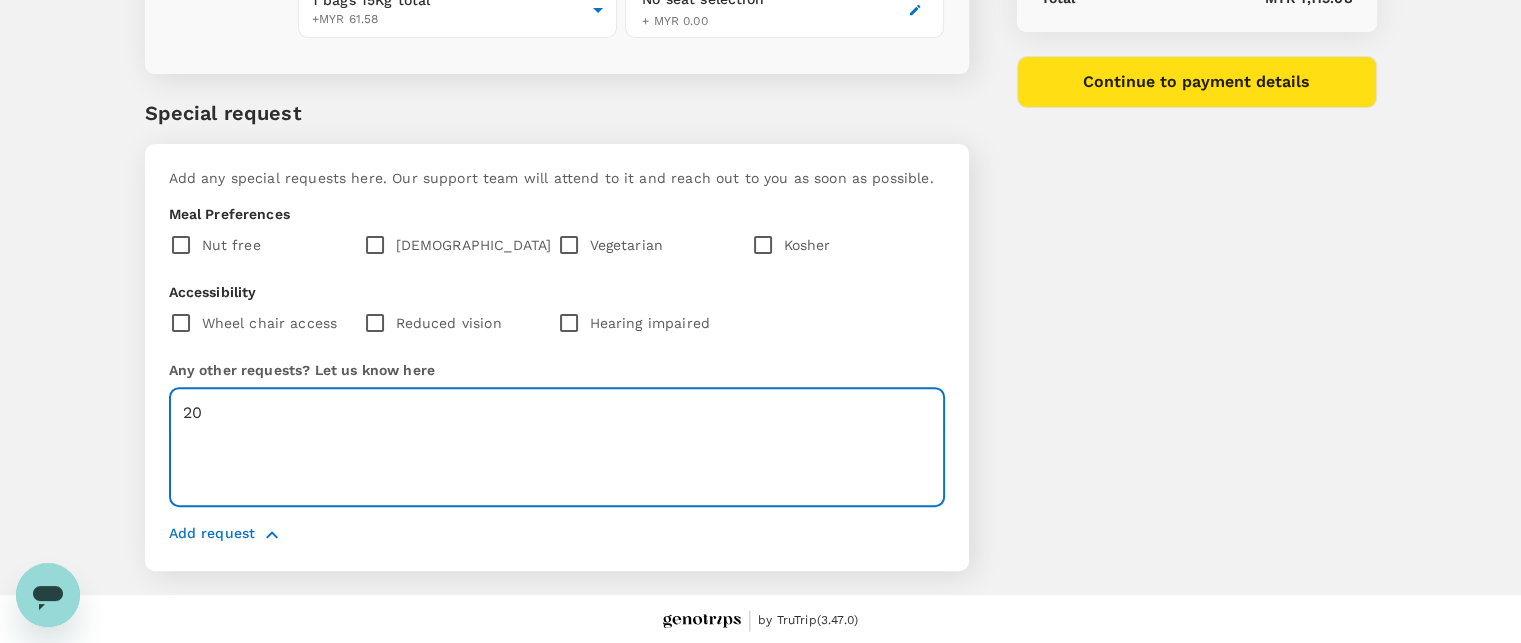 type on "2" 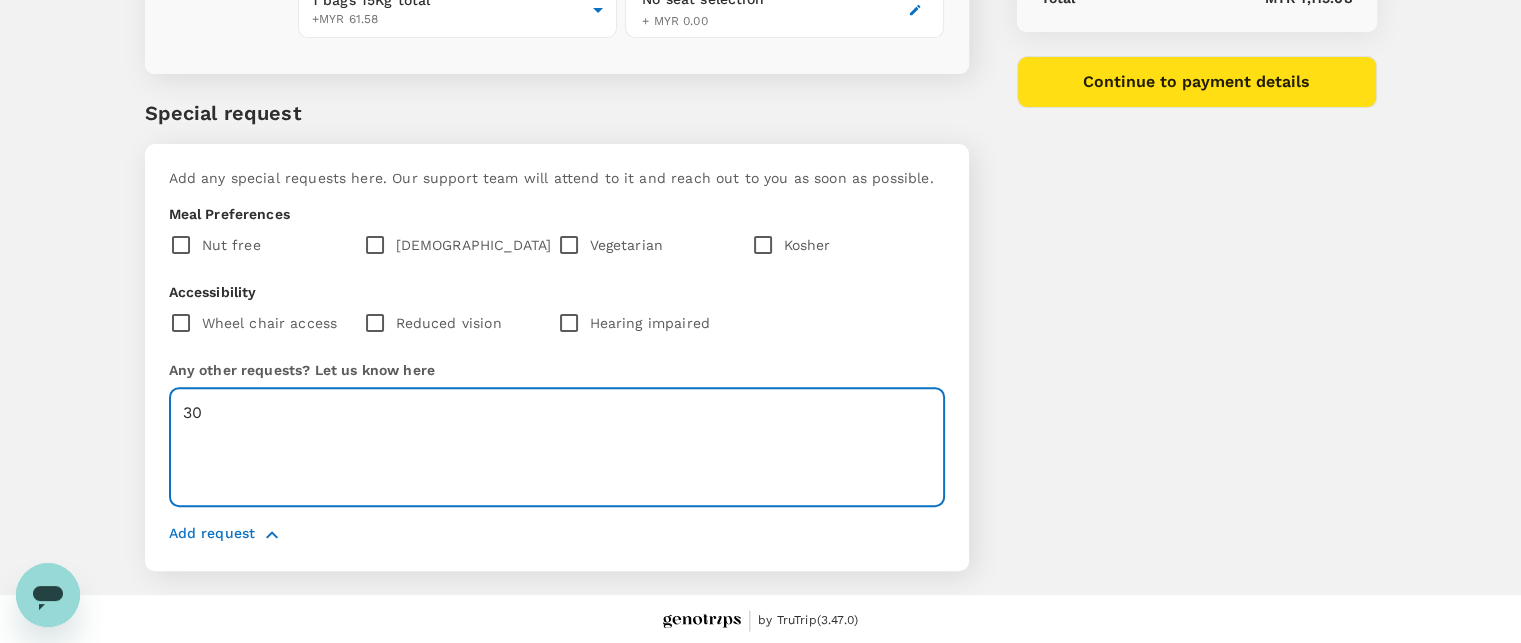 type on "3" 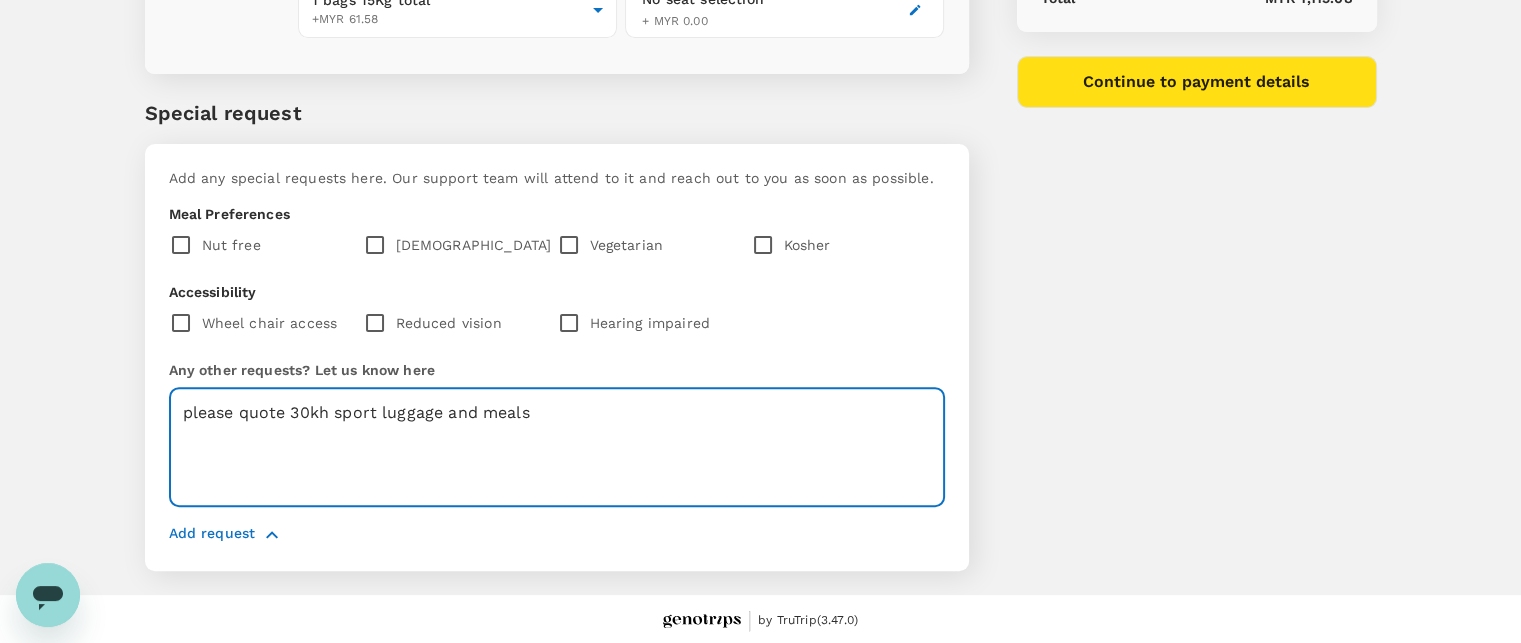 click on "please quote 30kh sport luggage and meals" at bounding box center (557, 447) 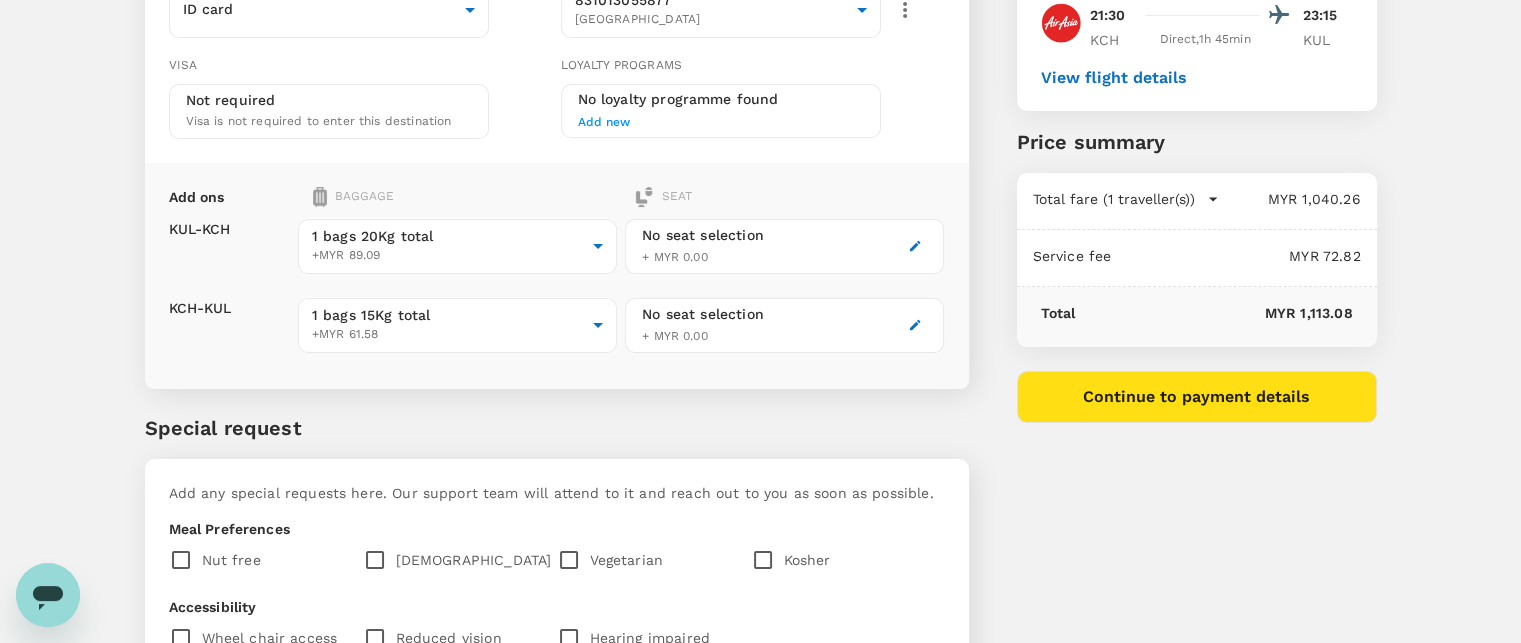 scroll, scrollTop: 189, scrollLeft: 0, axis: vertical 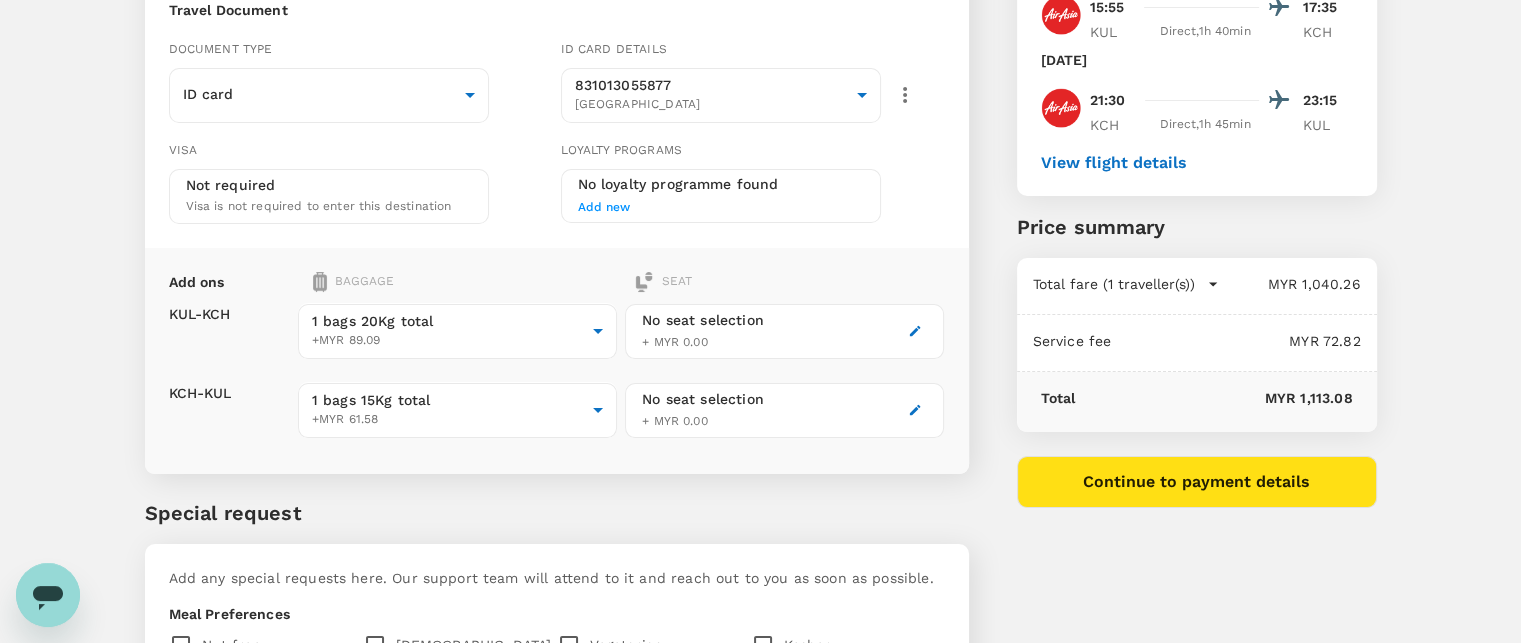 type on "please quote 30kg sport luggage and meals" 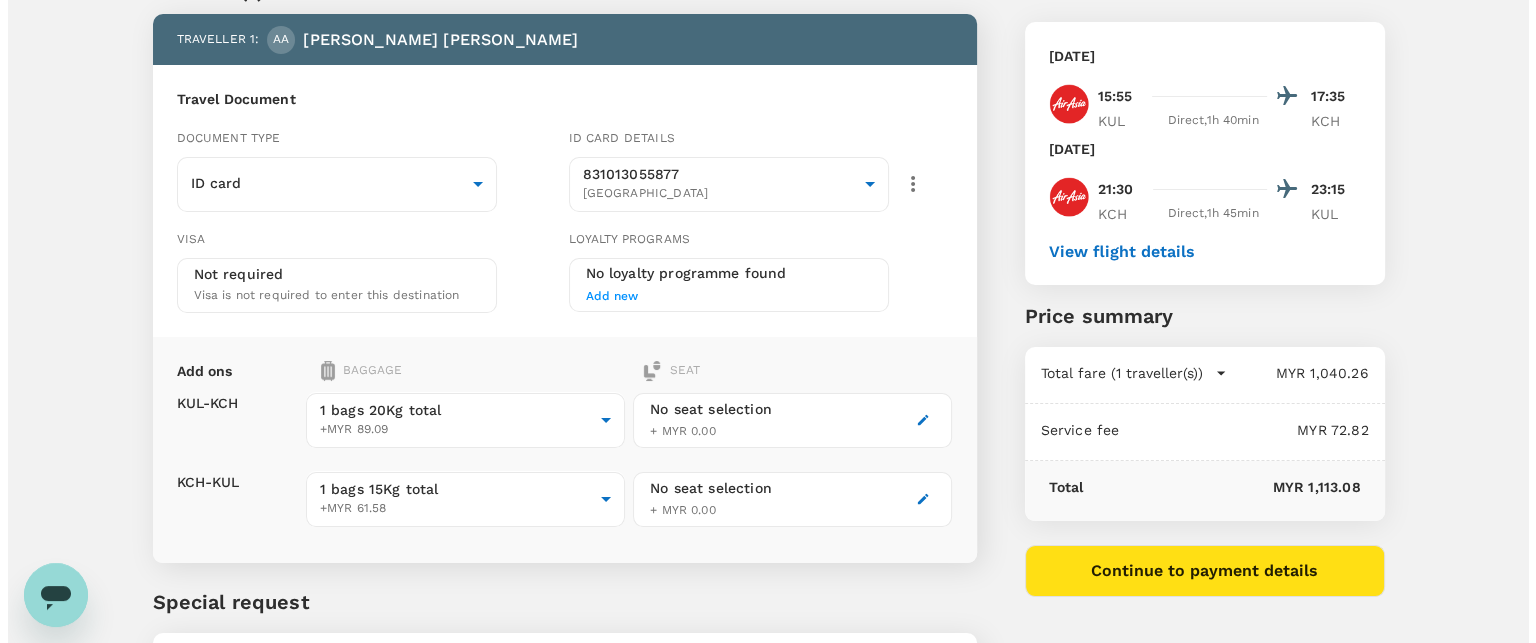 scroll, scrollTop: 200, scrollLeft: 0, axis: vertical 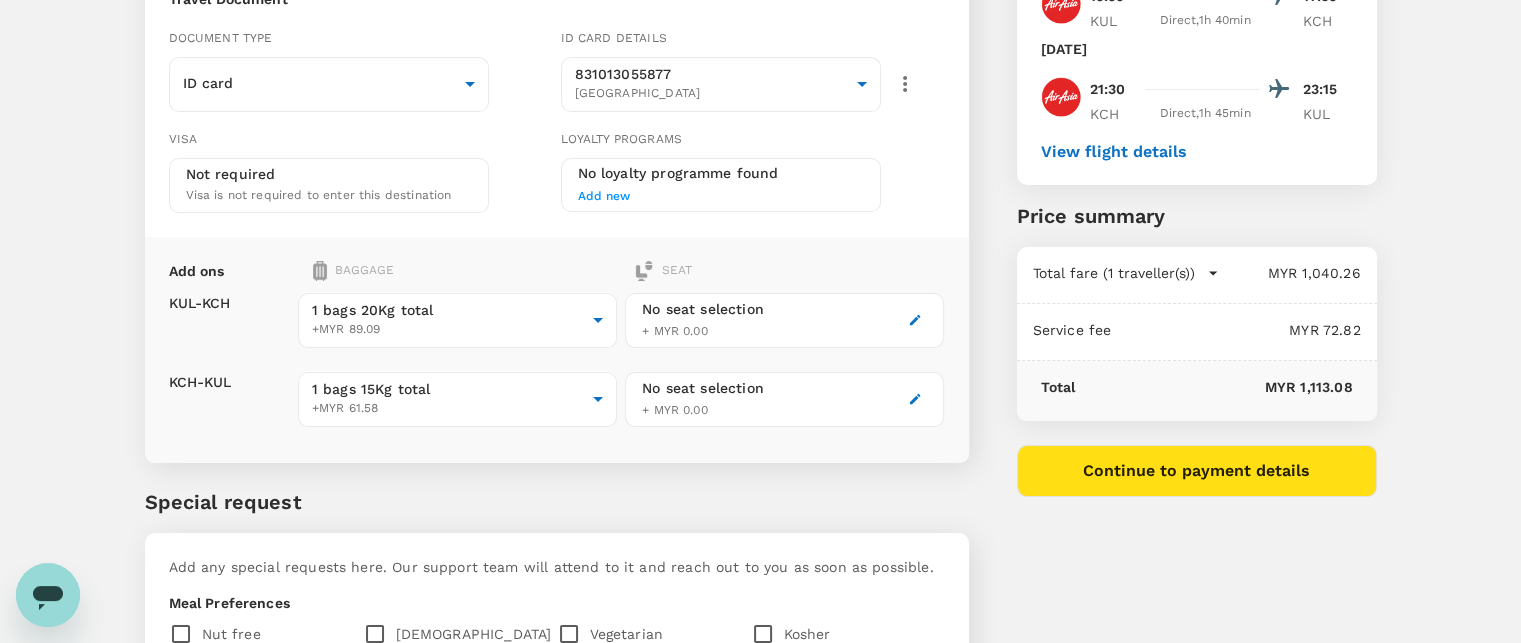 click on "Continue to payment details" at bounding box center (1197, 471) 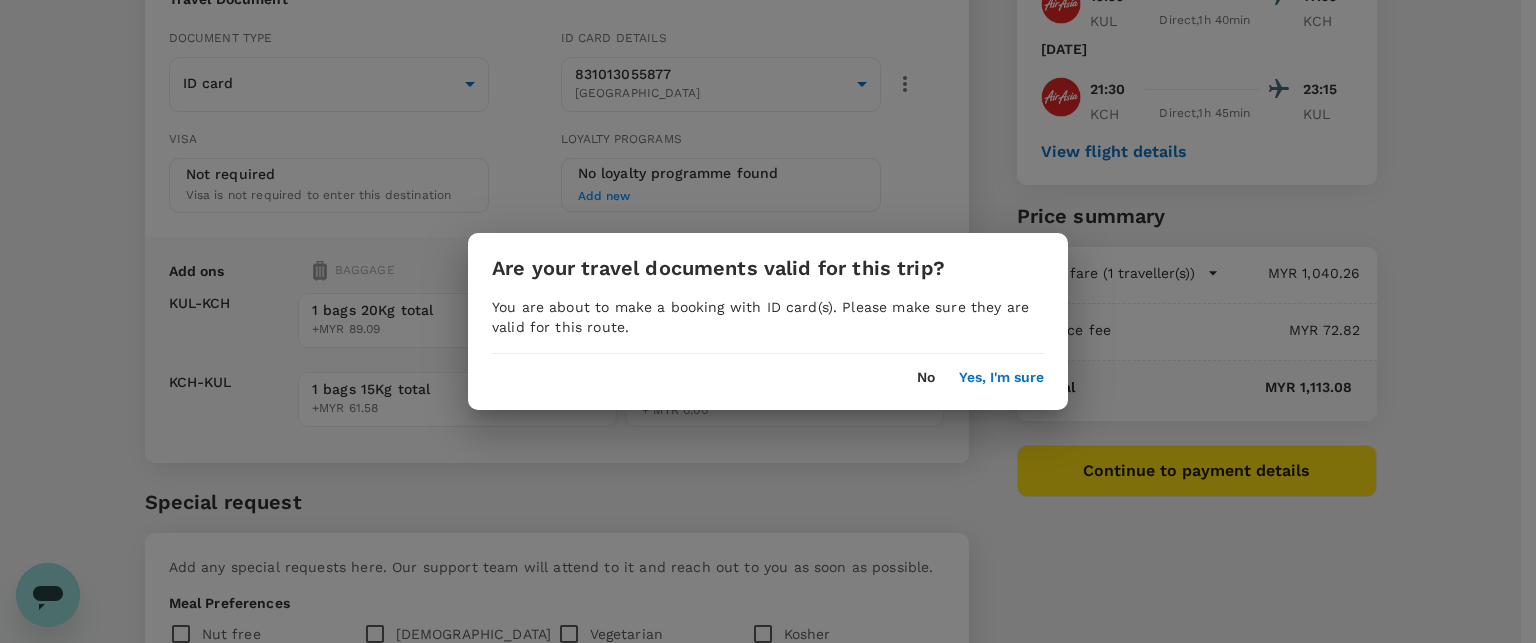 click on "Yes, I'm sure" at bounding box center (1001, 378) 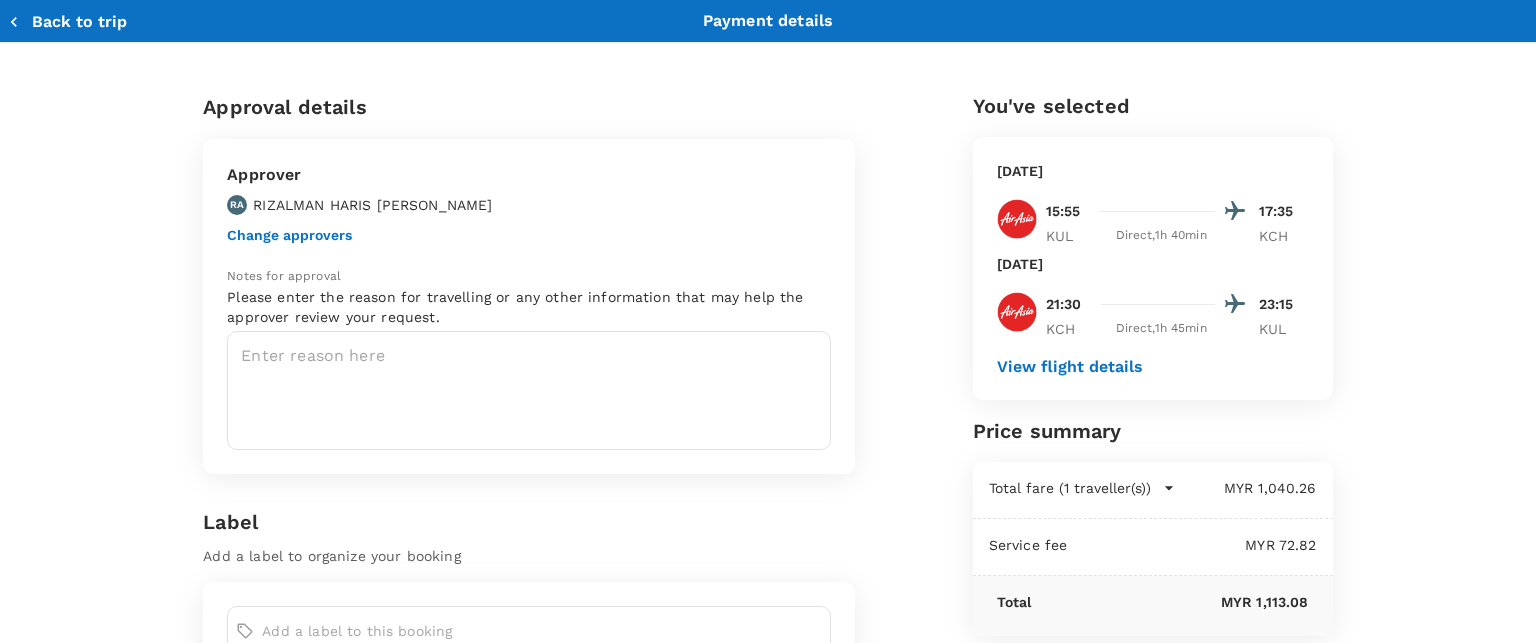 scroll, scrollTop: 100, scrollLeft: 0, axis: vertical 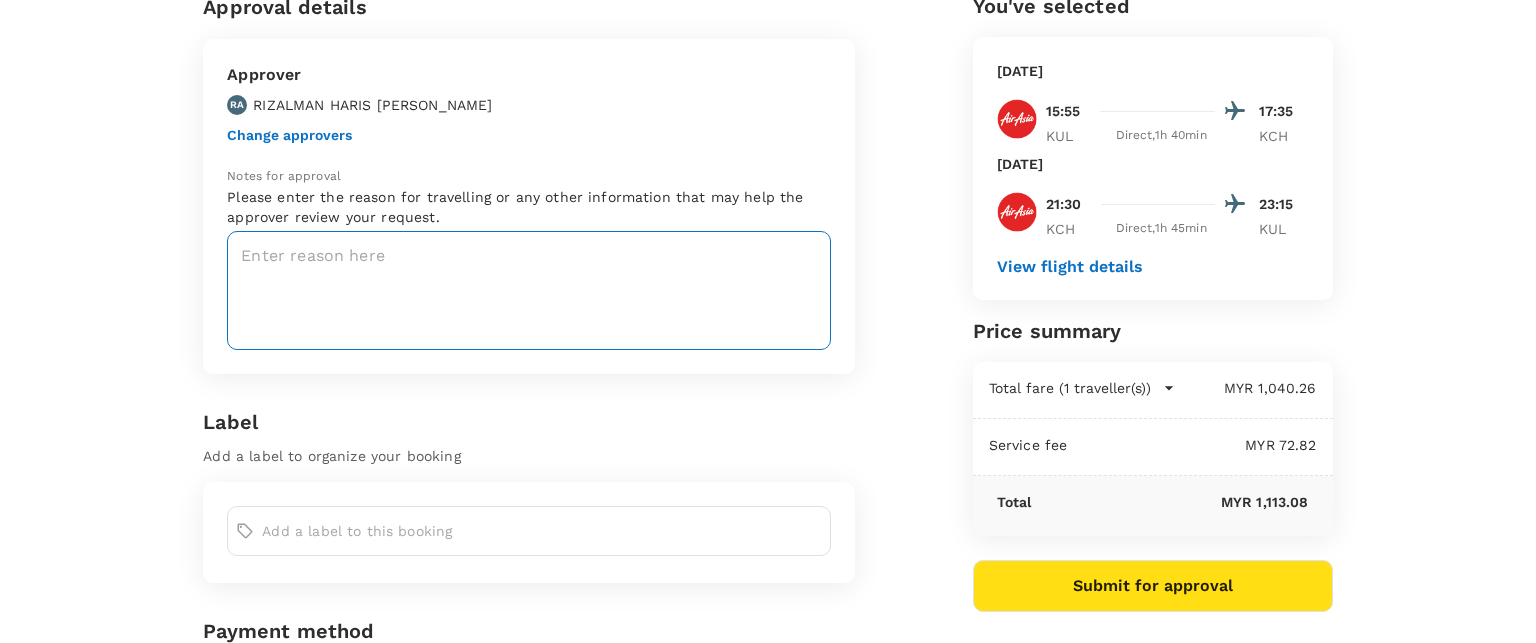 click at bounding box center (529, 290) 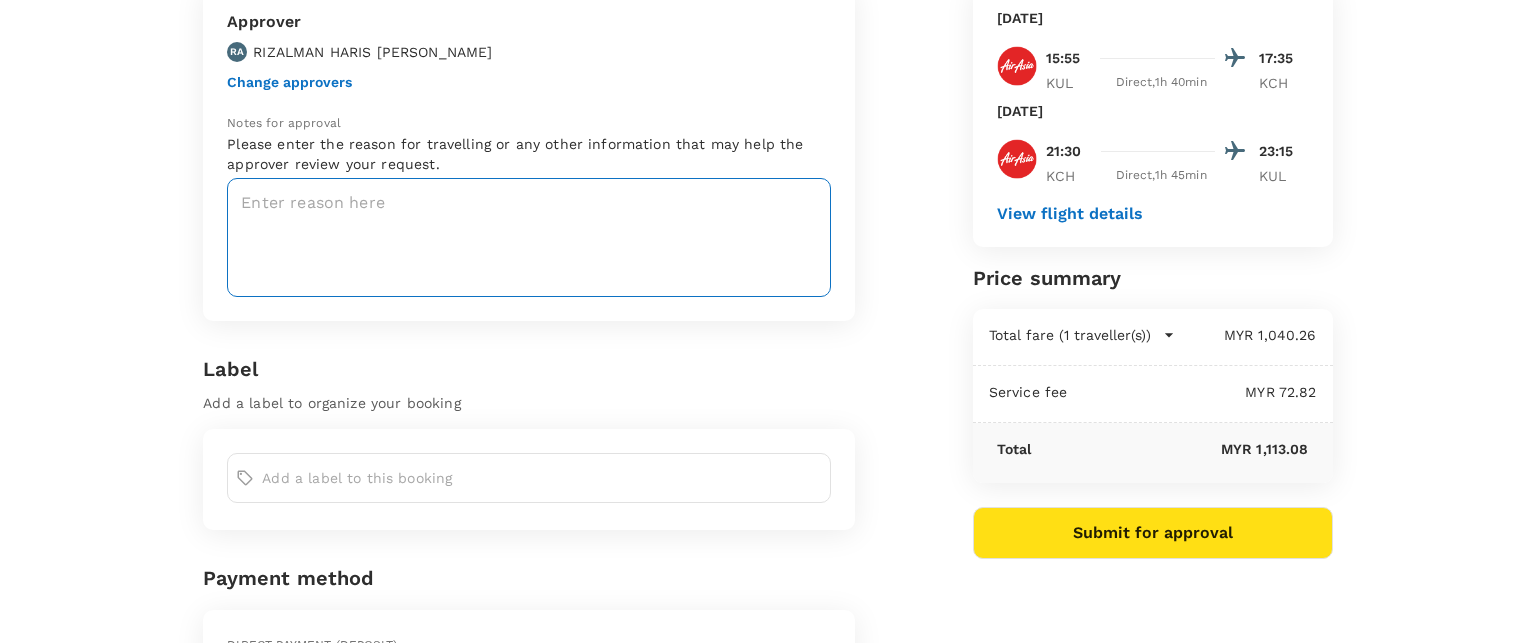 scroll, scrollTop: 200, scrollLeft: 0, axis: vertical 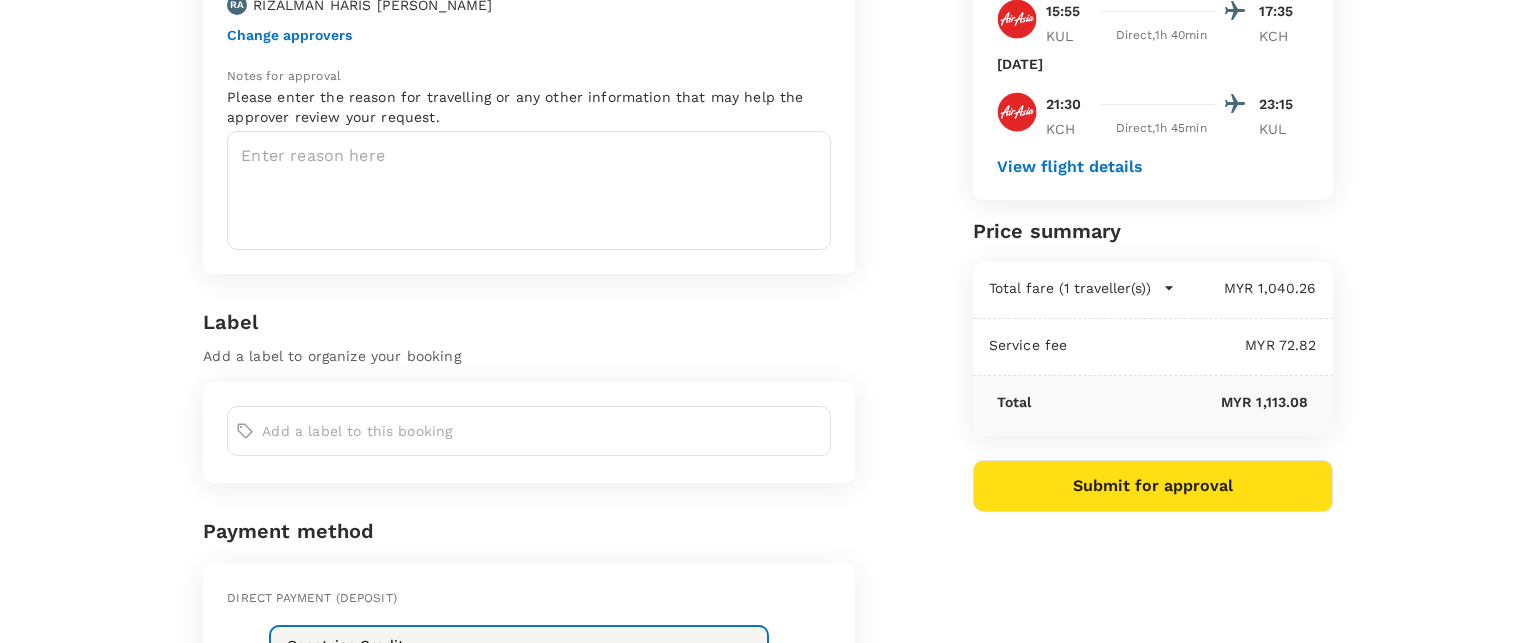 click at bounding box center (542, 431) 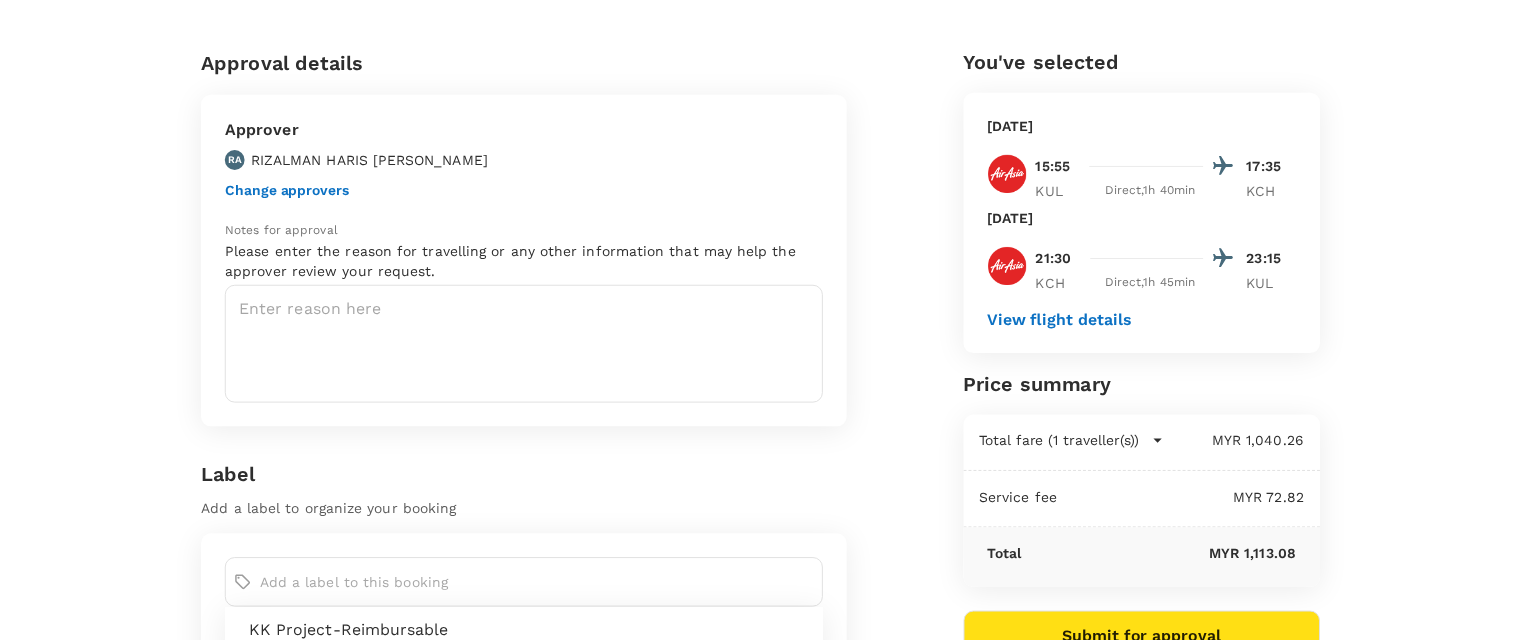 scroll, scrollTop: 0, scrollLeft: 0, axis: both 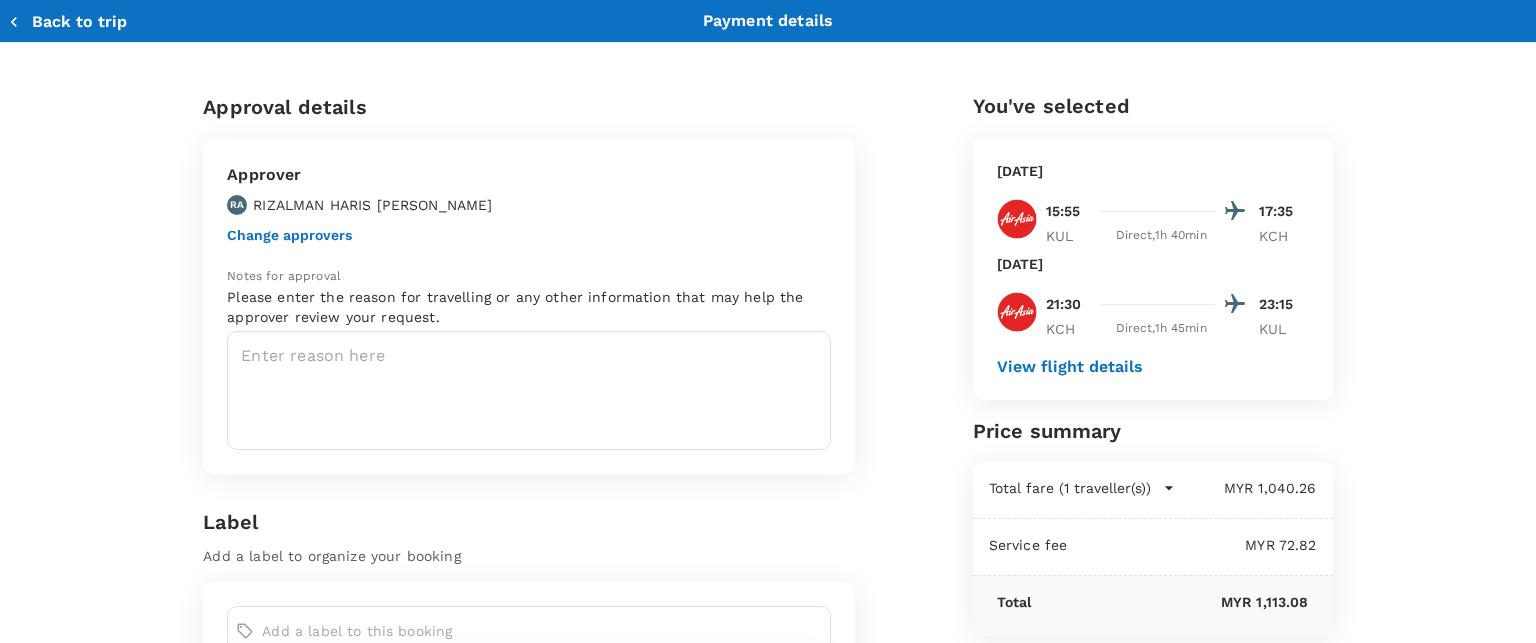 click on "Back to trip" at bounding box center [67, 22] 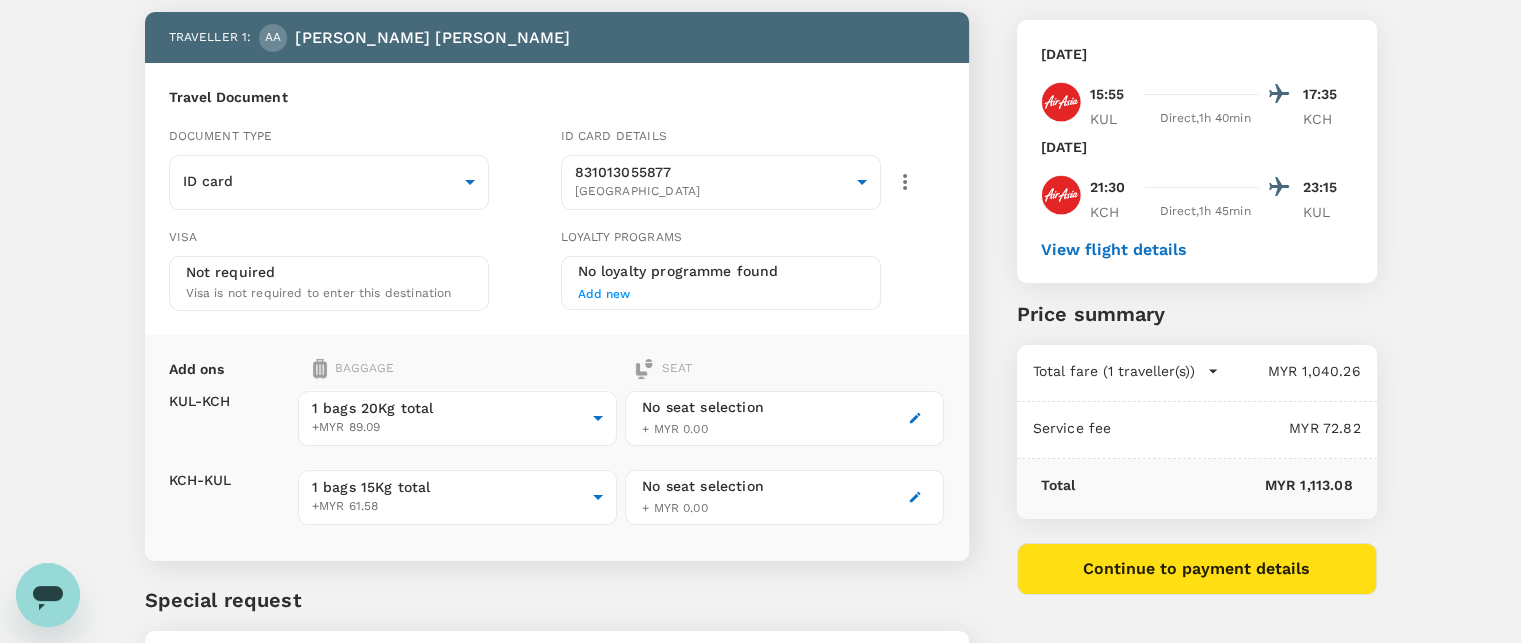 scroll, scrollTop: 0, scrollLeft: 0, axis: both 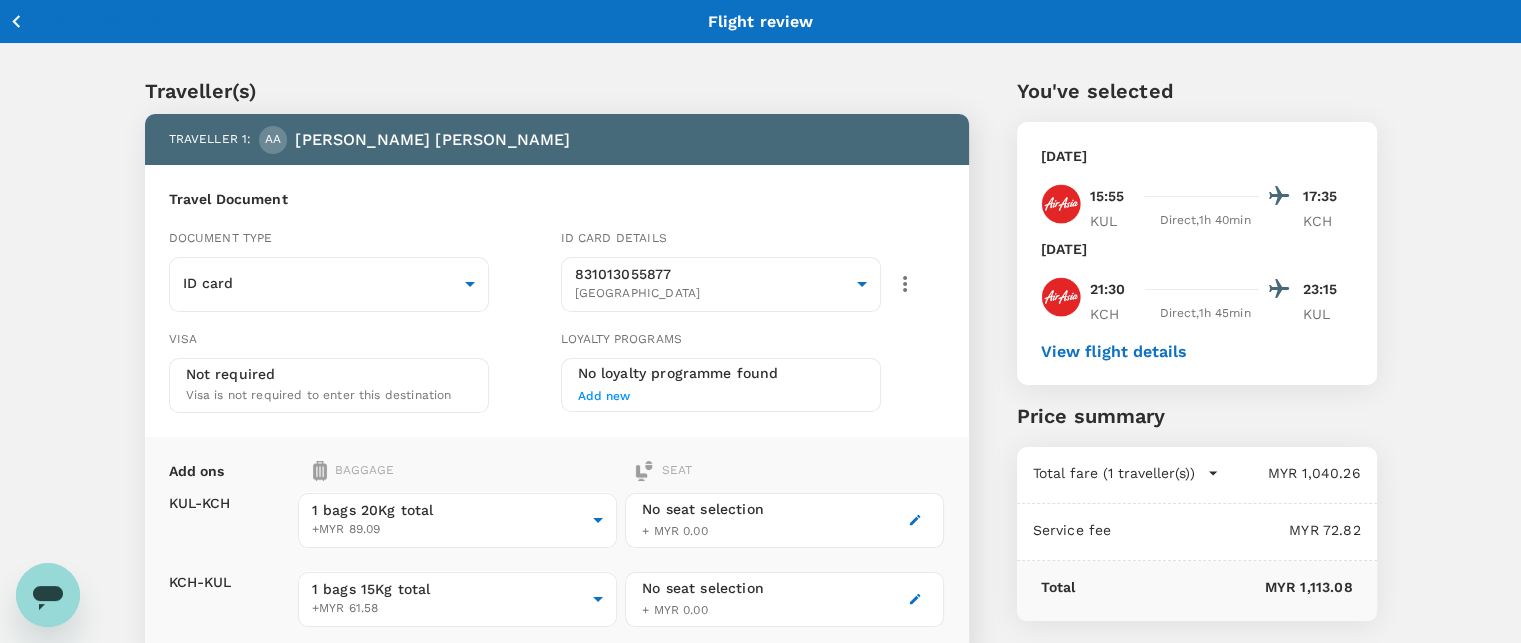 click on "Back to flight results" at bounding box center (110, 21) 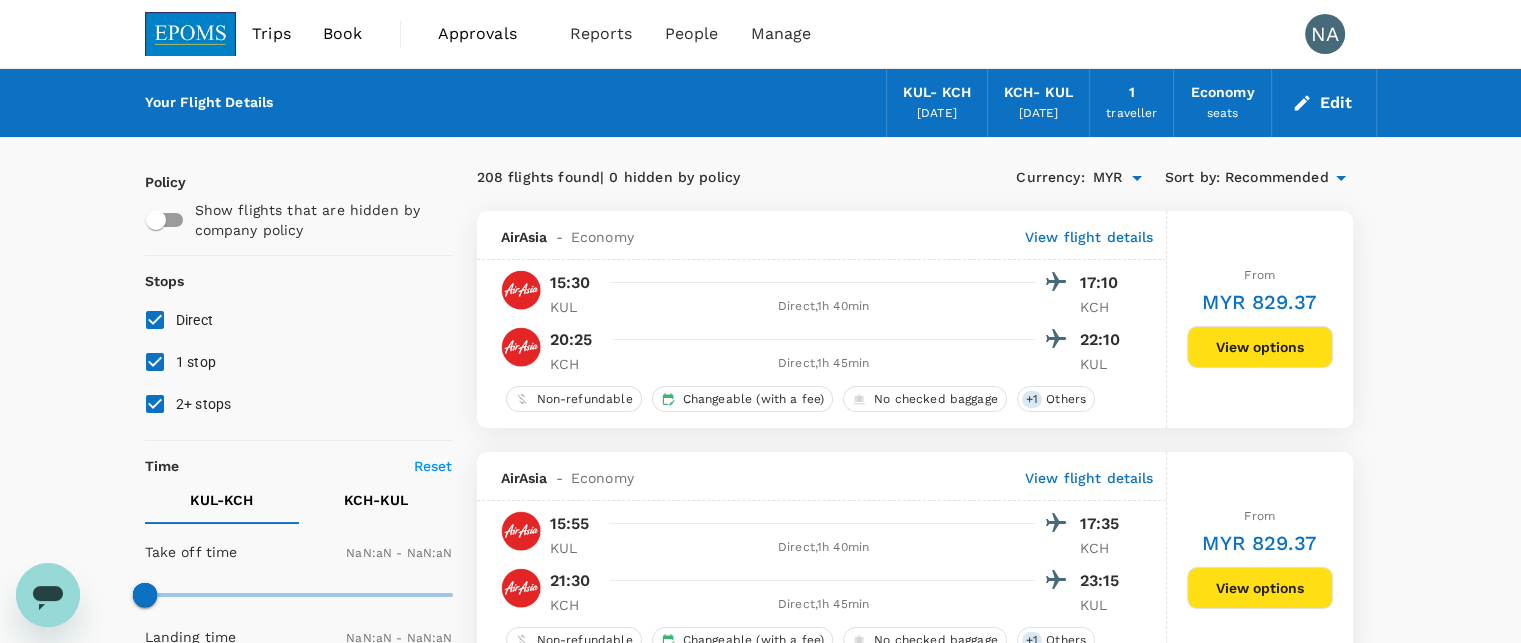 type on "1440" 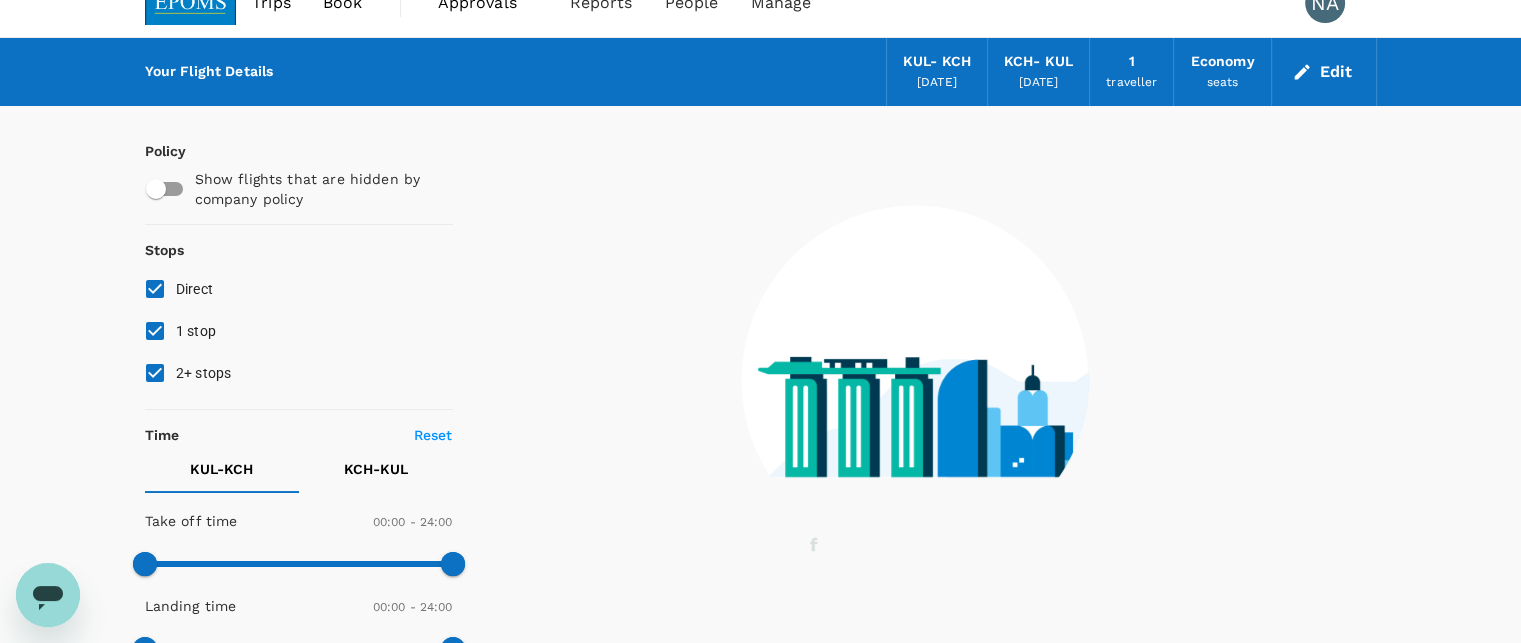 scroll, scrollTop: 0, scrollLeft: 0, axis: both 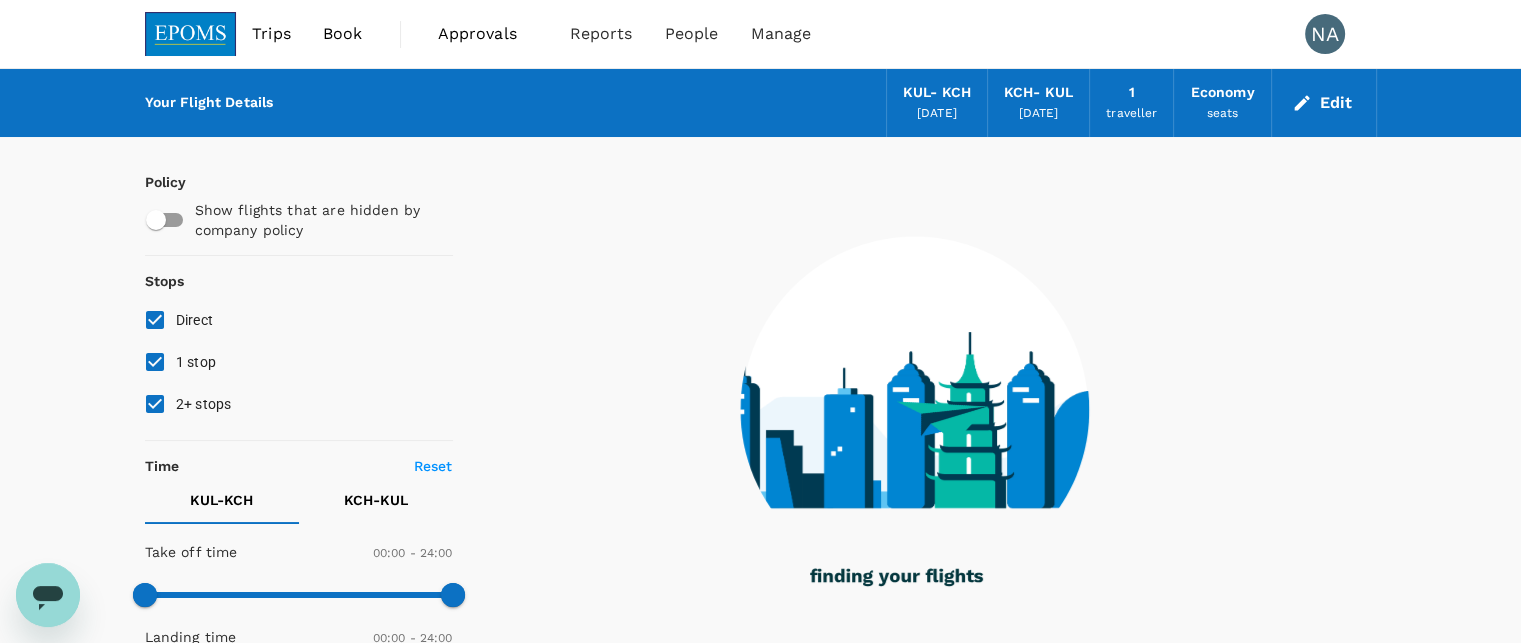 click on "Approvals" at bounding box center [488, 34] 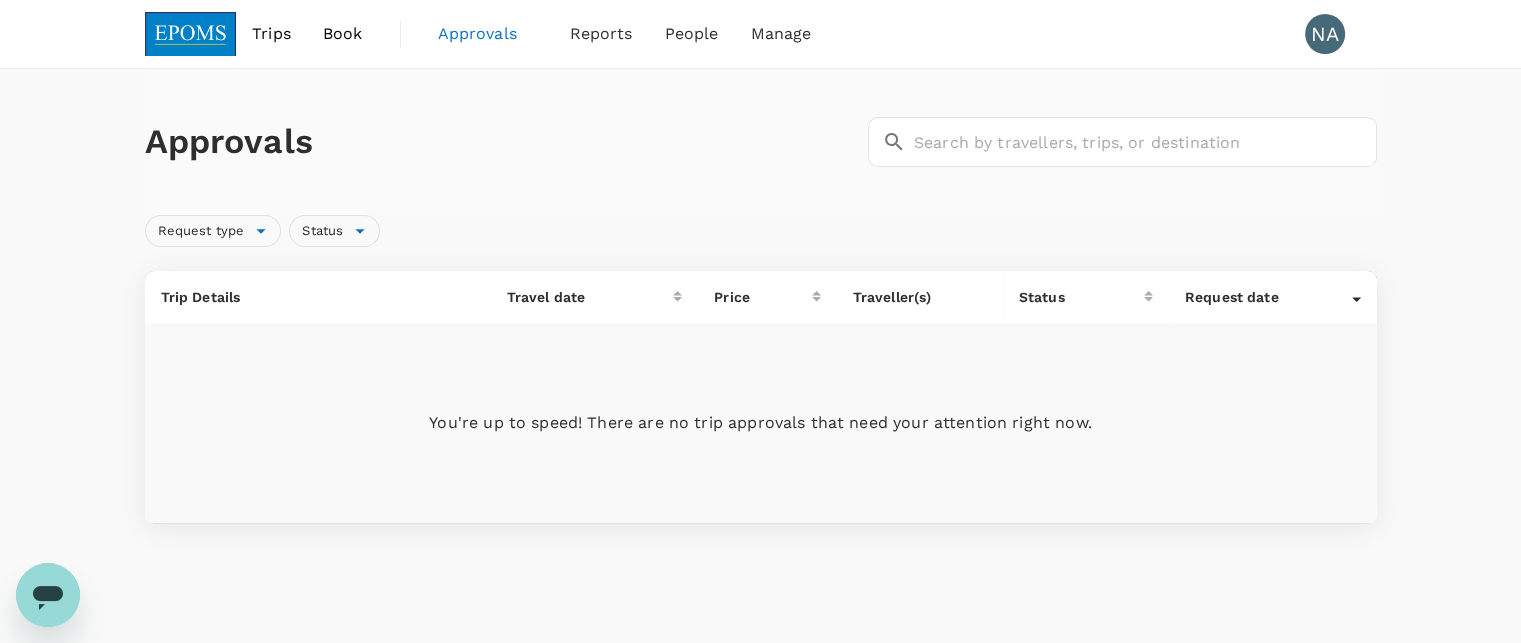 click at bounding box center (191, 34) 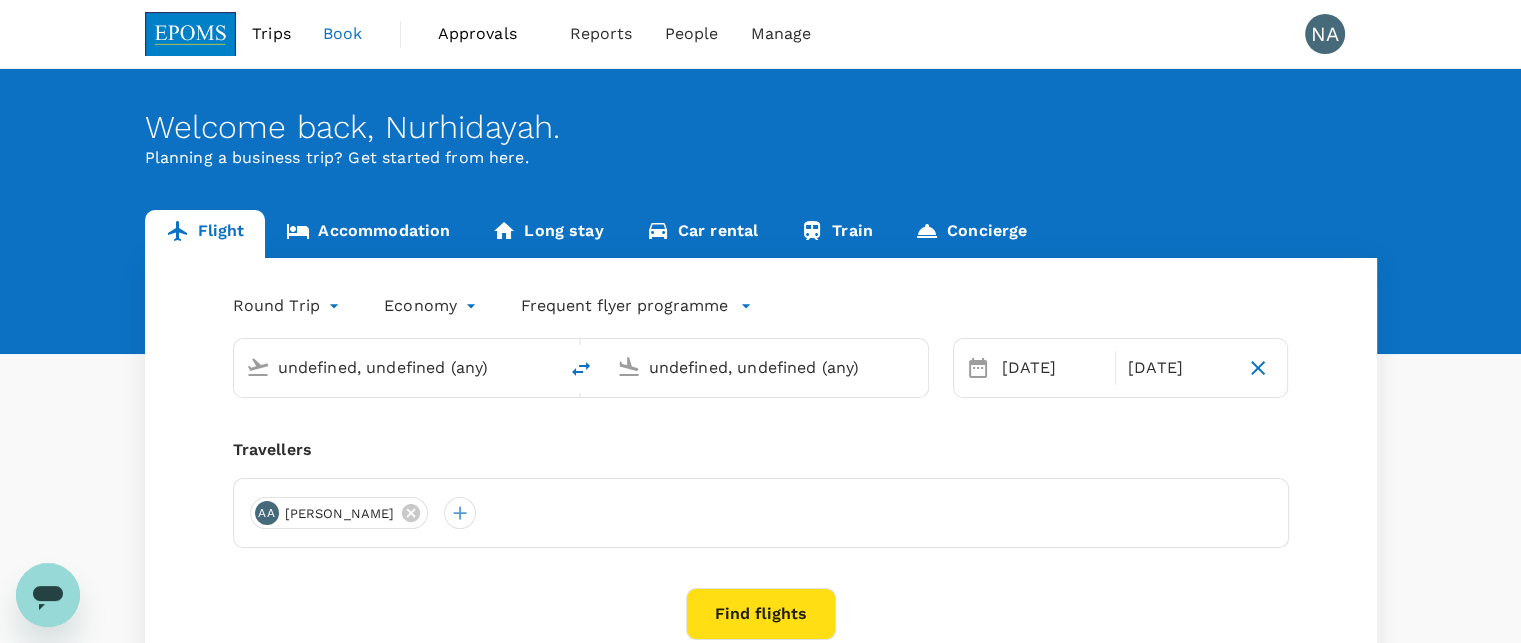 type on "Kuala Lumpur Intl (KUL)" 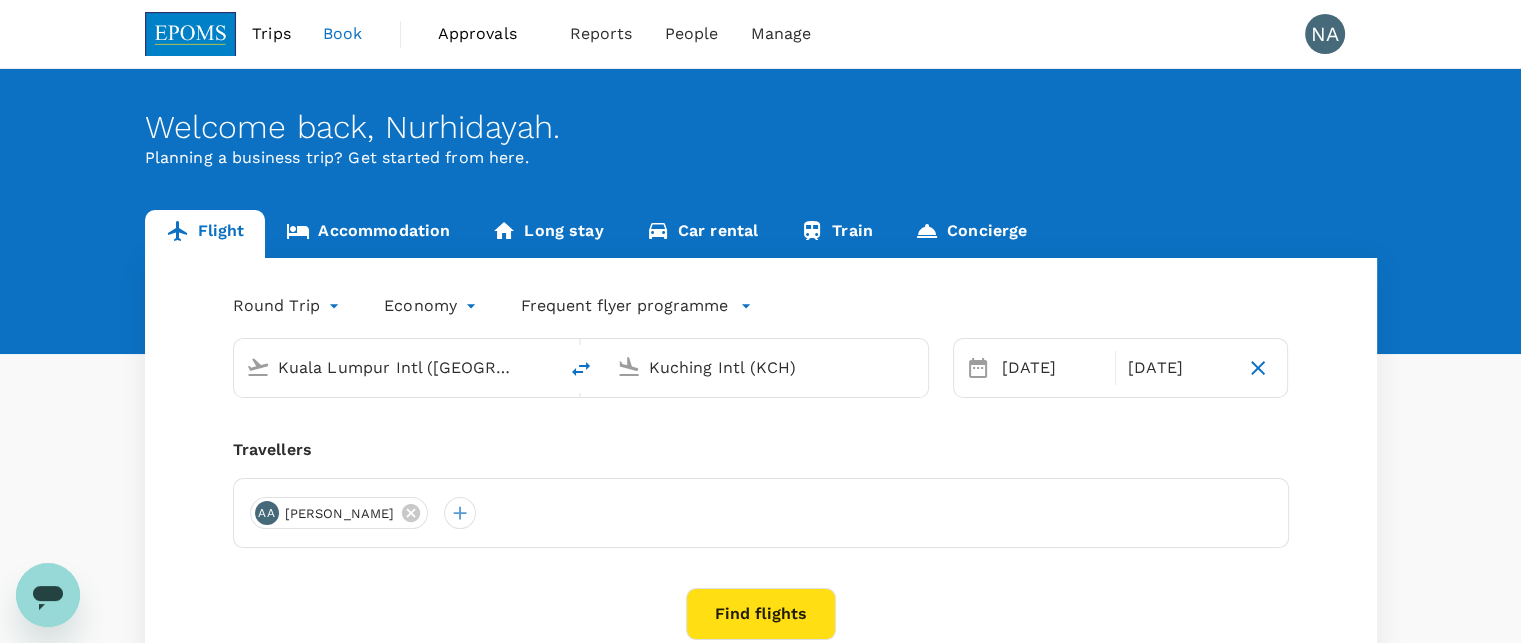 type 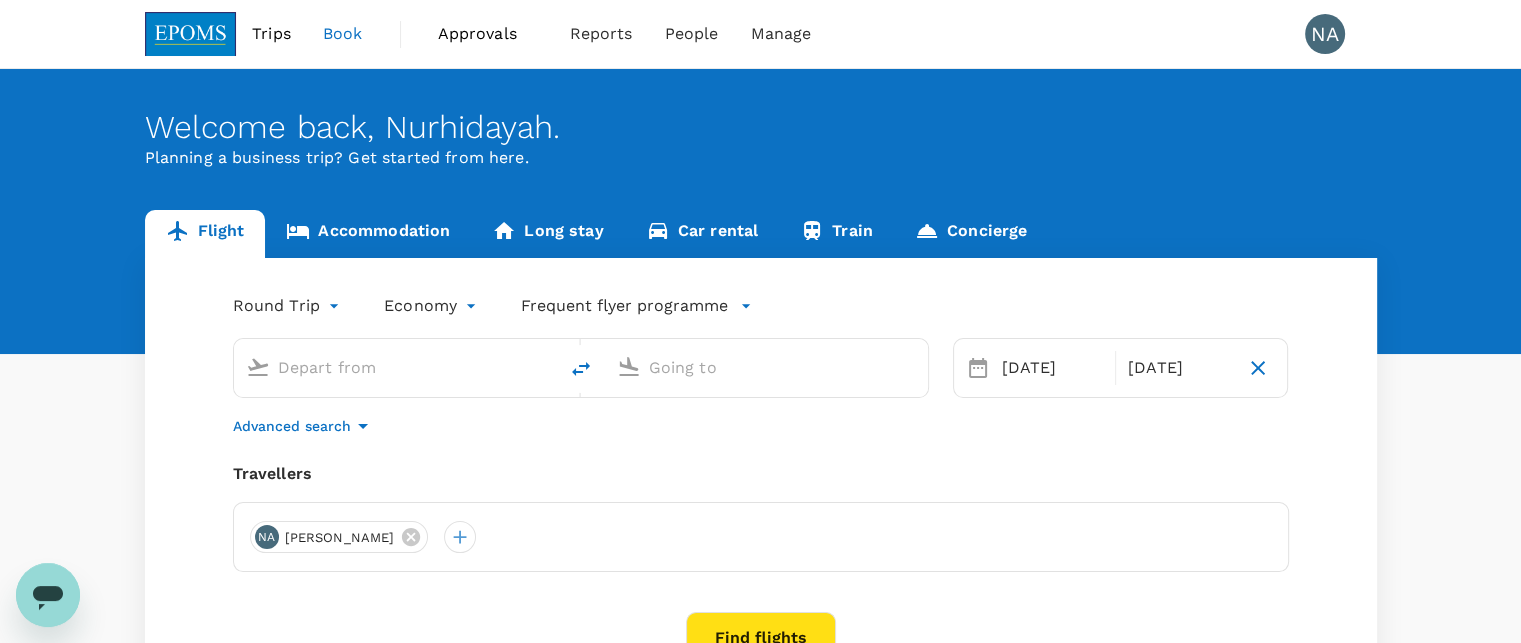 type on "Kuala Lumpur Intl (KUL)" 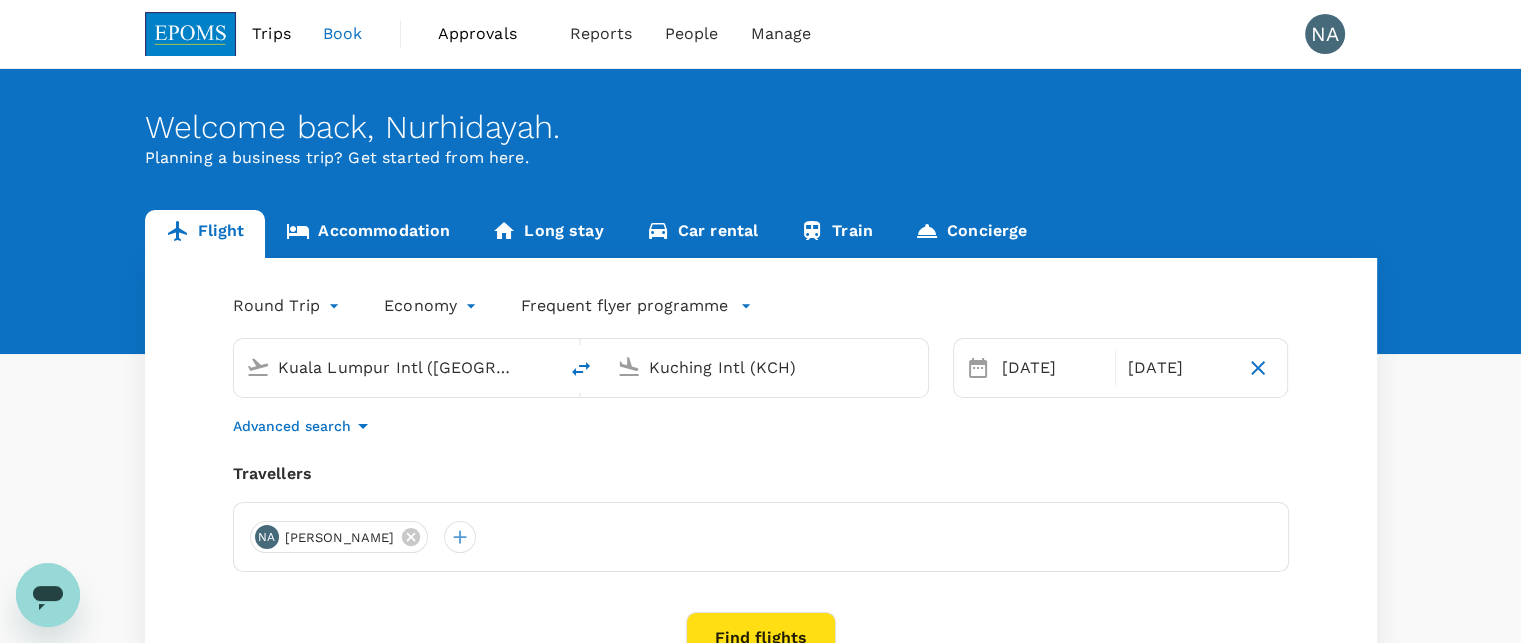type 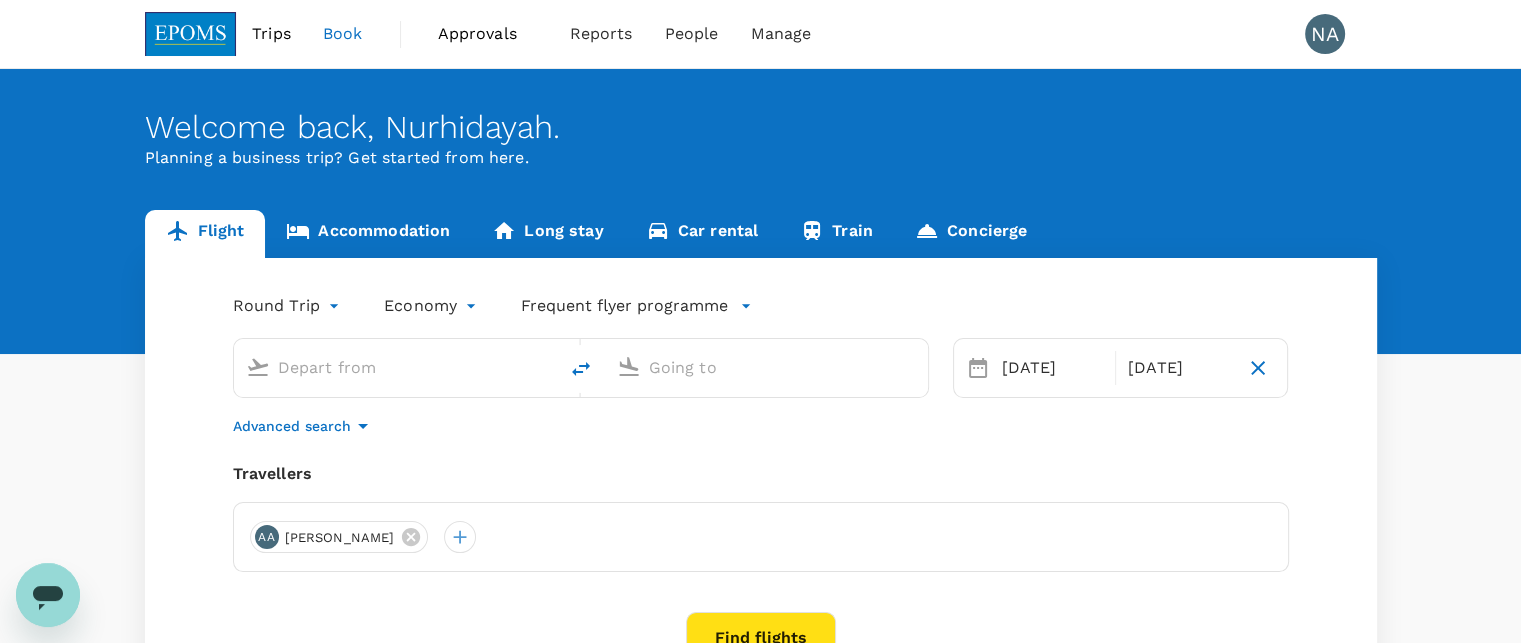 type on "Kuala Lumpur Intl (KUL)" 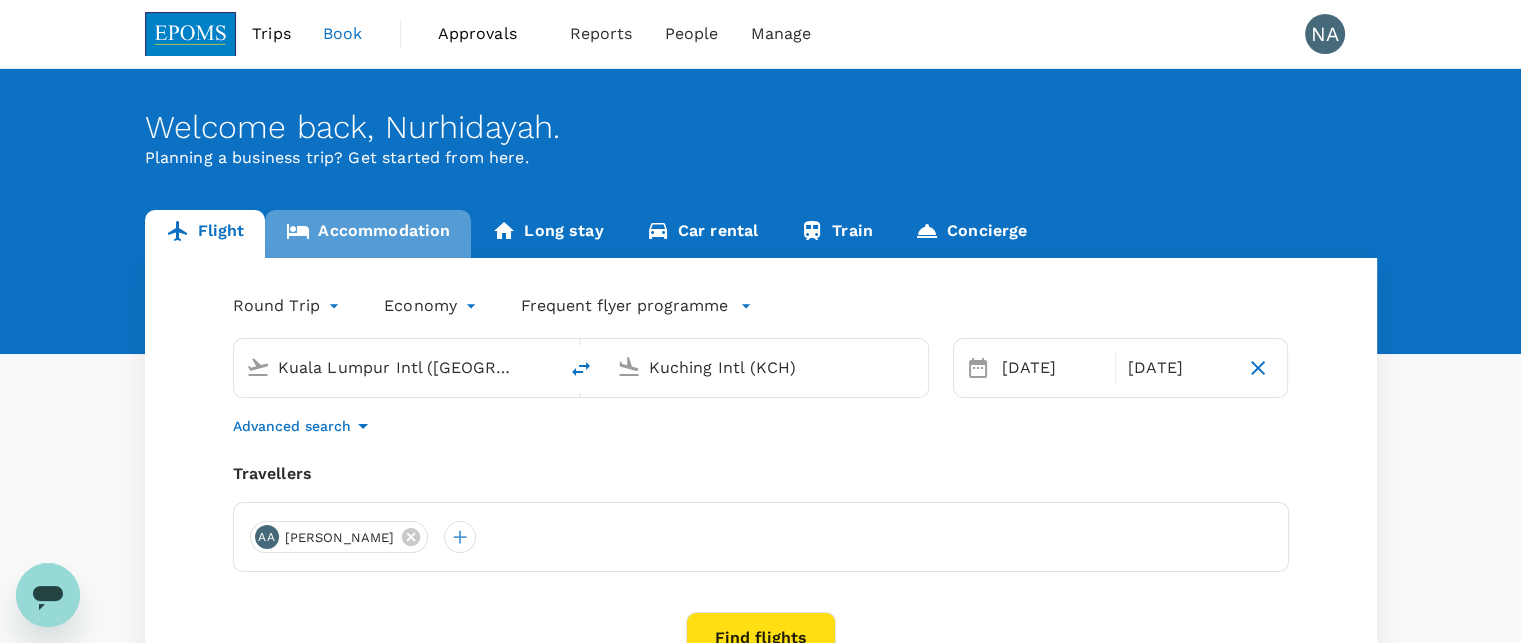click on "Accommodation" at bounding box center (368, 234) 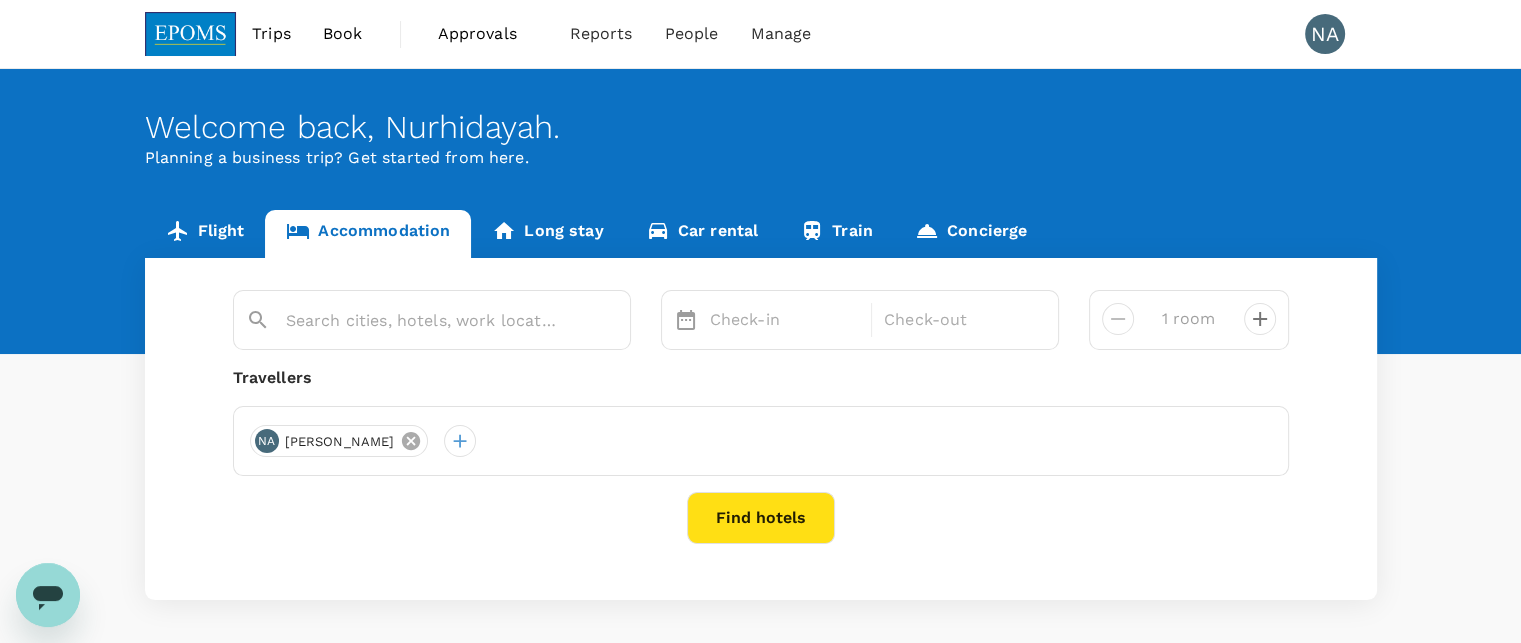 click 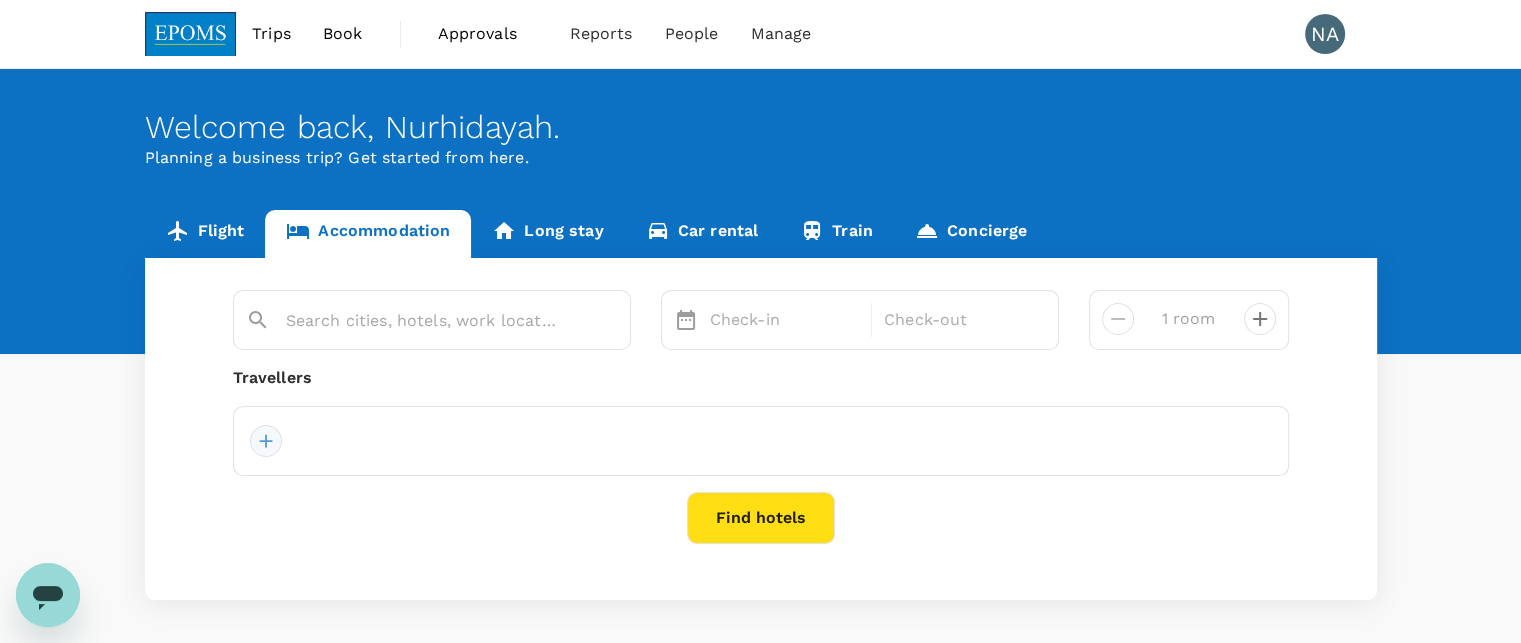 click at bounding box center [266, 441] 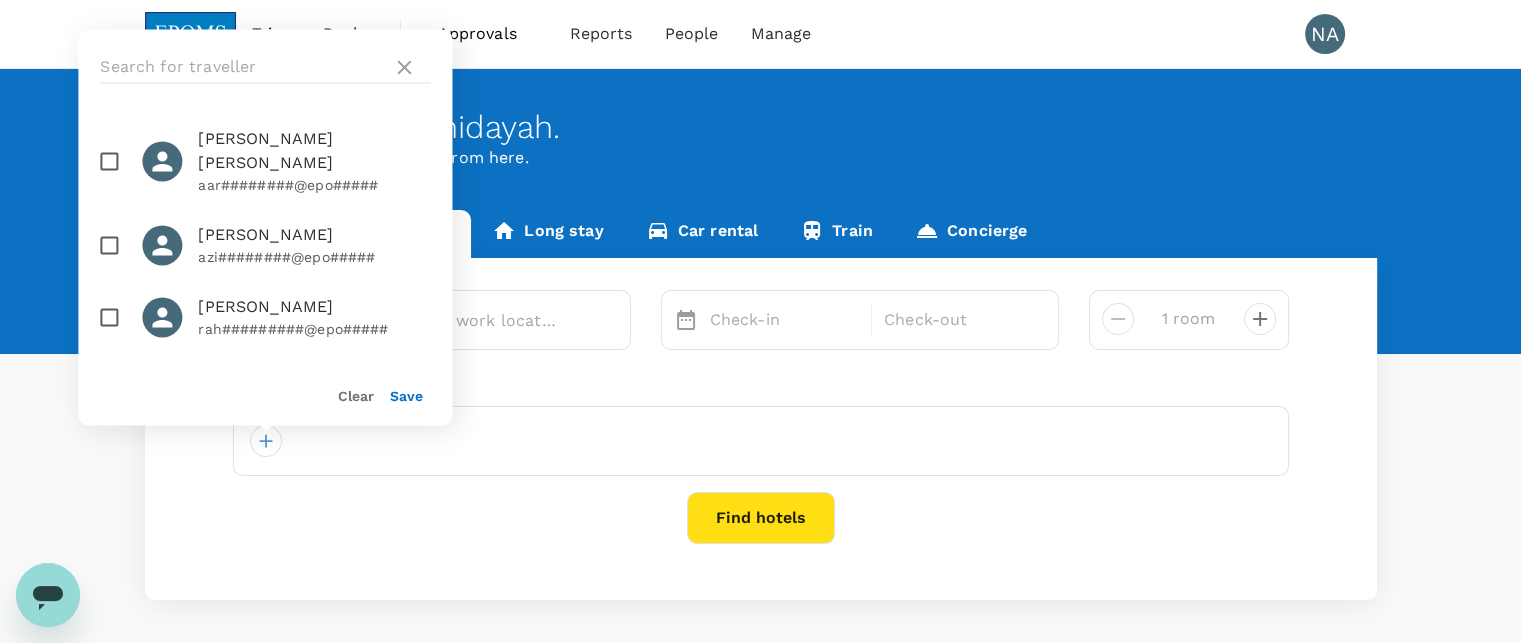 click at bounding box center (109, 317) 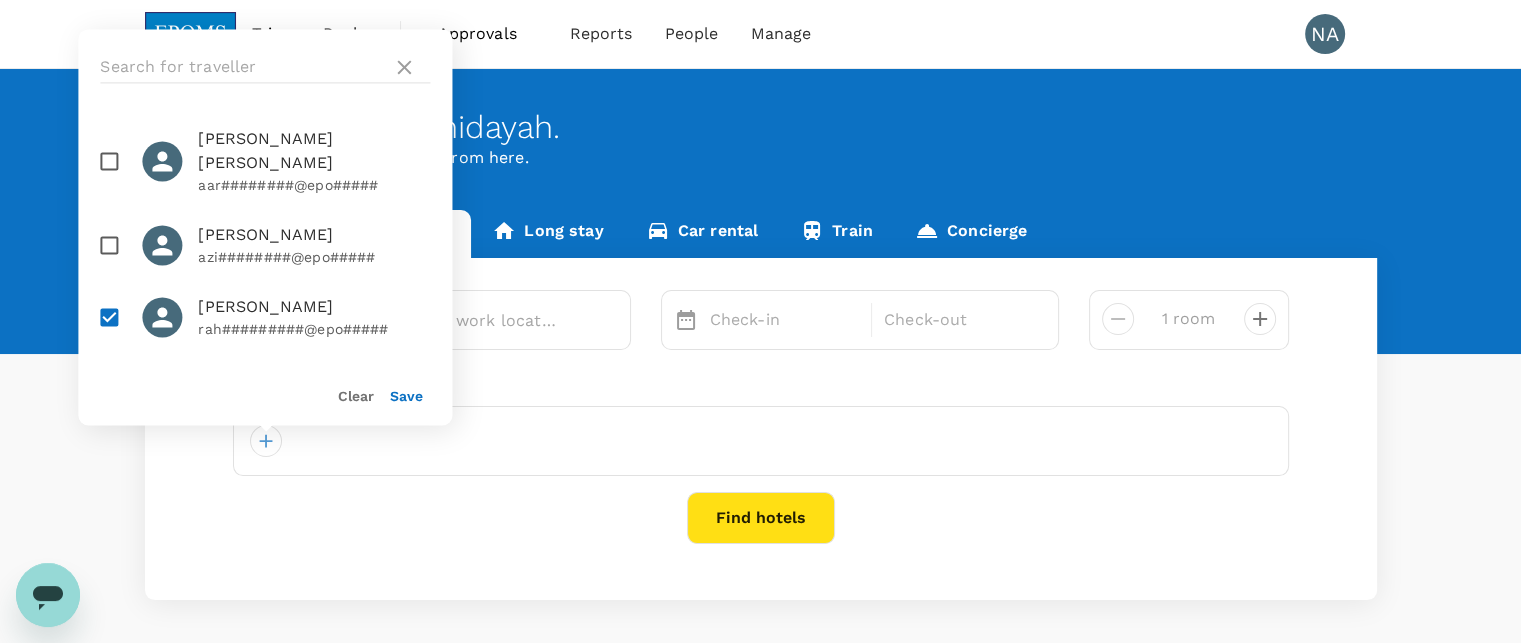 click on "Save" at bounding box center [406, 396] 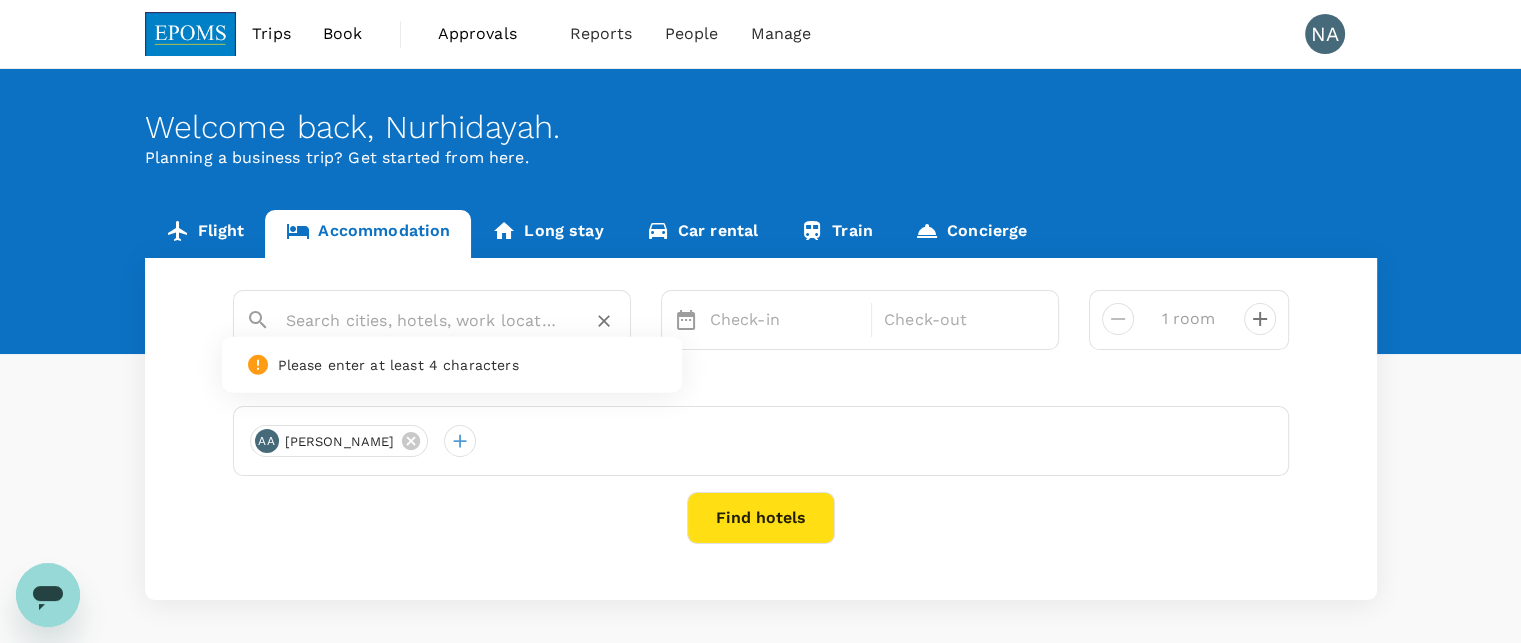click at bounding box center (424, 320) 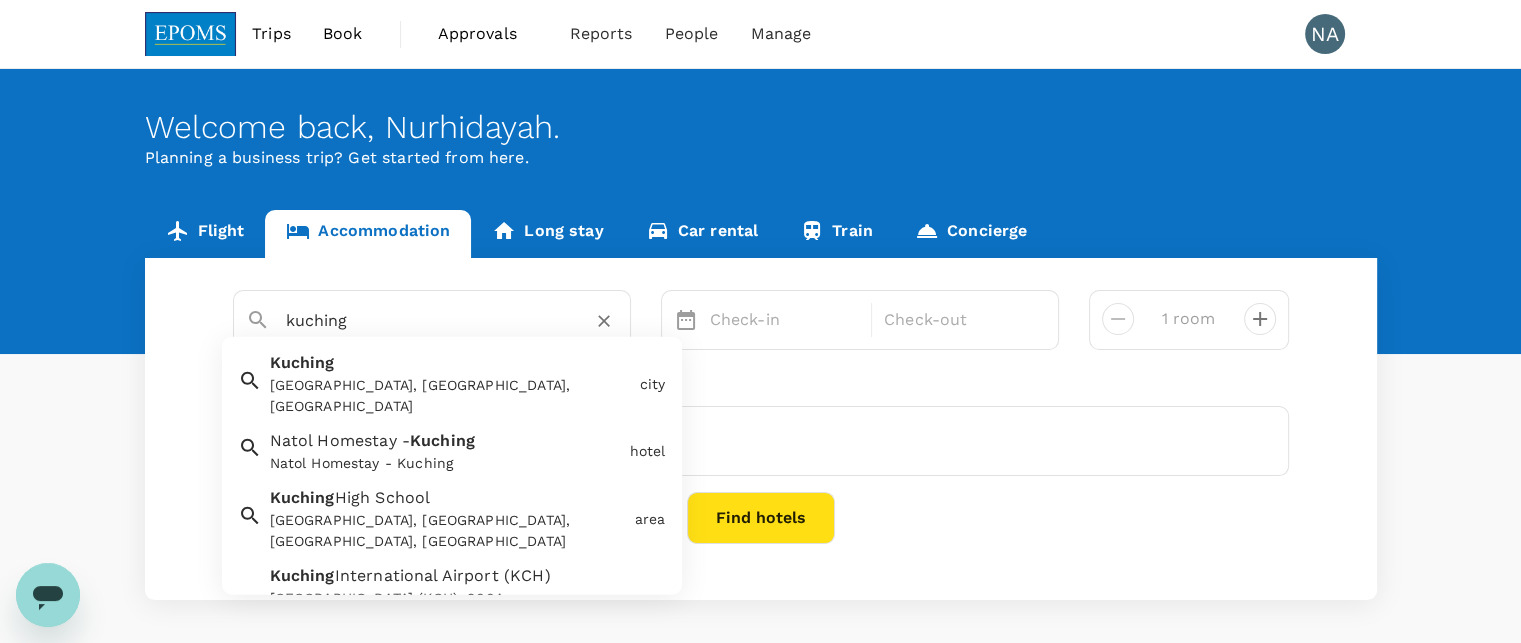 click on "Kuching, Sarawak, Malaysia" at bounding box center (451, 396) 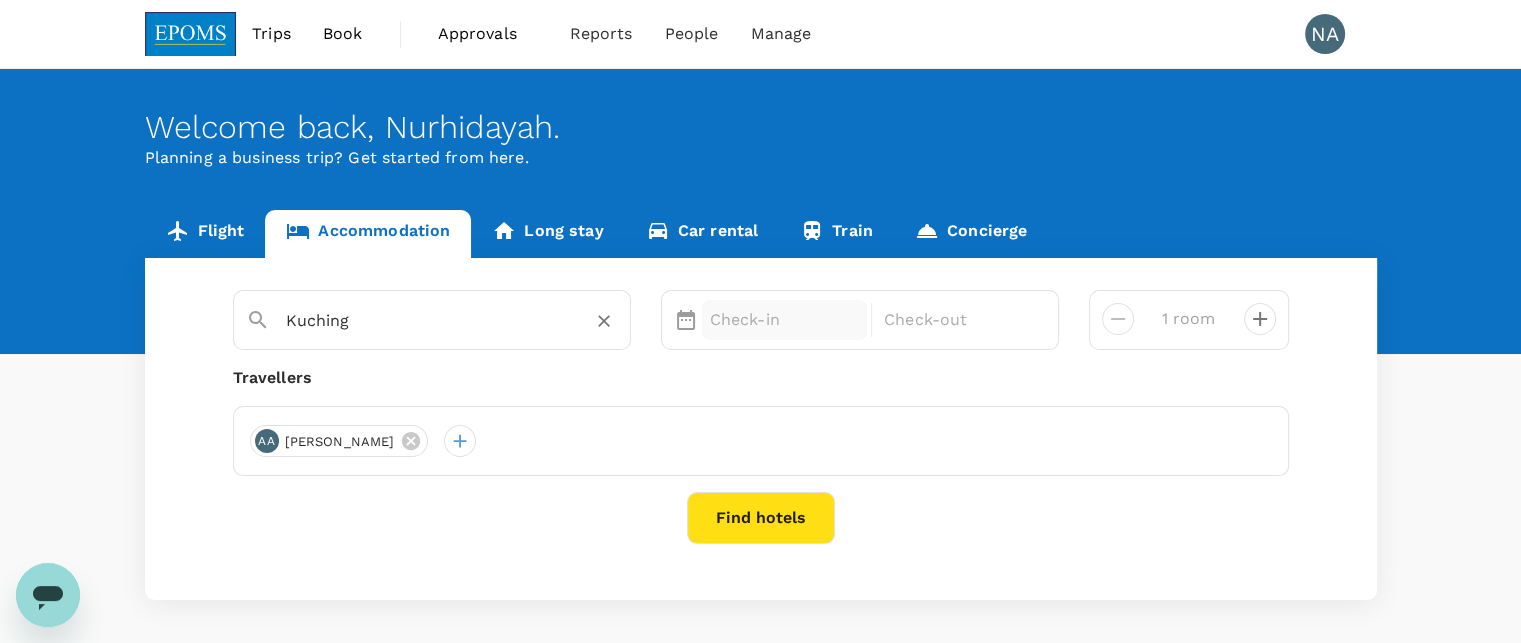 type on "Kuching" 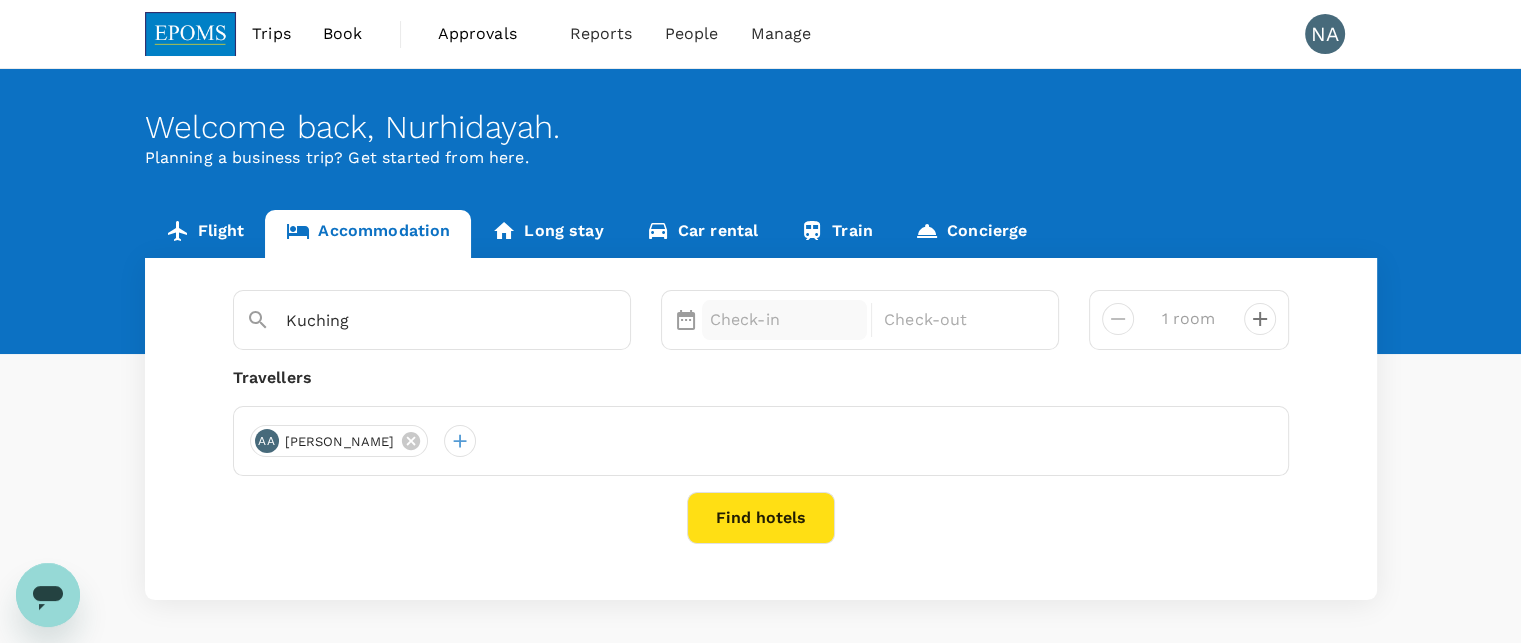click on "Check-in" at bounding box center [785, 320] 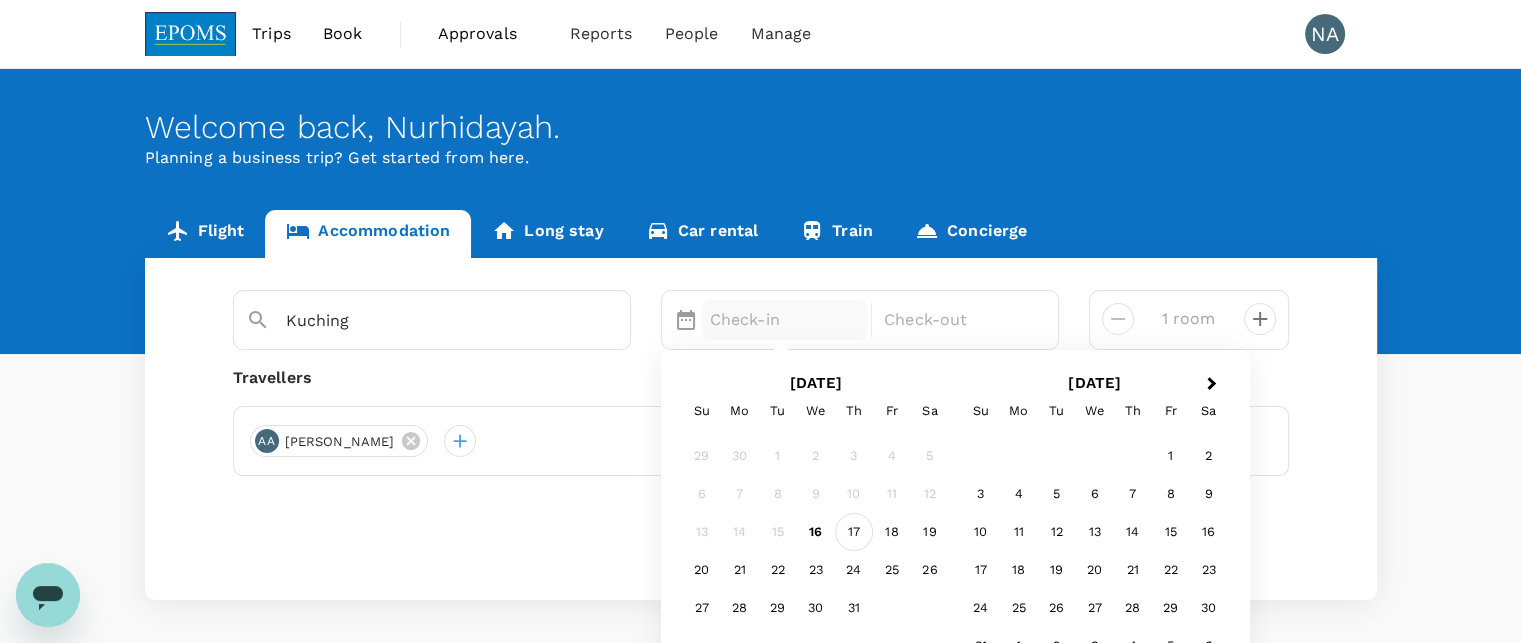 click on "17" at bounding box center (854, 532) 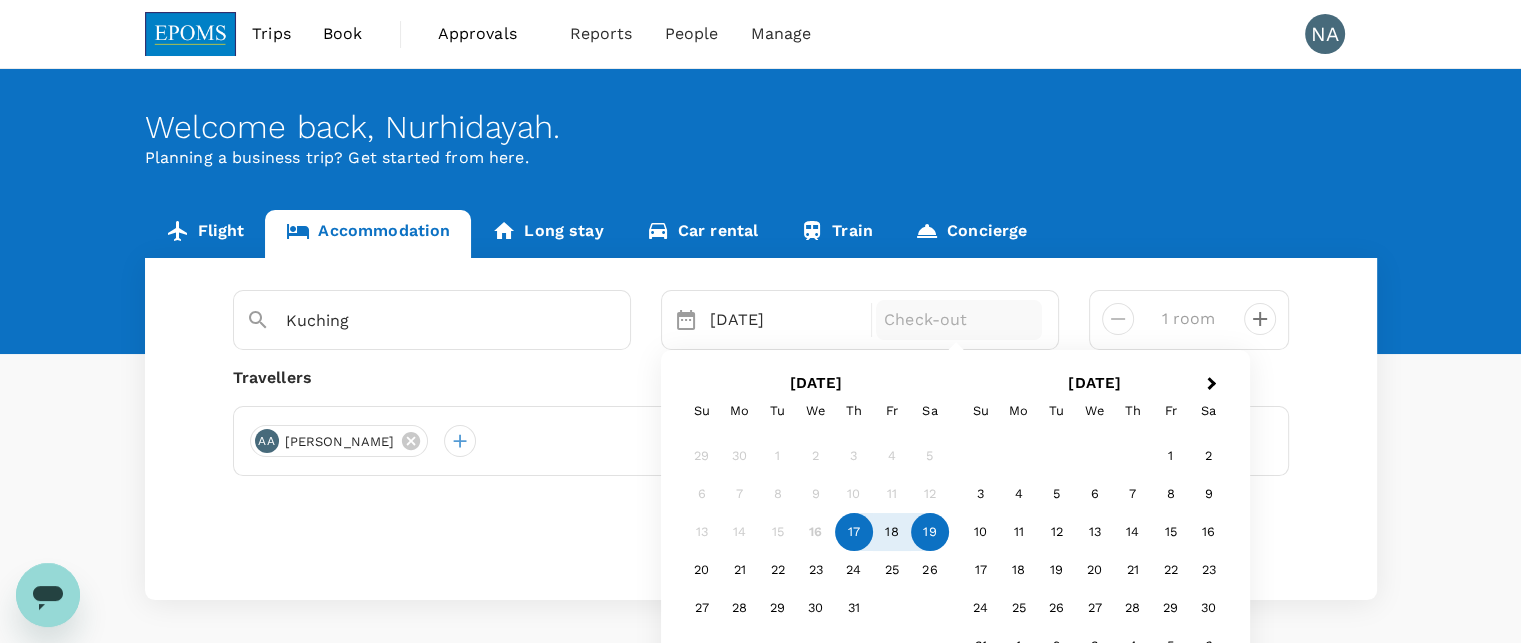 click on "19" at bounding box center (930, 532) 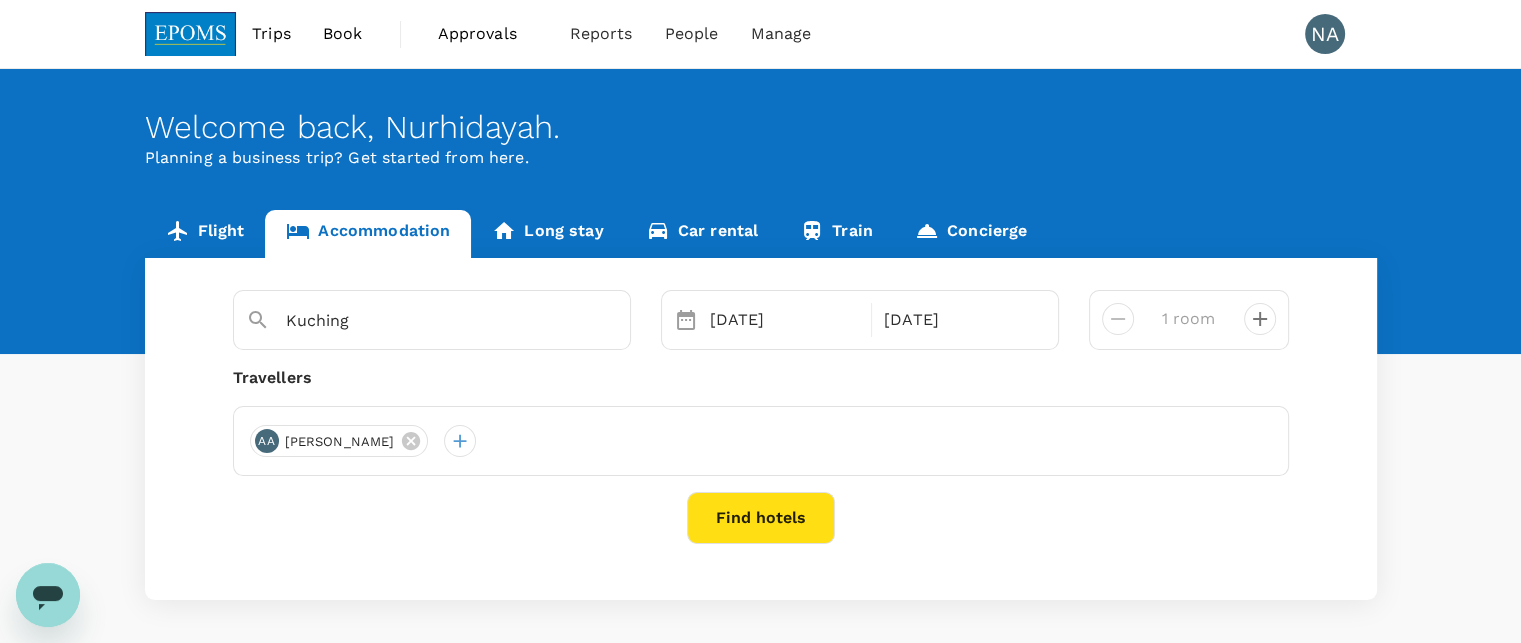 click on "Find hotels" at bounding box center (761, 518) 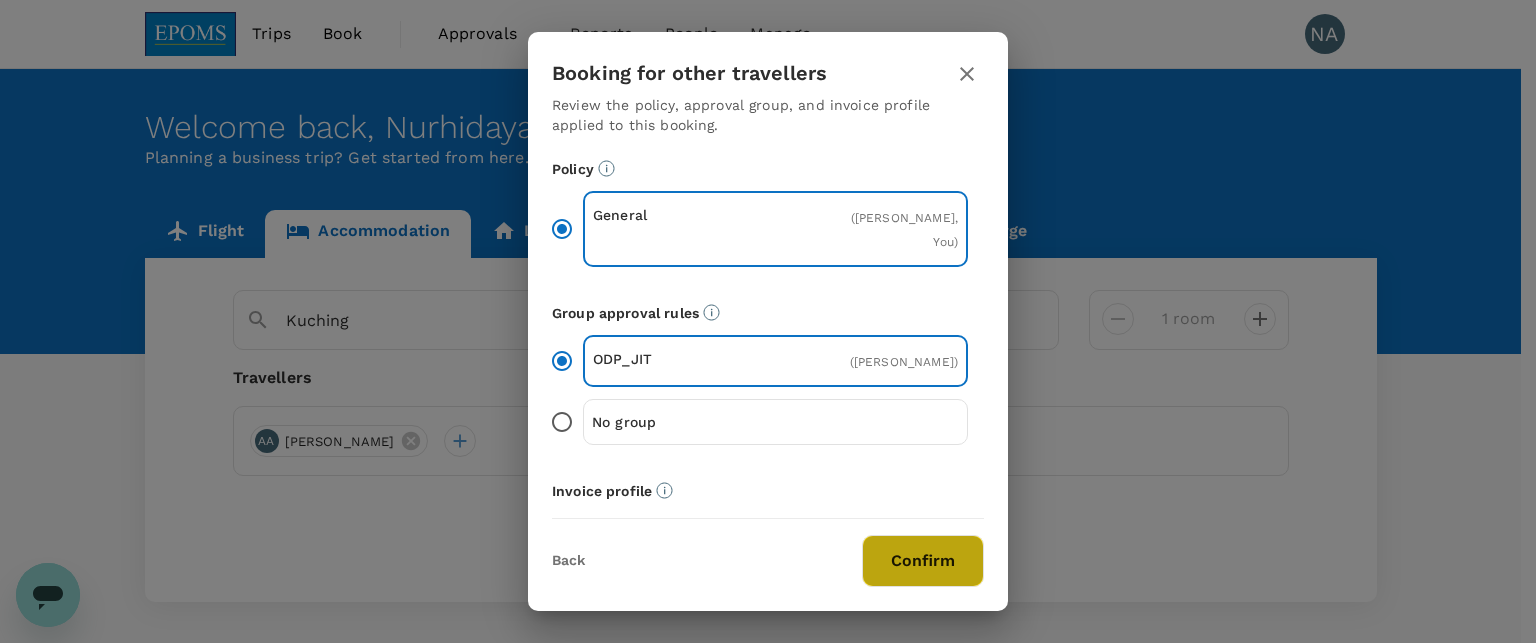 click on "Confirm" at bounding box center (923, 561) 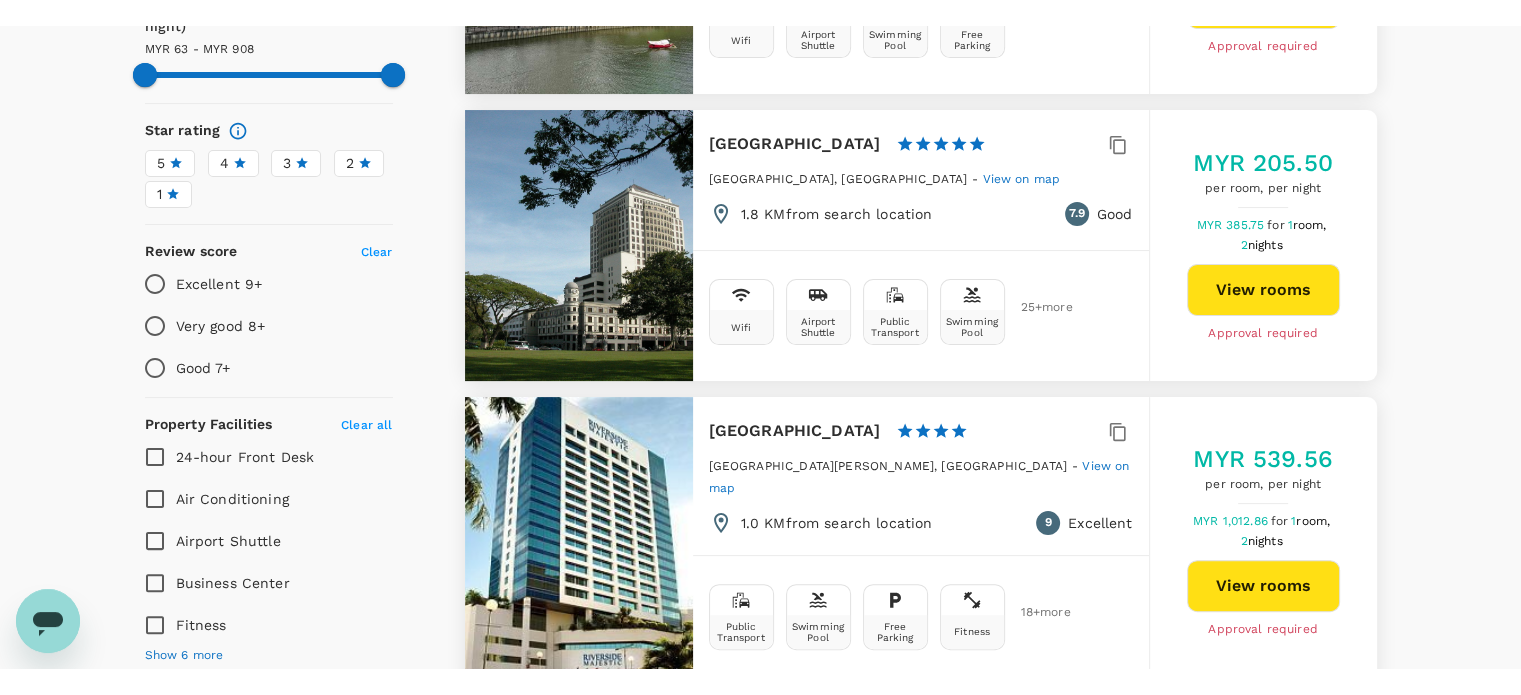 scroll, scrollTop: 500, scrollLeft: 0, axis: vertical 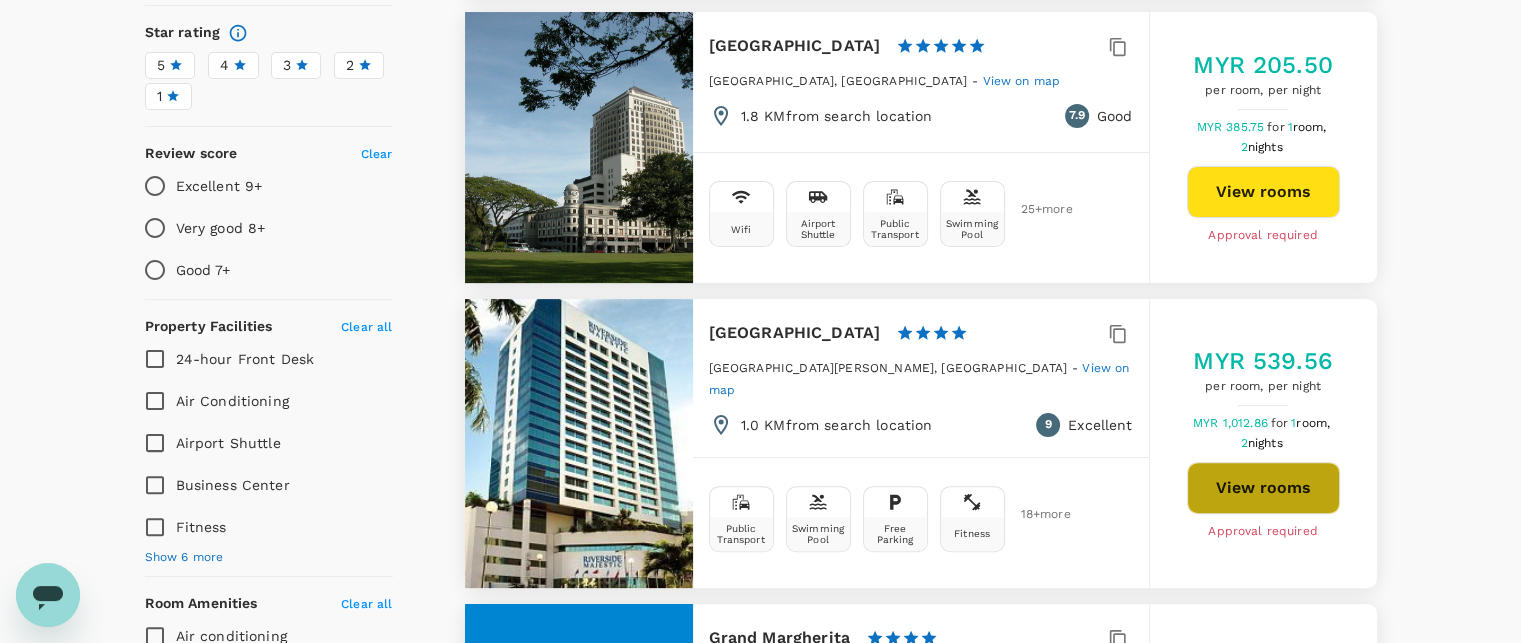click on "View rooms" at bounding box center (1263, 488) 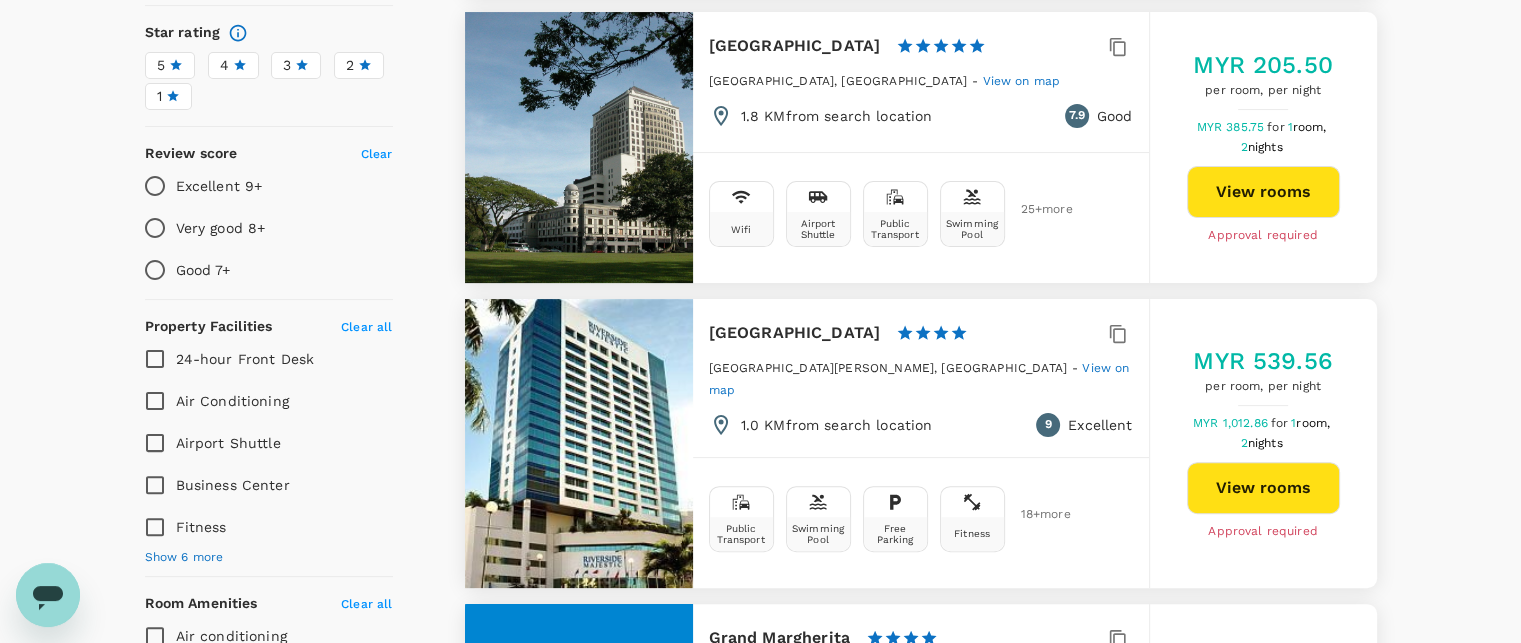 type on "907.1" 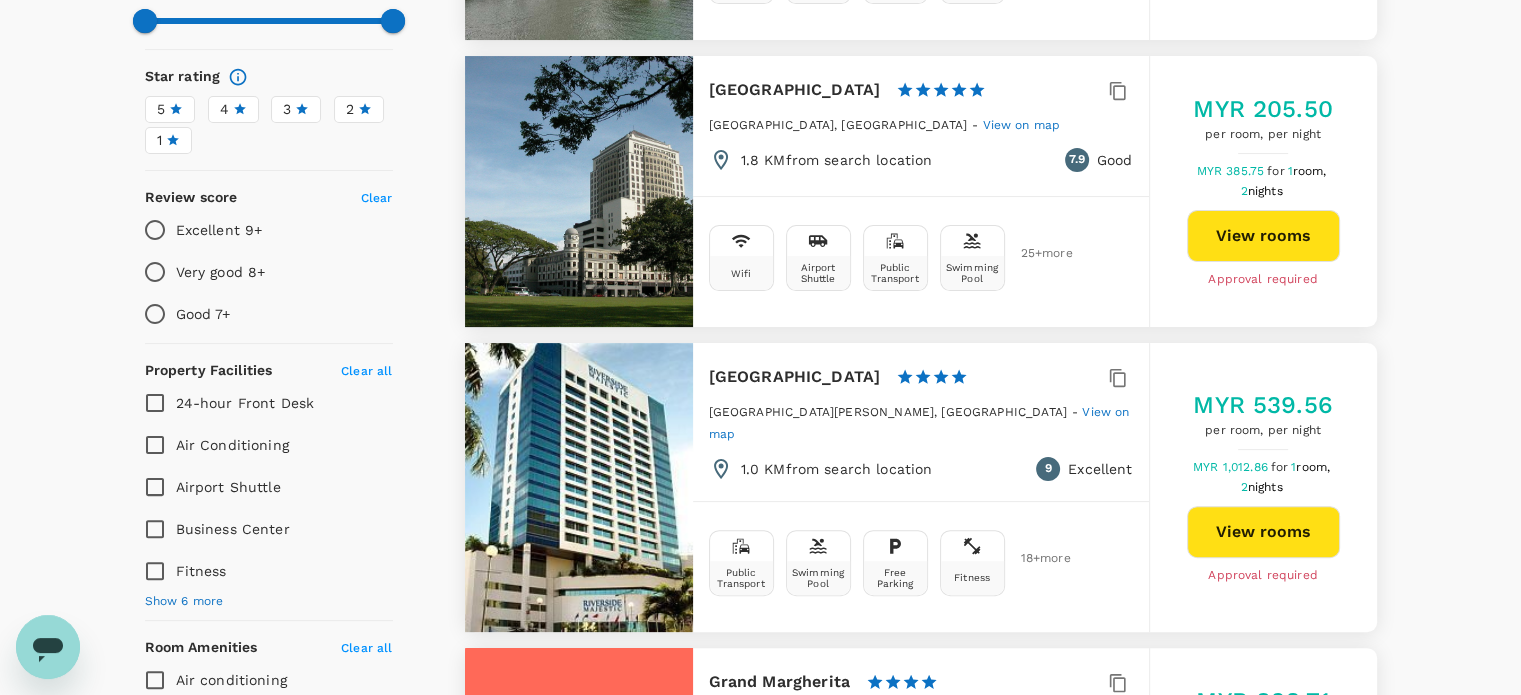 scroll, scrollTop: 500, scrollLeft: 0, axis: vertical 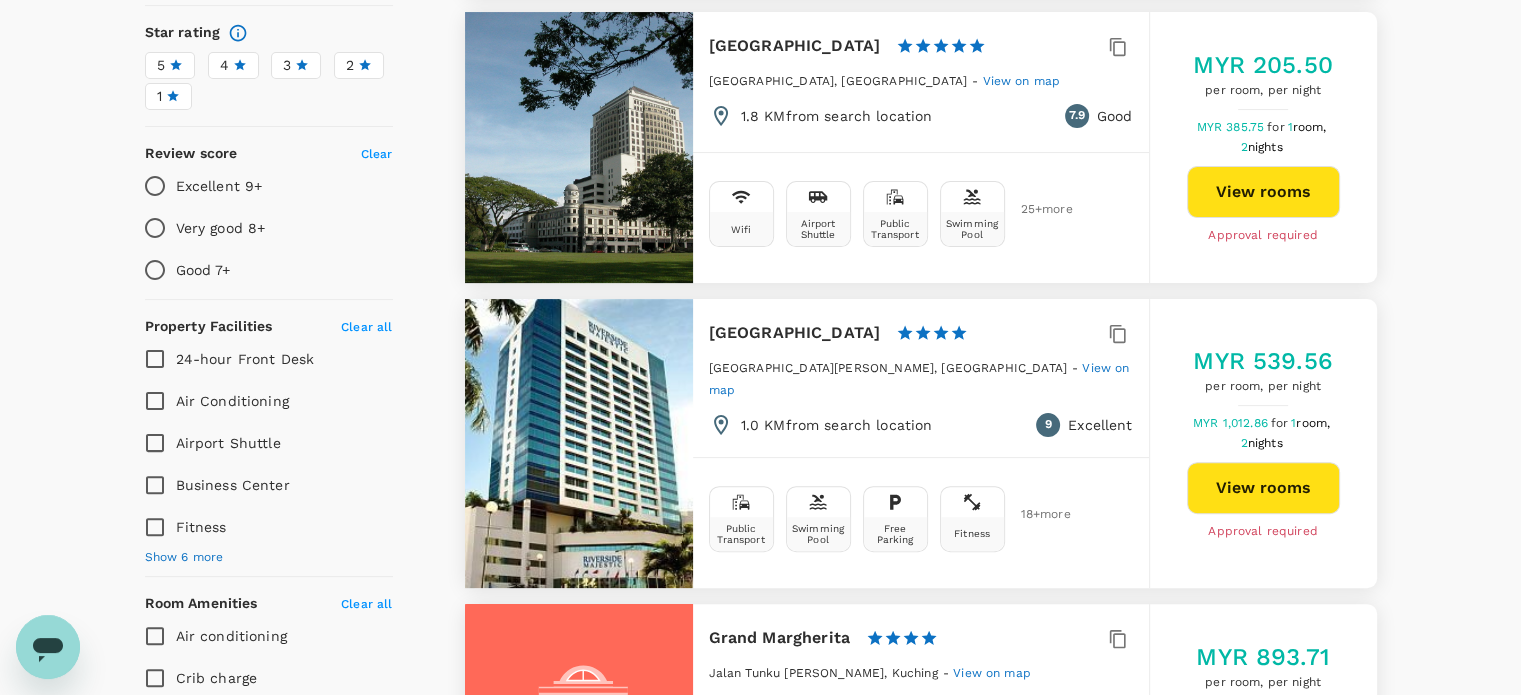 click on "View rooms" at bounding box center (1263, 488) 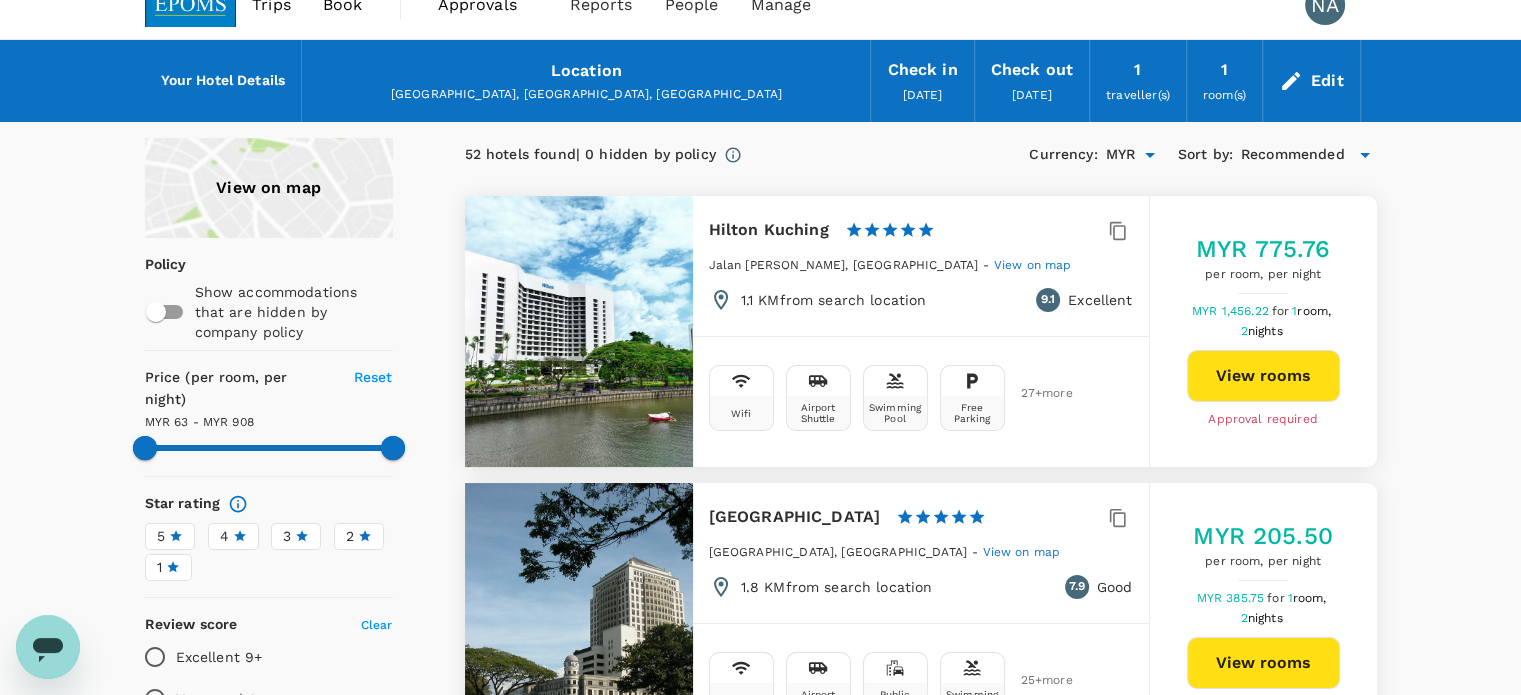 scroll, scrollTop: 0, scrollLeft: 0, axis: both 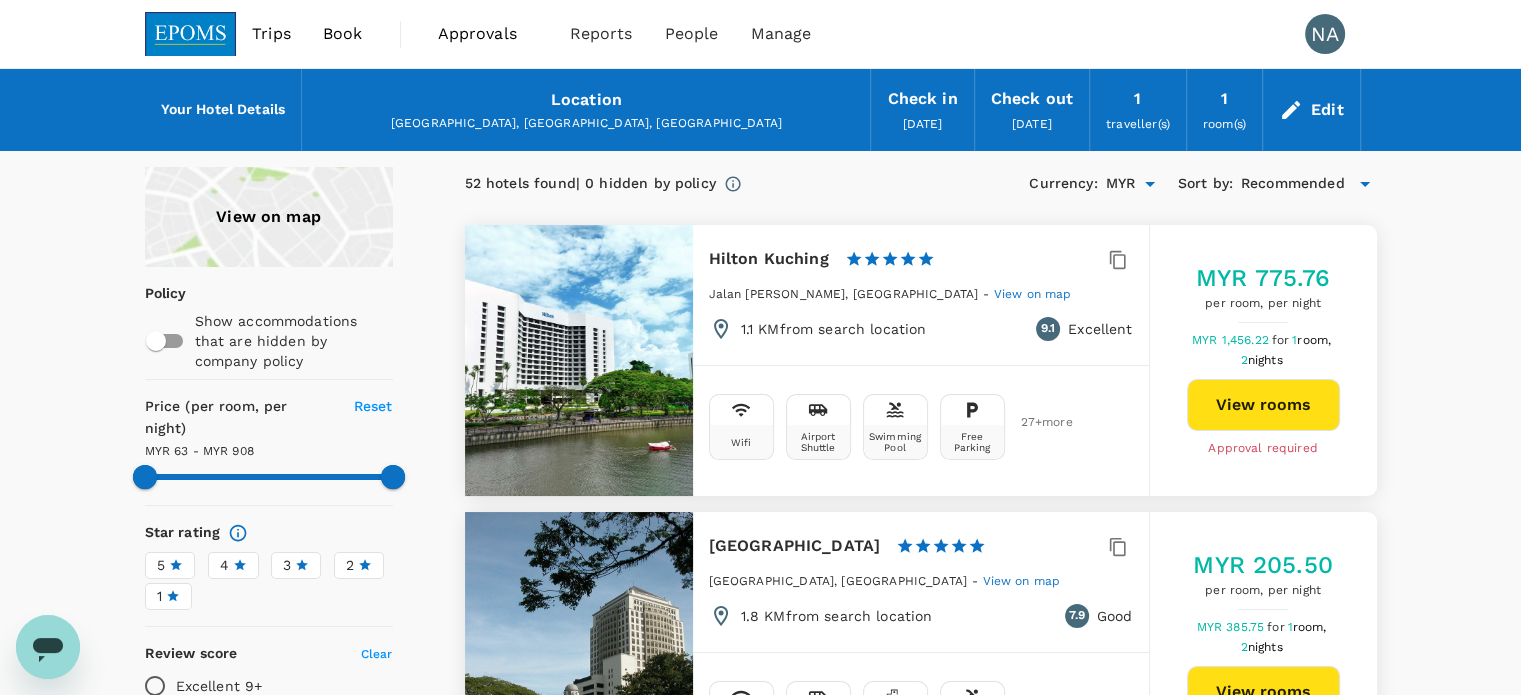 click at bounding box center [191, 34] 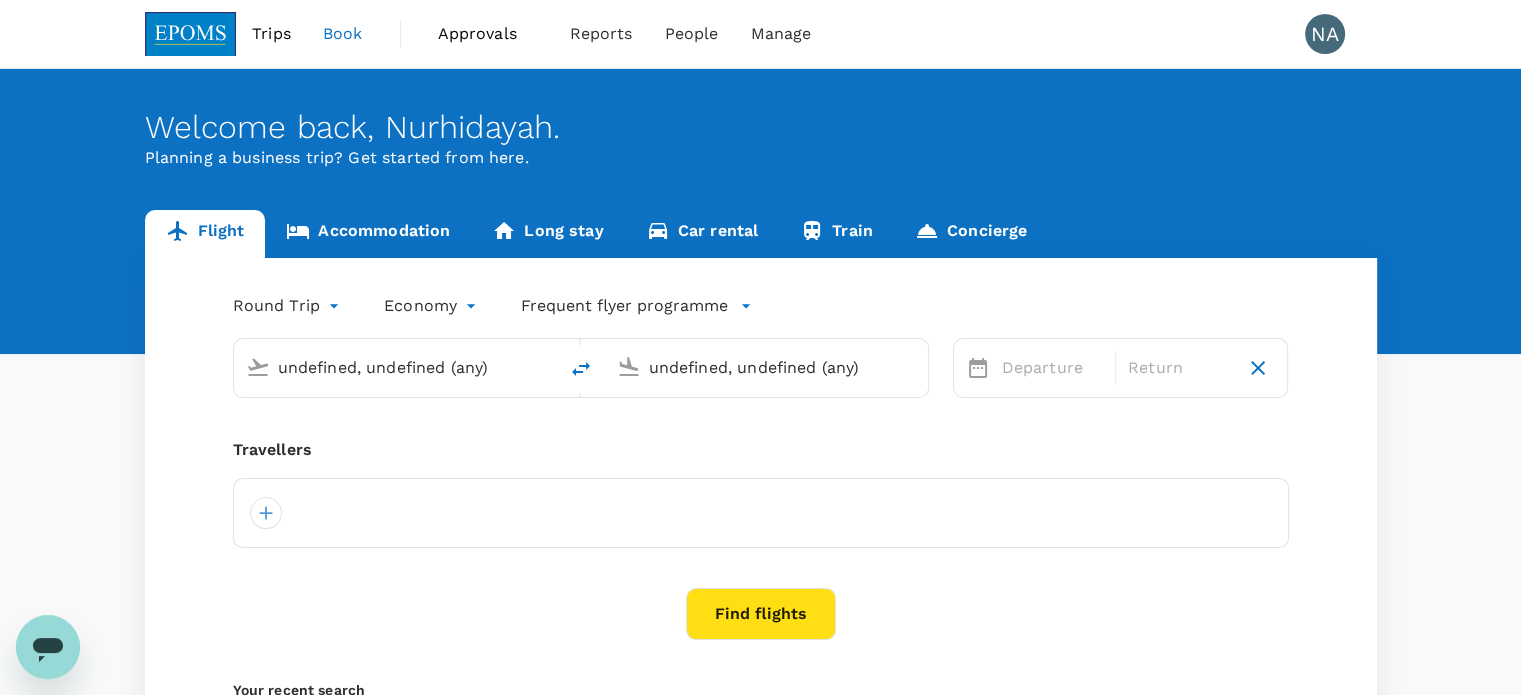 type on "Kuala Lumpur Intl (KUL)" 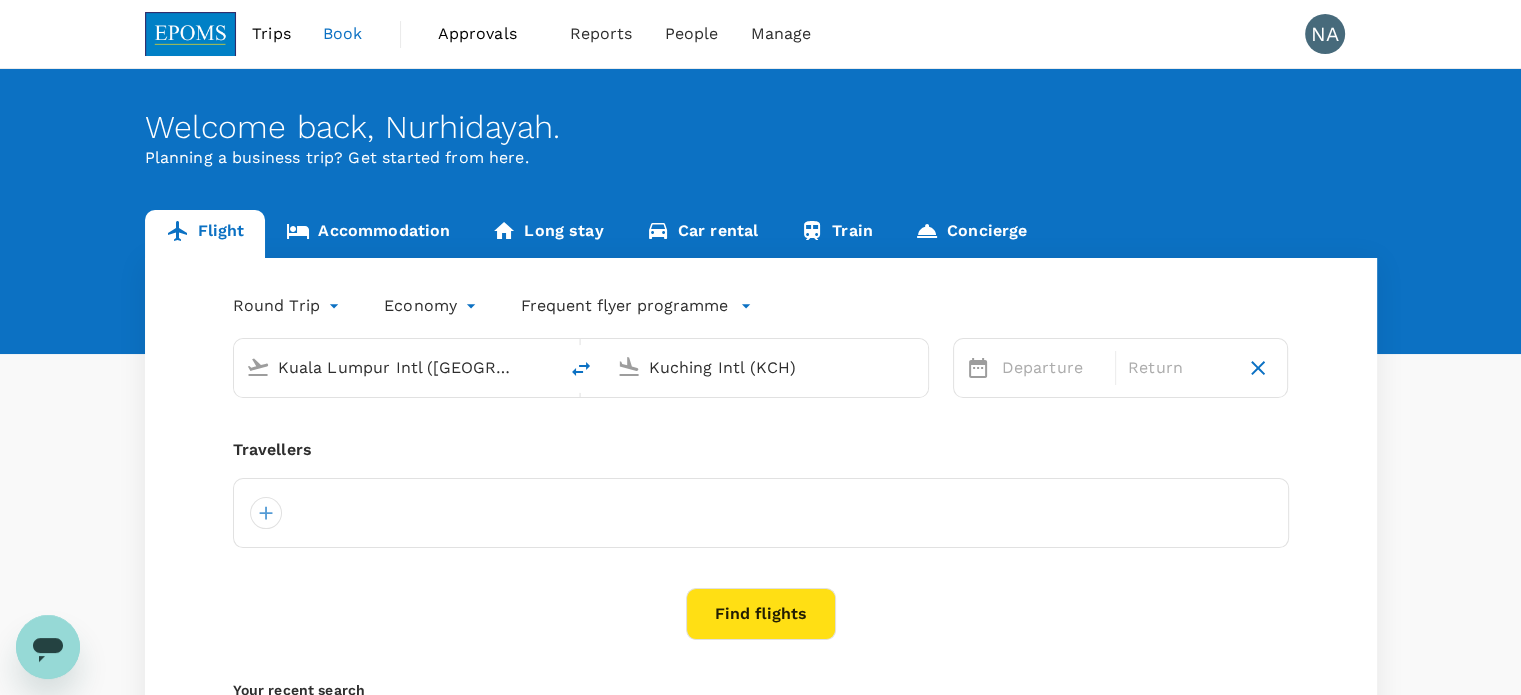 type 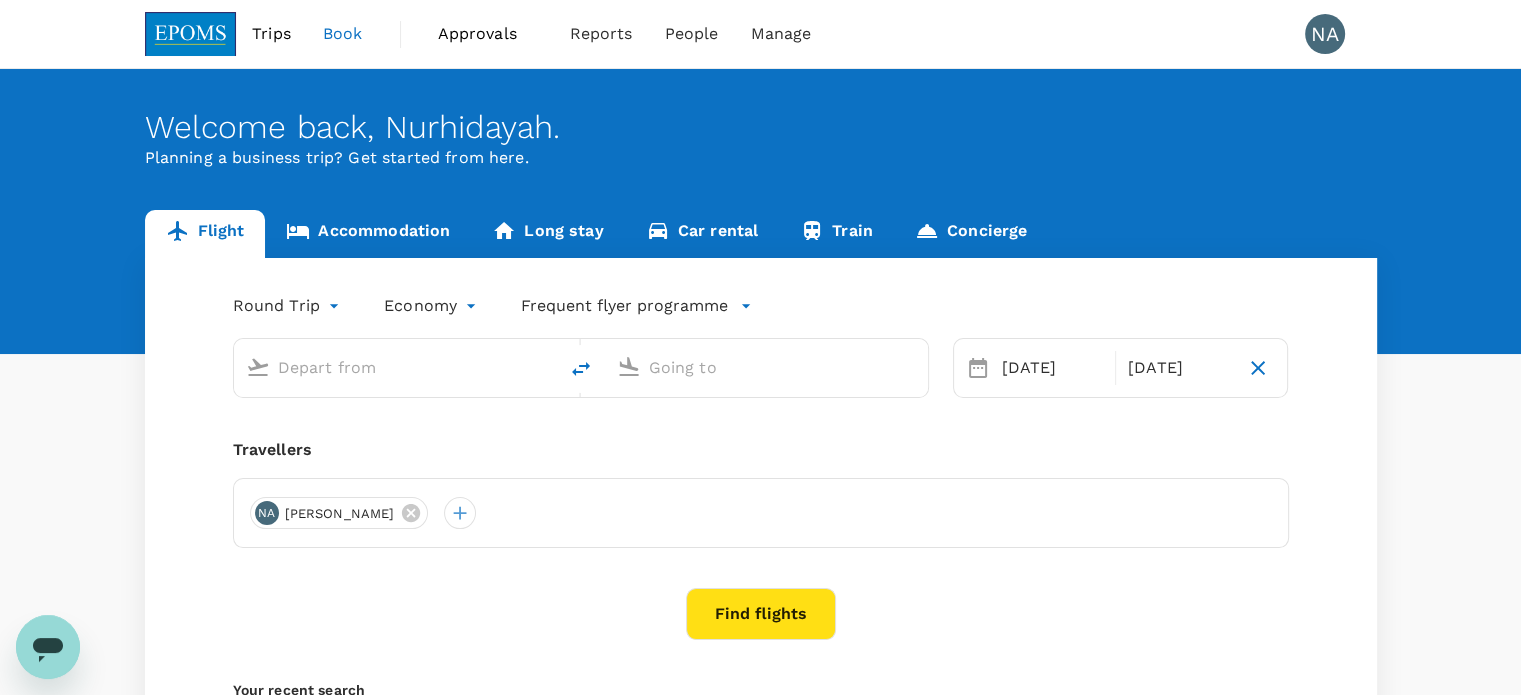type on "Kuala Lumpur Intl (KUL)" 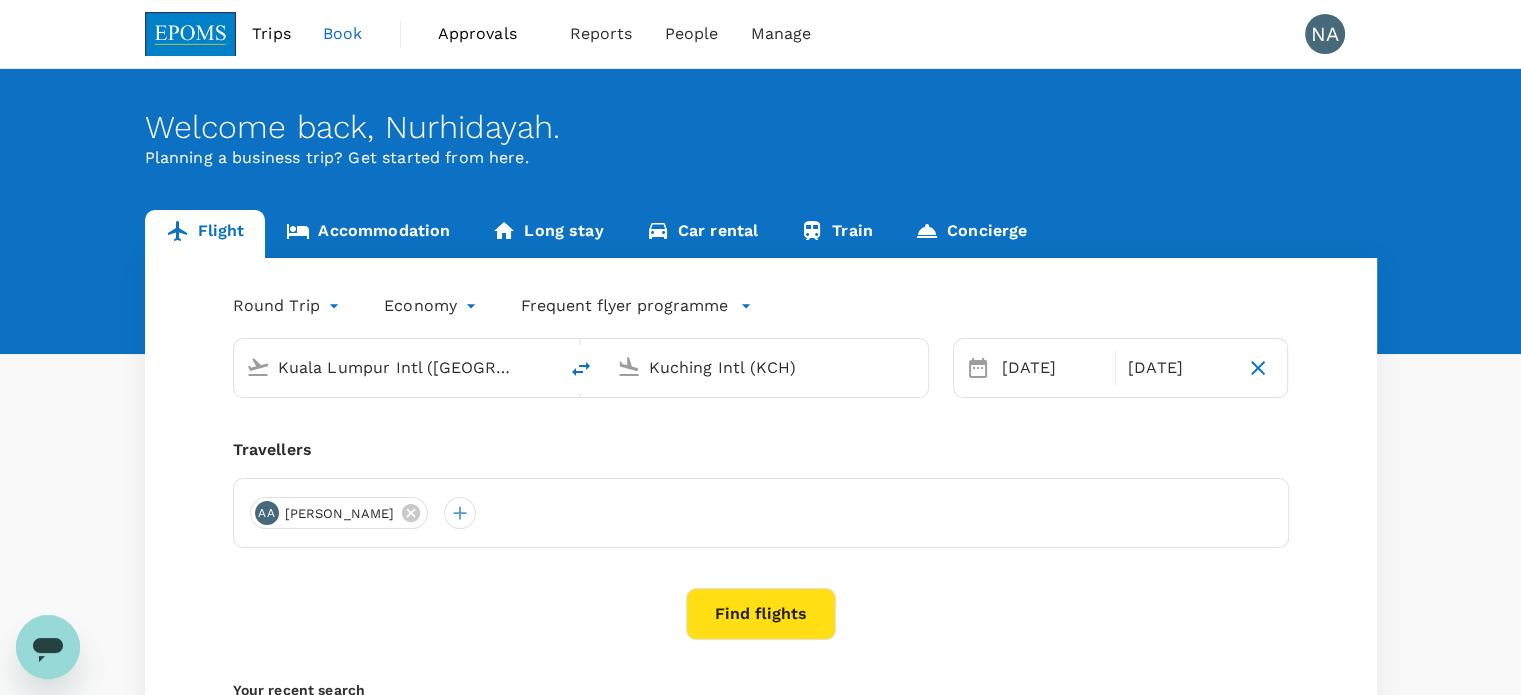type 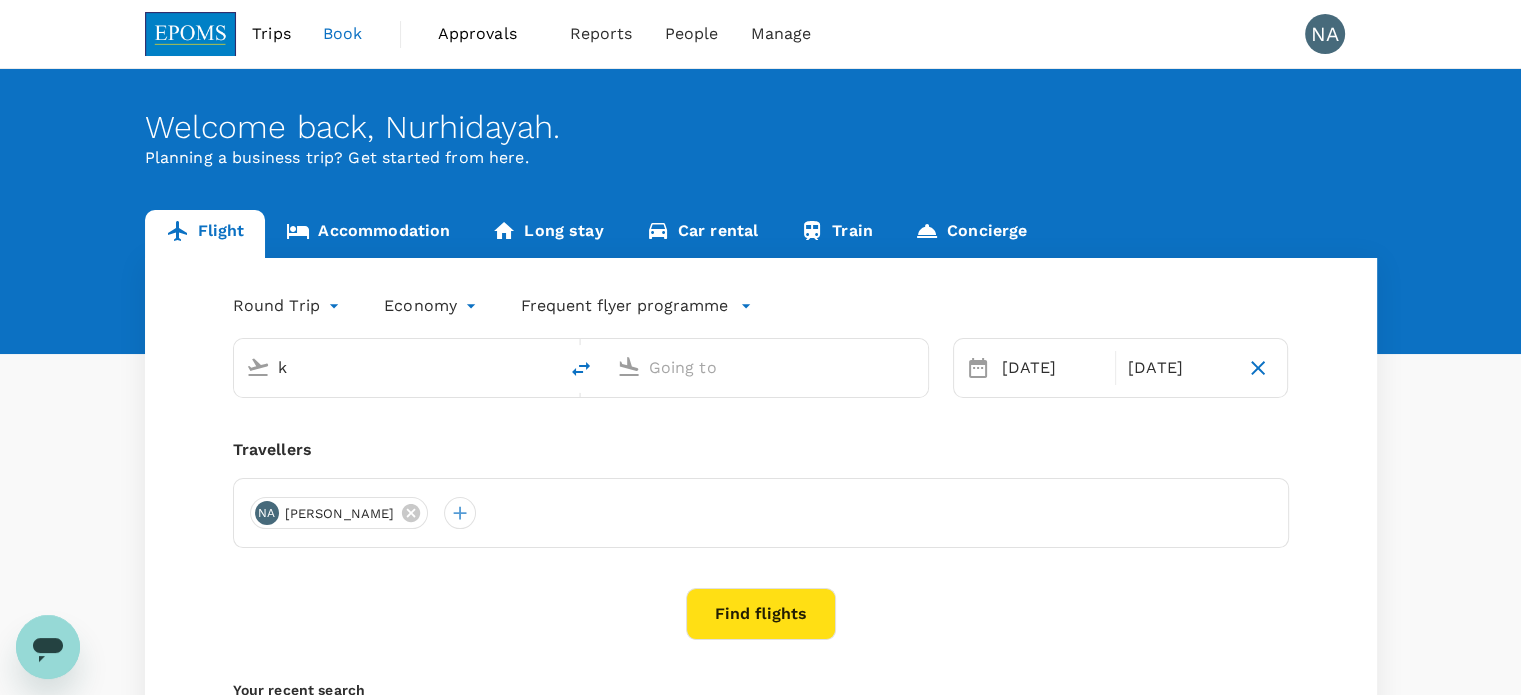 type on "Kuala Lumpur Intl (KUL)" 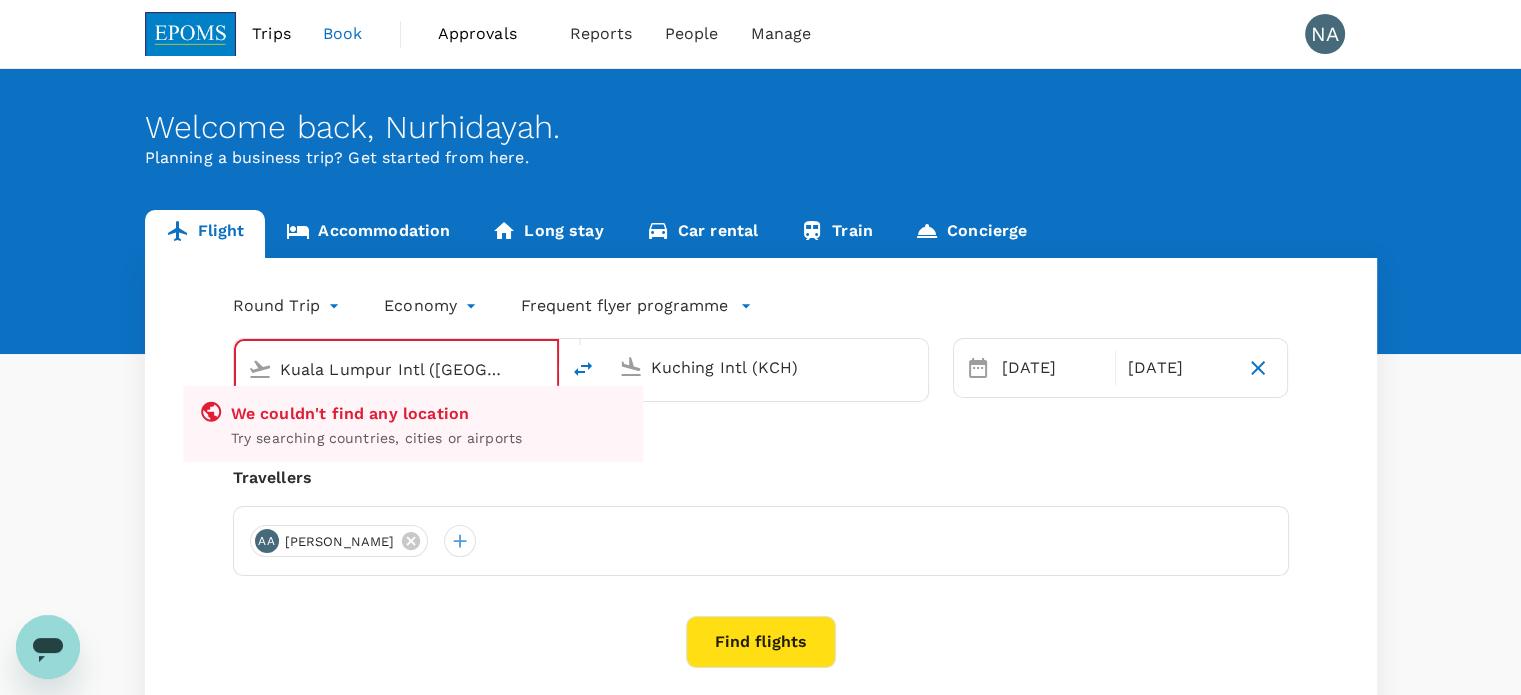 type on "Kuala Lumpur Intl (KUL)" 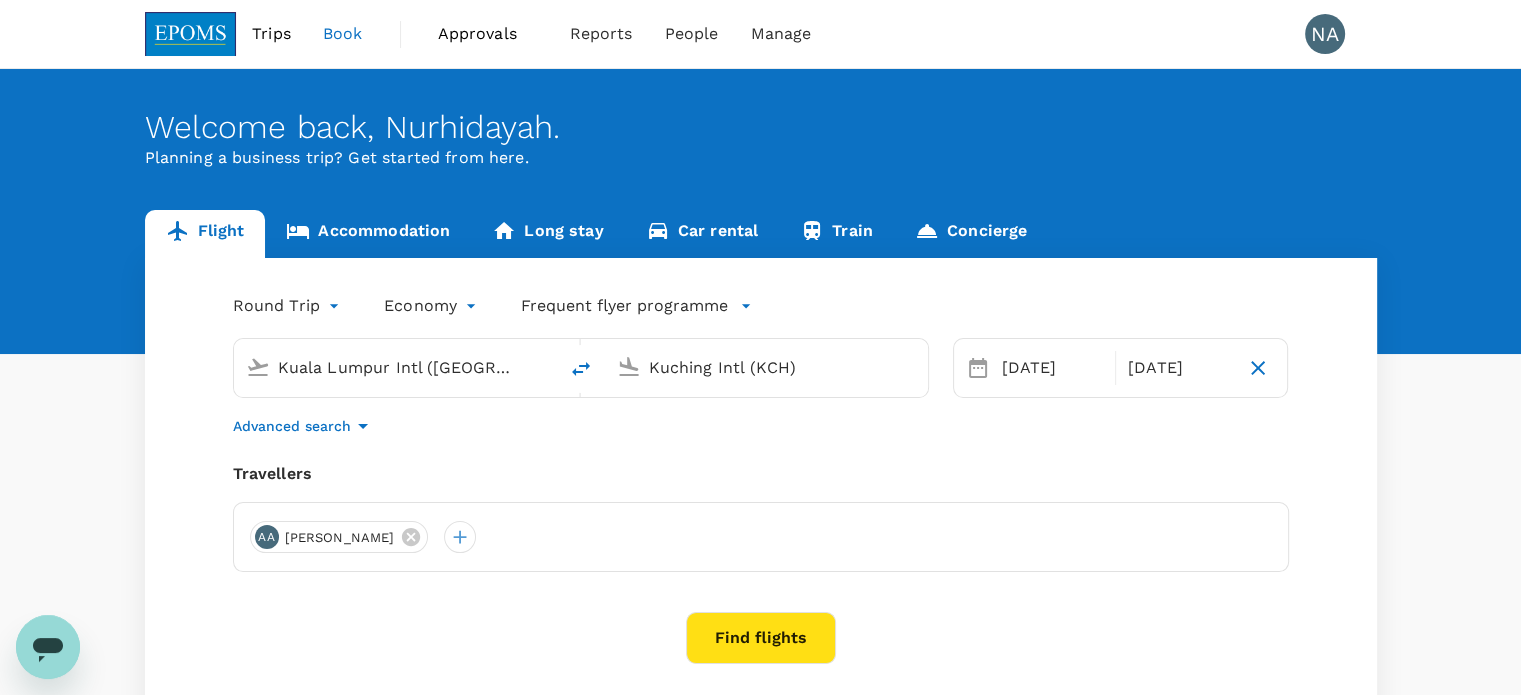 drag, startPoint x: 791, startPoint y: 448, endPoint x: 842, endPoint y: 491, distance: 66.70832 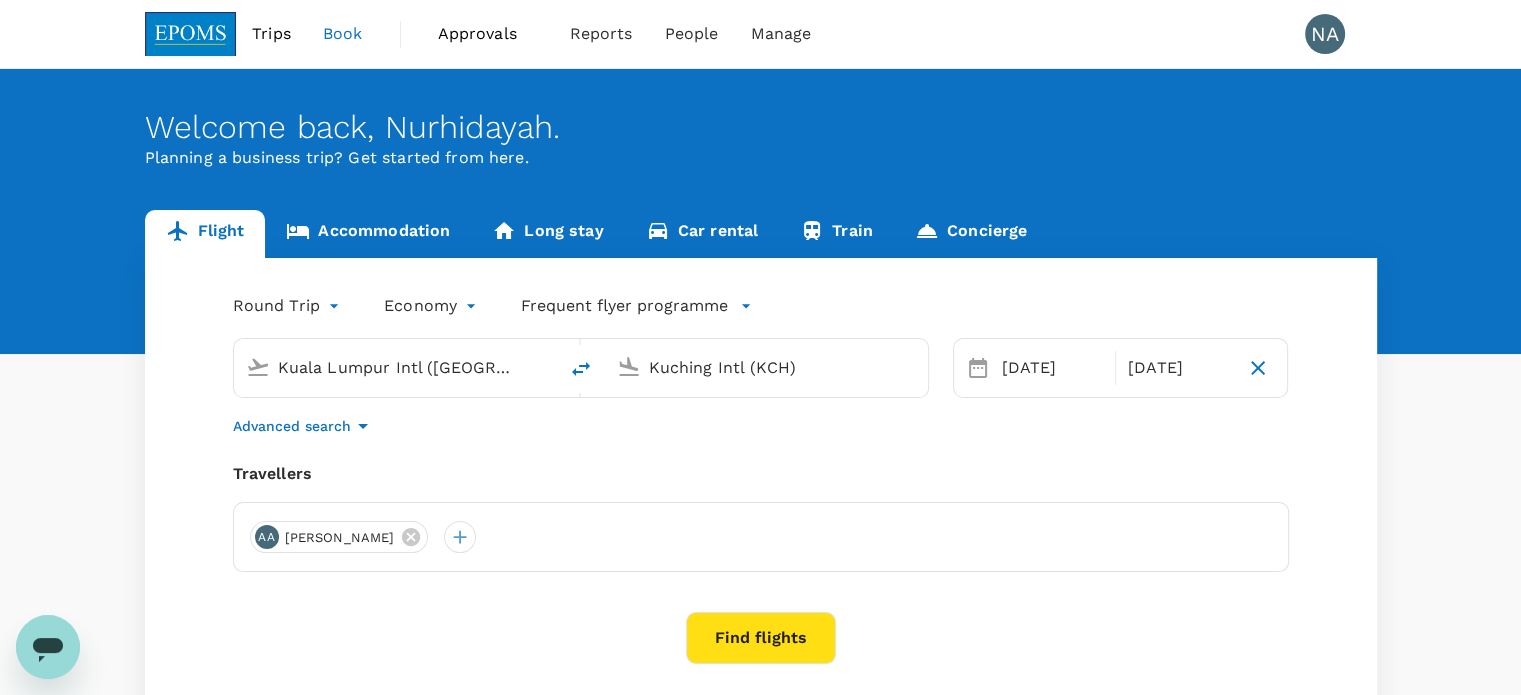 click on "Round Trip roundtrip Economy economy Frequent flyer programme Kuala Lumpur Intl (KUL) Kuching Intl (KCH) 17 Jul 19 Jul Advanced search Travellers   AA ABD RAHMAN ABU BAKAR Find flights Your recent search Flight to Kuching KUL - KCH 25 Aug · 1 Traveller" at bounding box center (761, 550) 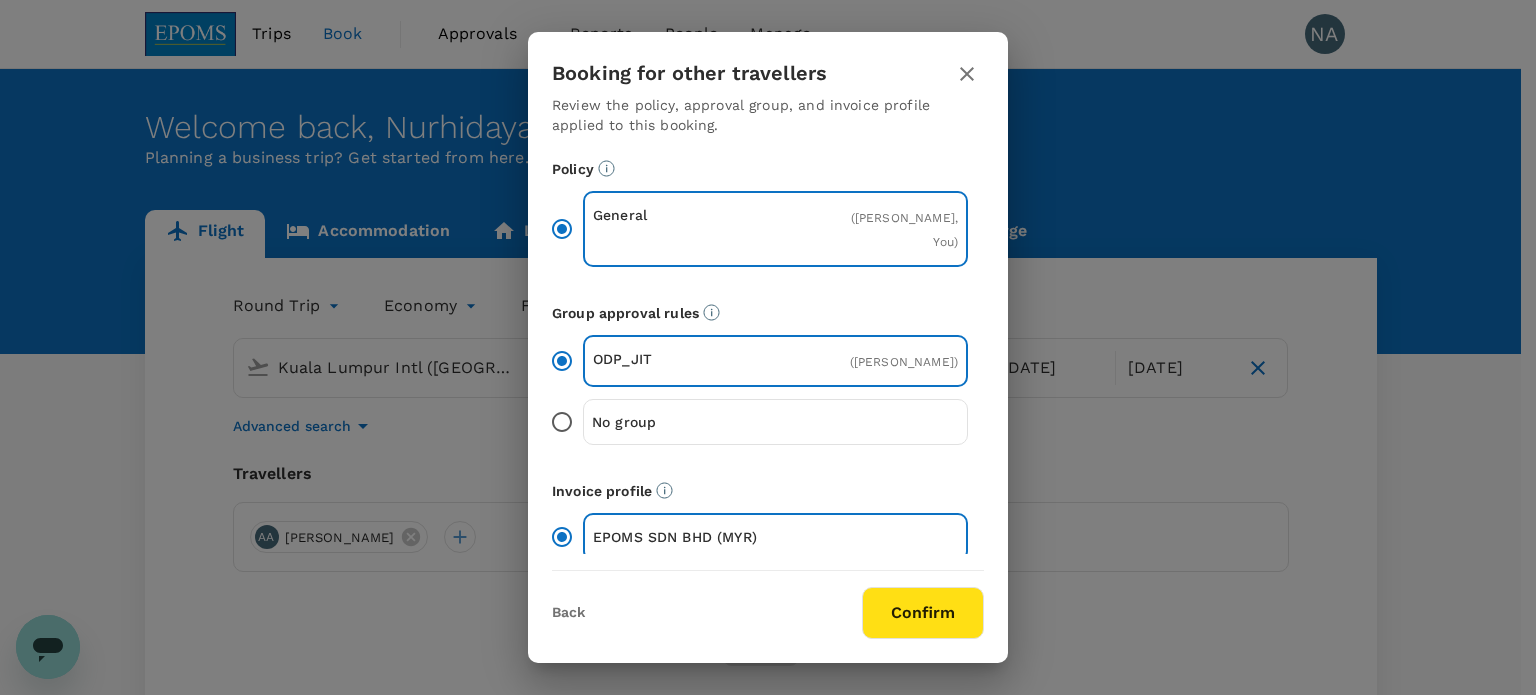click on "Confirm" at bounding box center (923, 613) 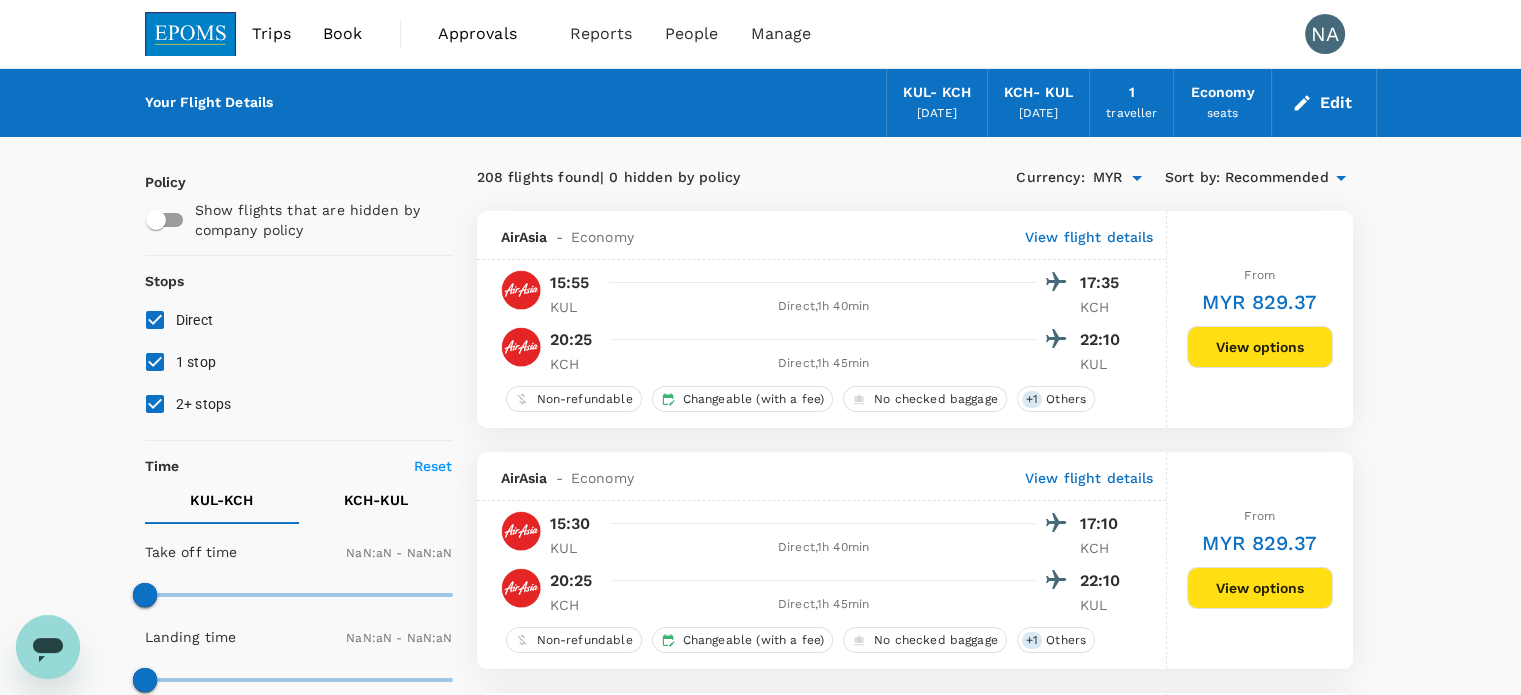 type on "1440" 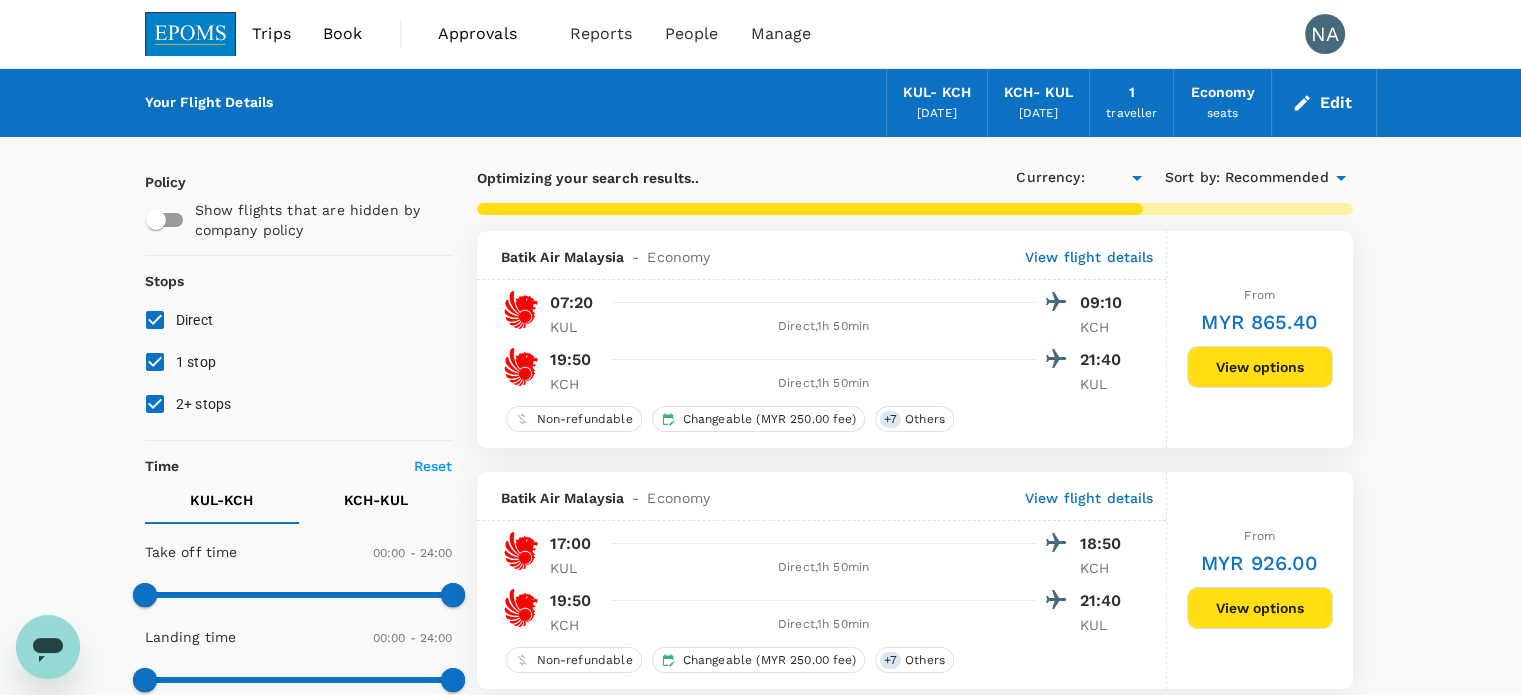 type on "MYR" 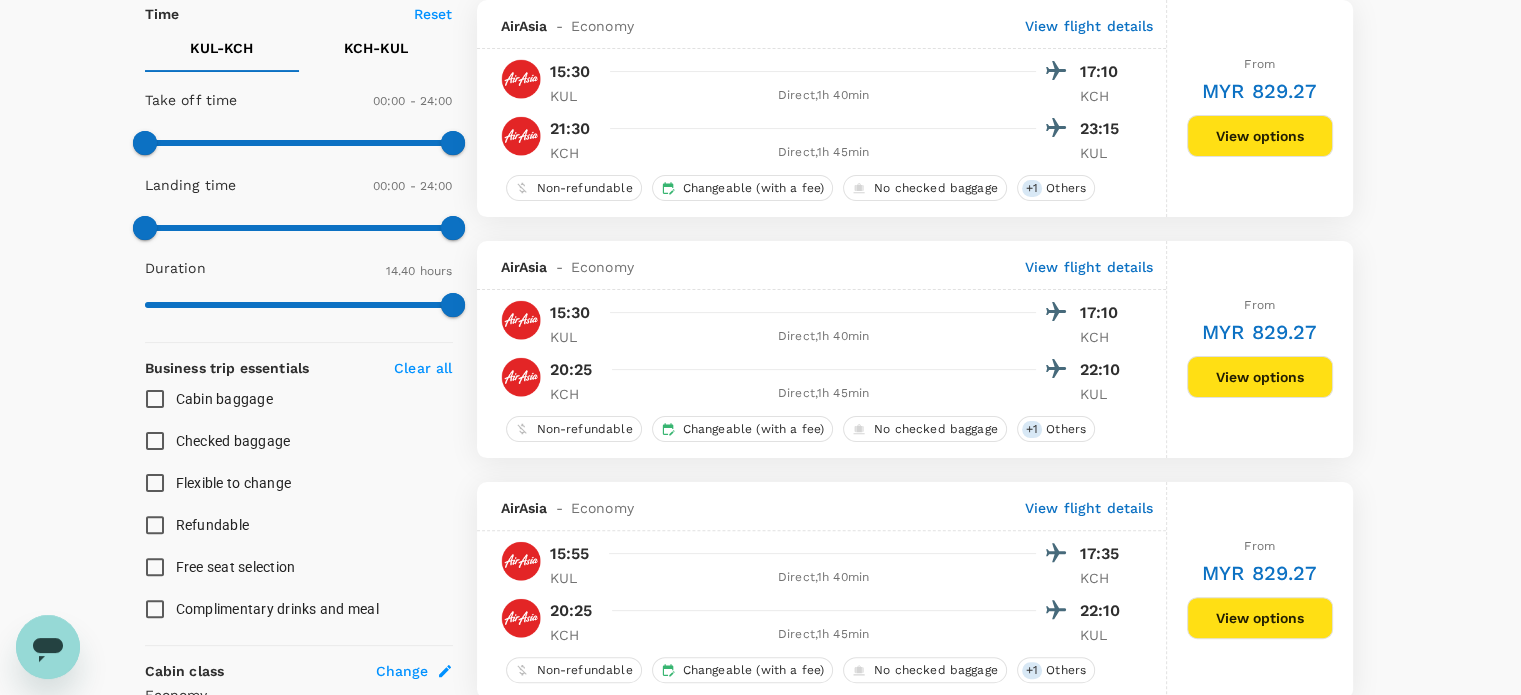 scroll, scrollTop: 500, scrollLeft: 0, axis: vertical 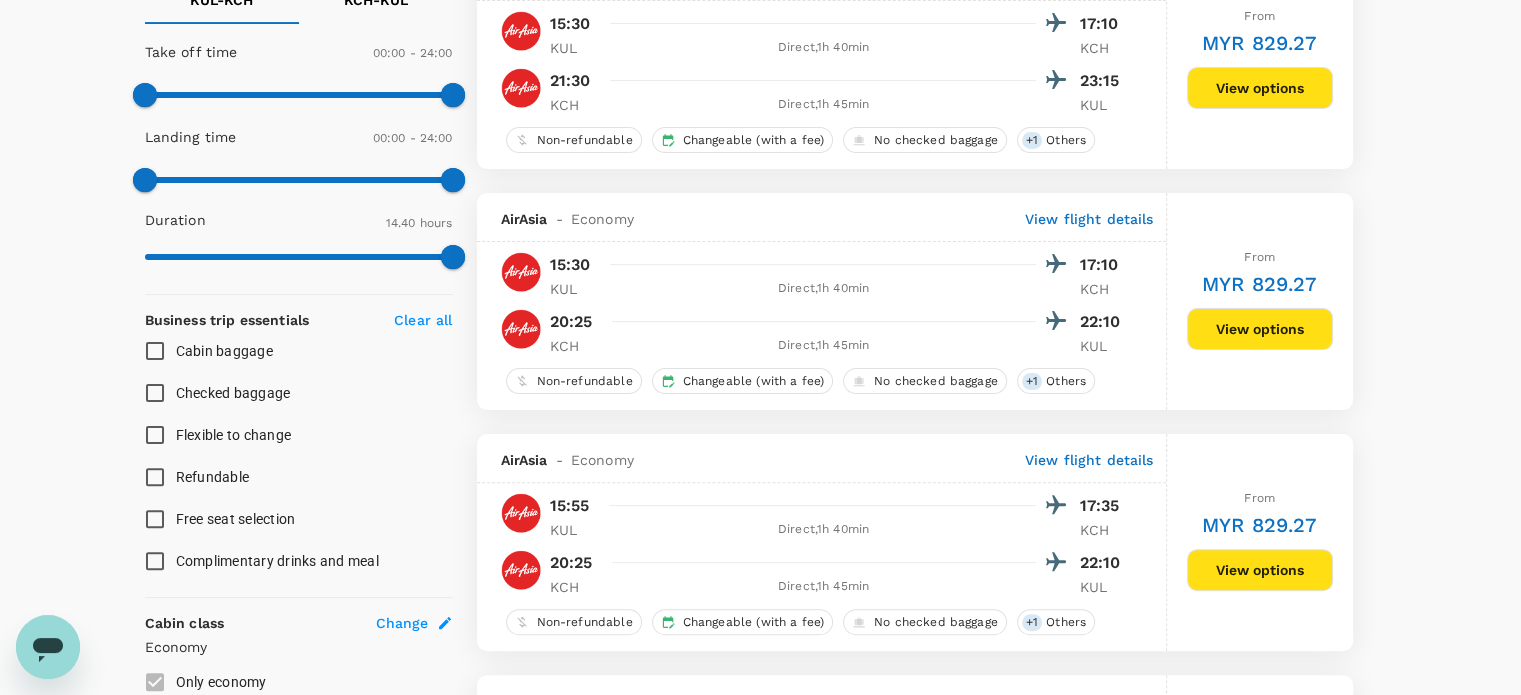 click on "View options" at bounding box center [1260, 329] 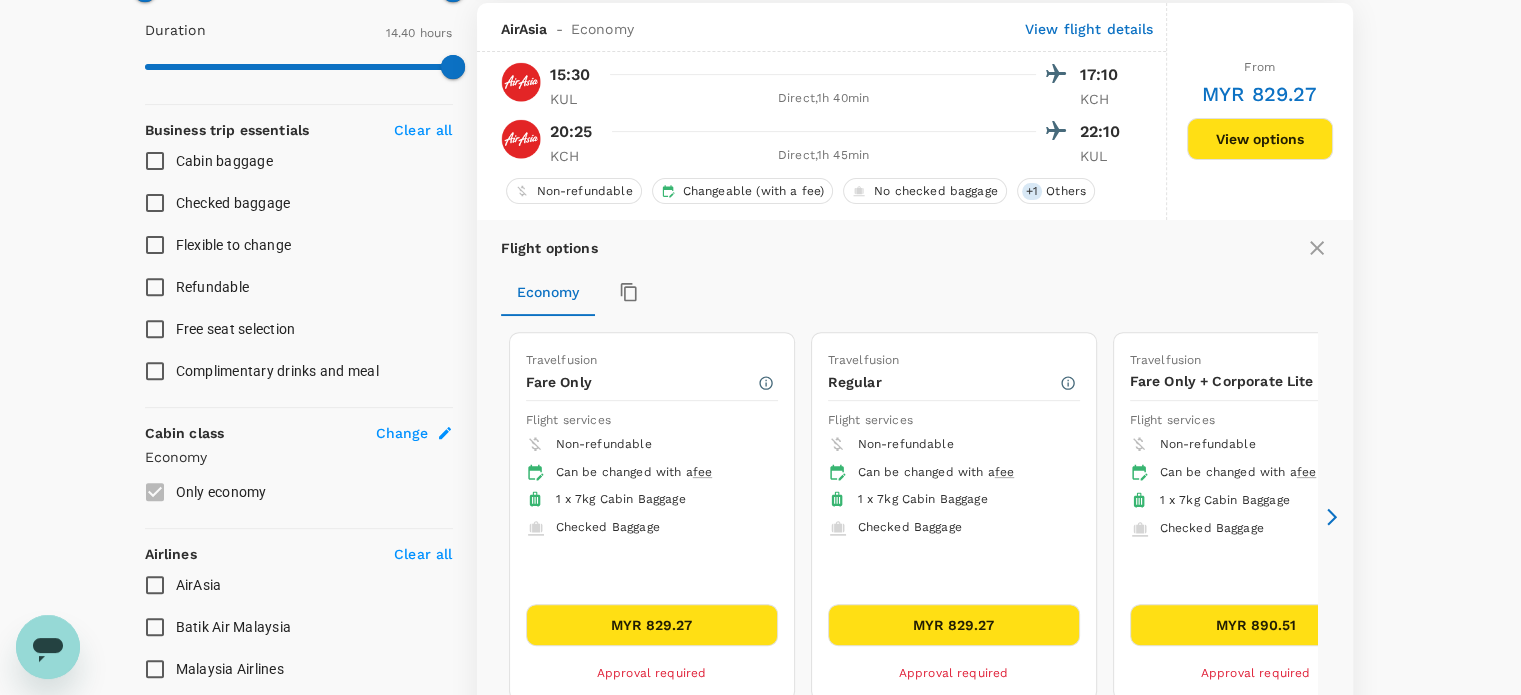 scroll, scrollTop: 694, scrollLeft: 0, axis: vertical 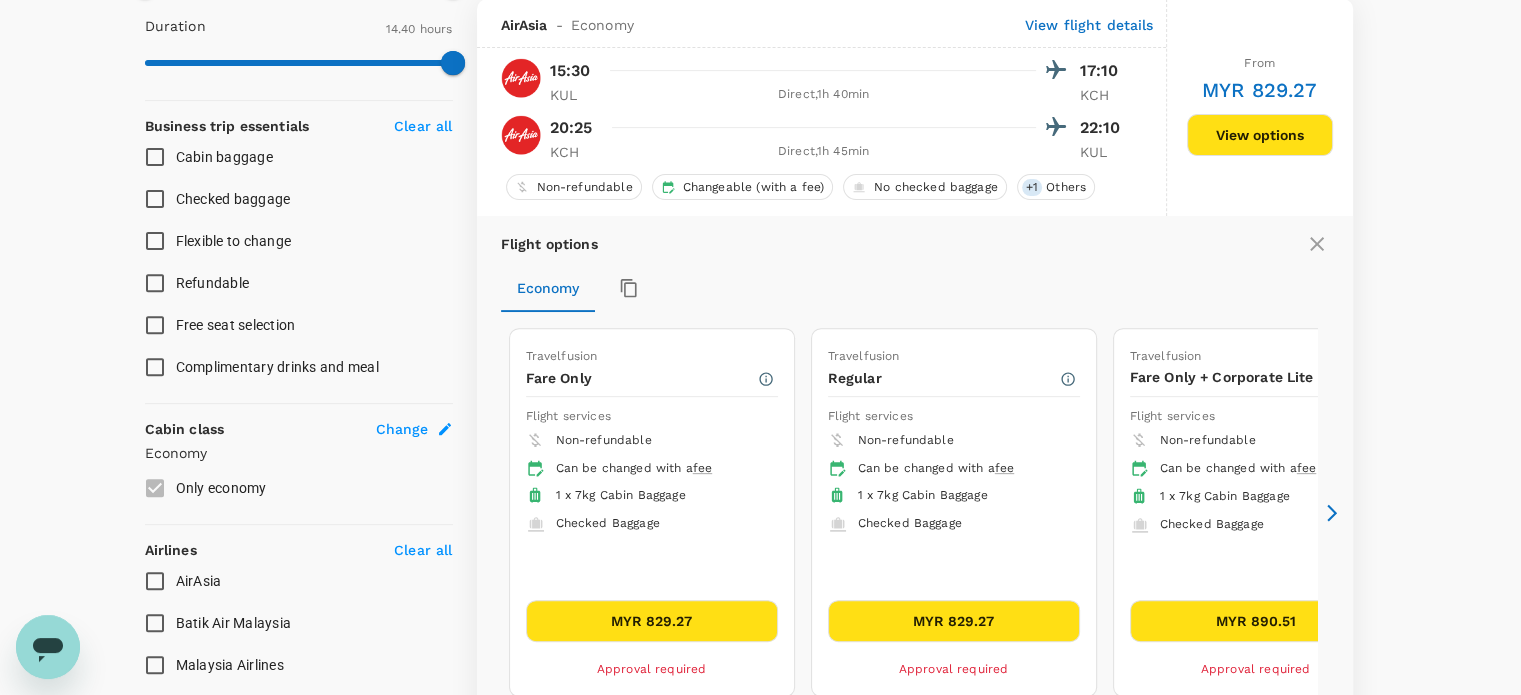 type 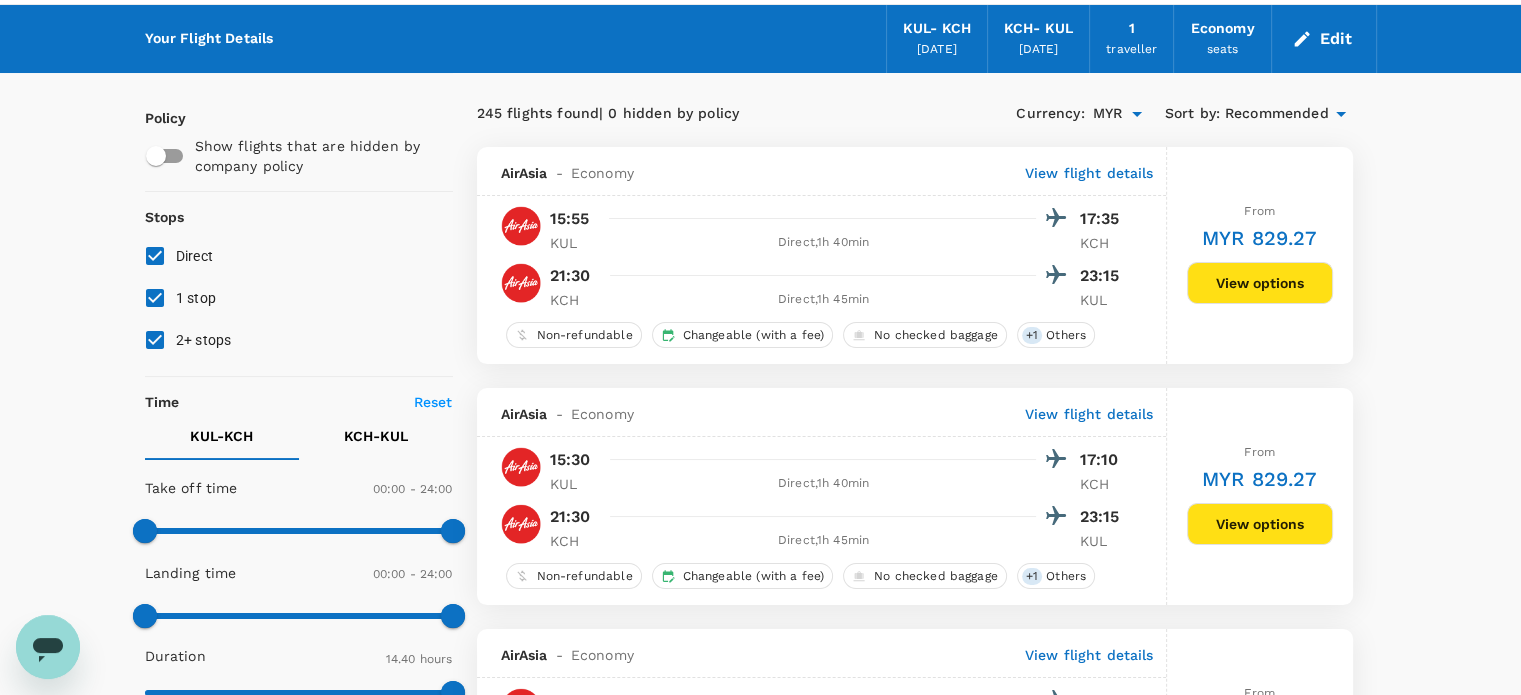 scroll, scrollTop: 0, scrollLeft: 0, axis: both 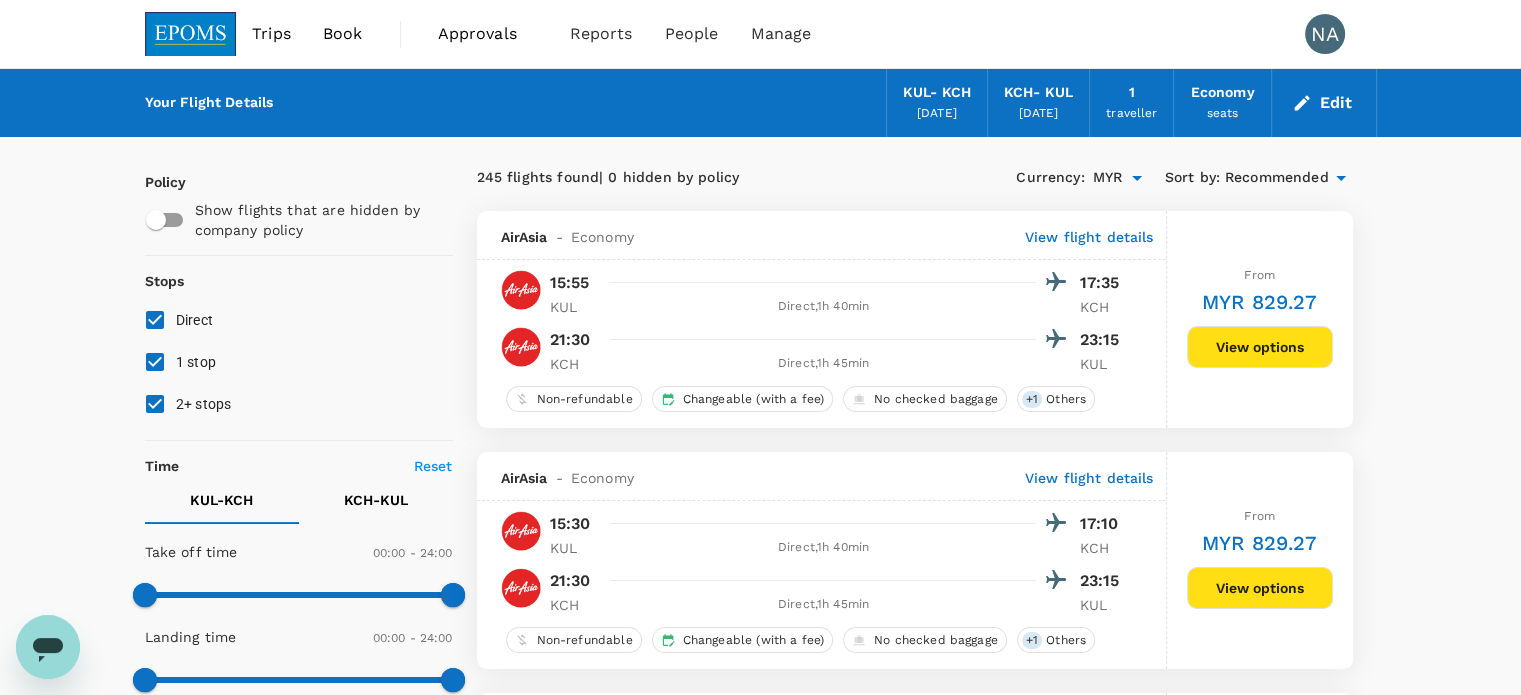 click at bounding box center (191, 34) 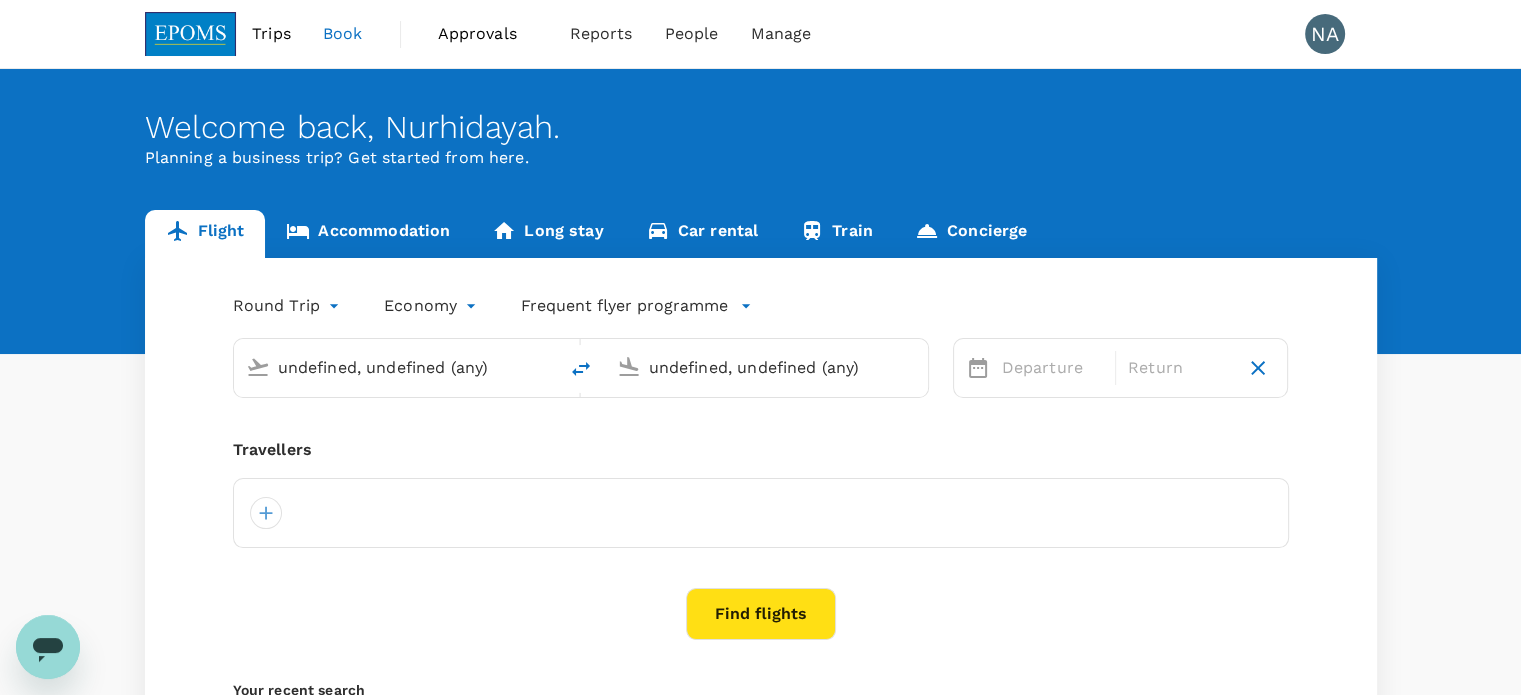 type on "Kuala Lumpur Intl (KUL)" 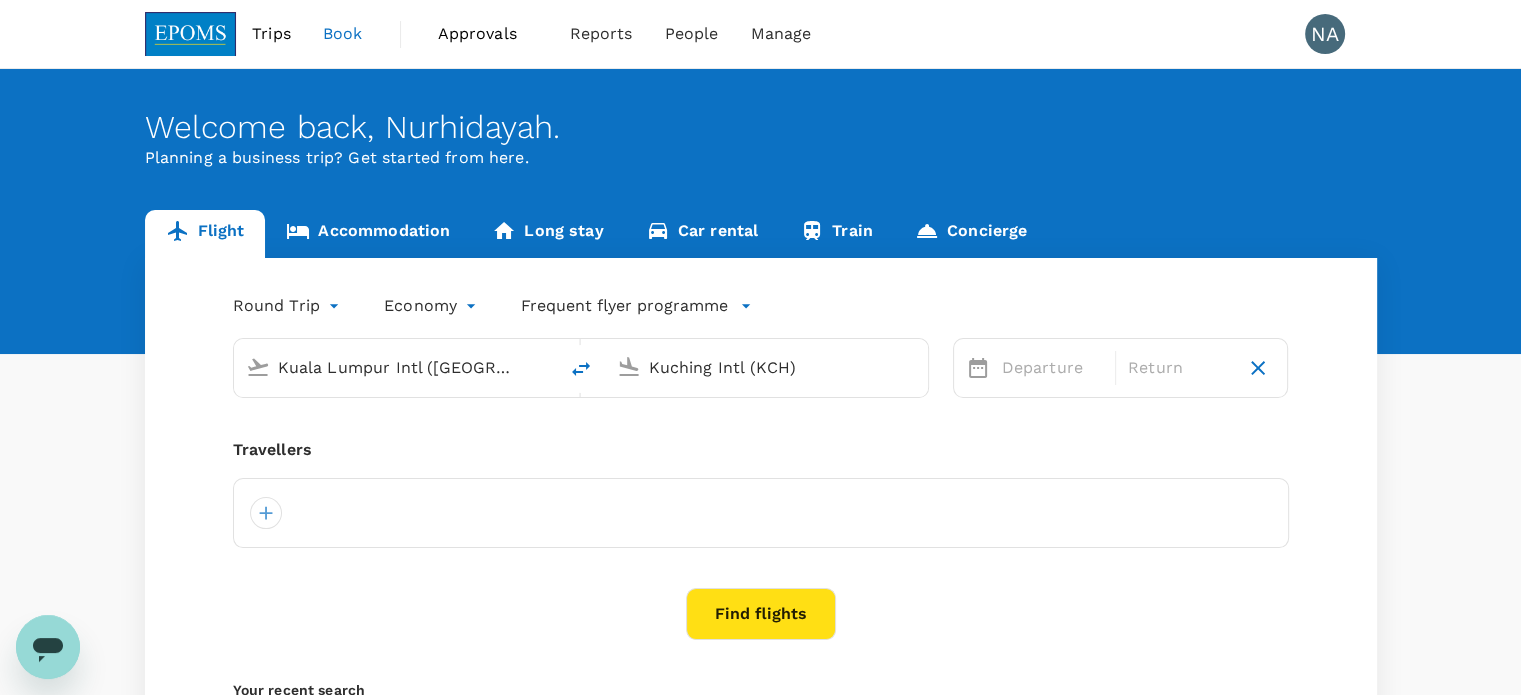 type 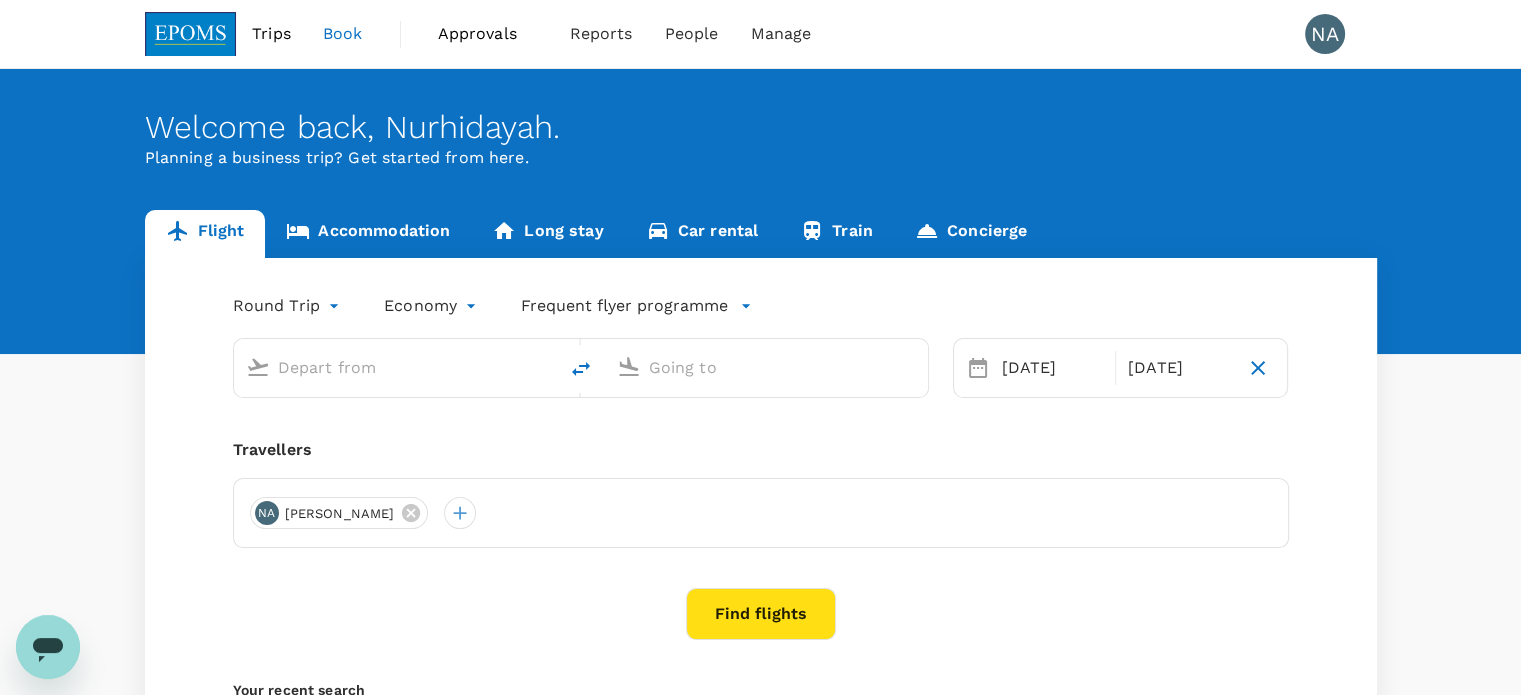 type on "Kuala Lumpur Intl (KUL)" 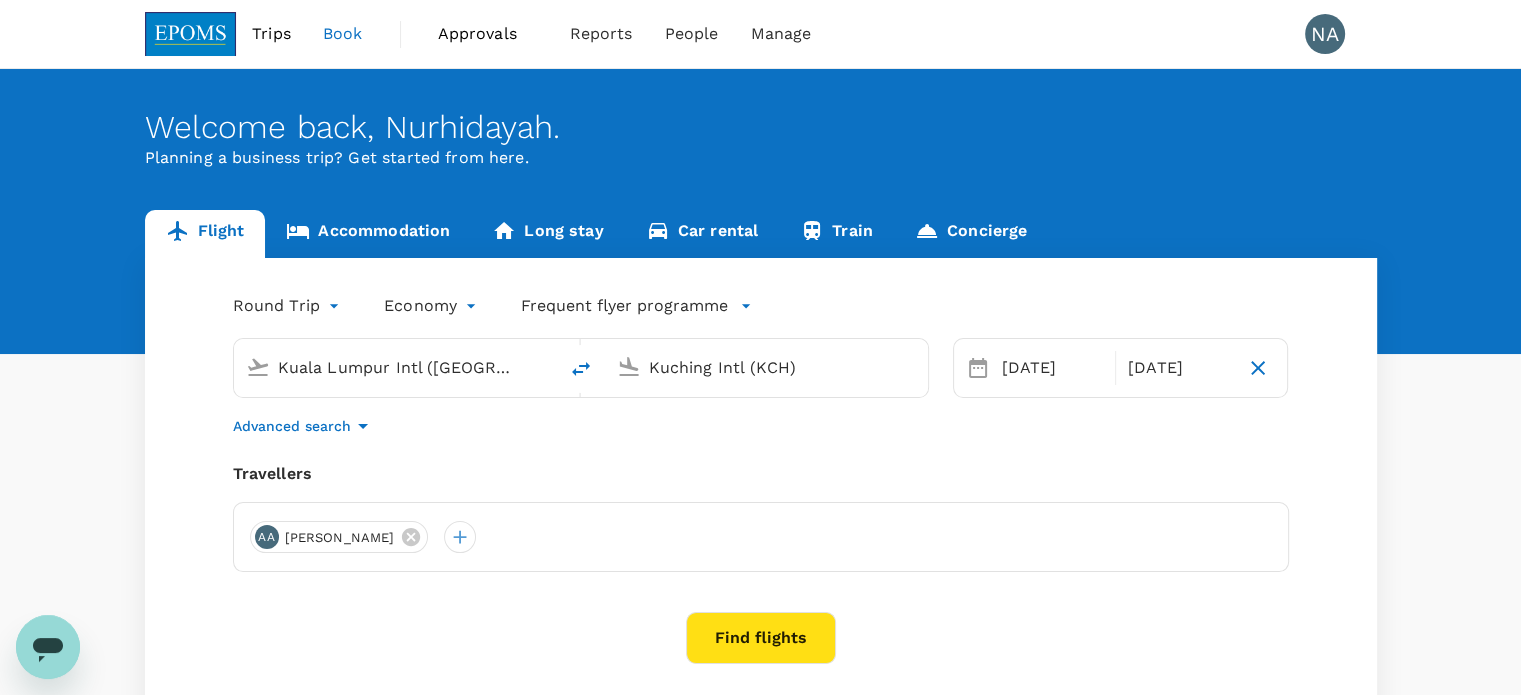 type 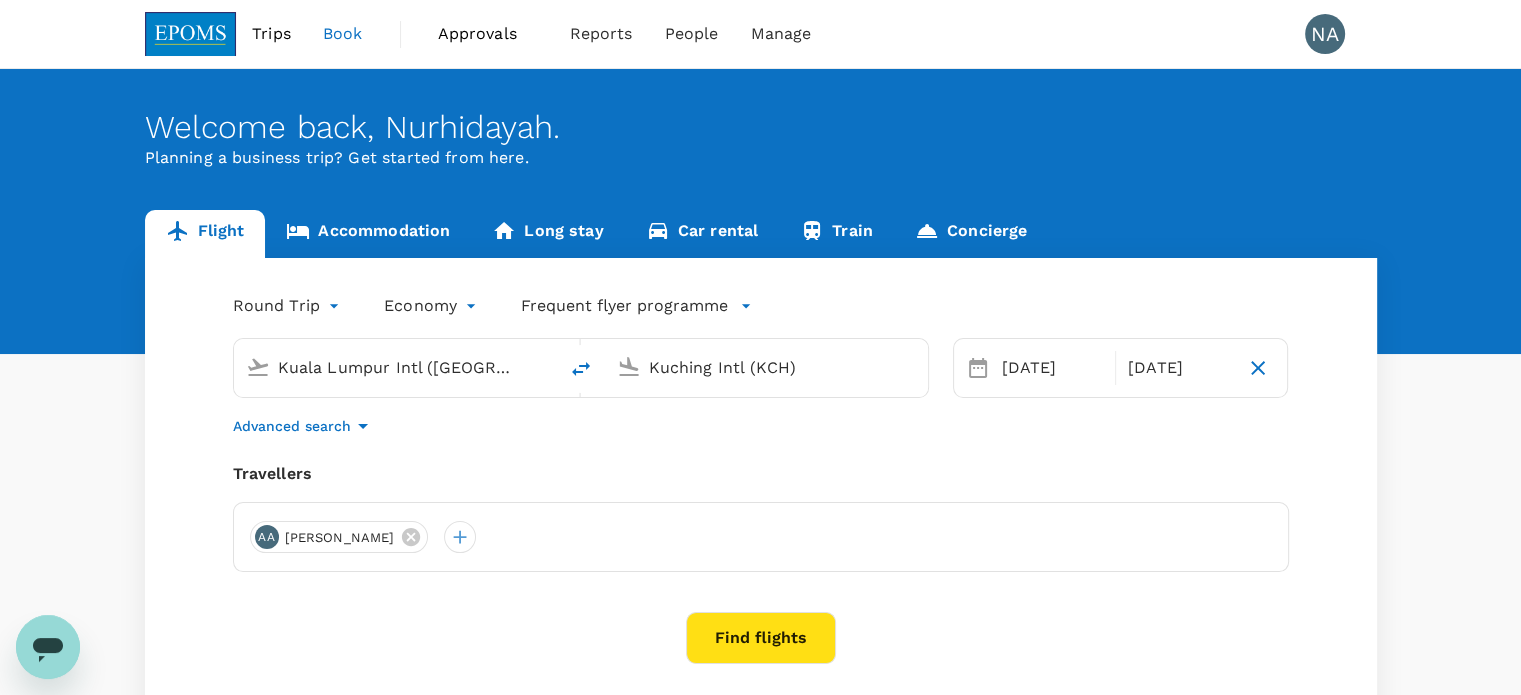 type 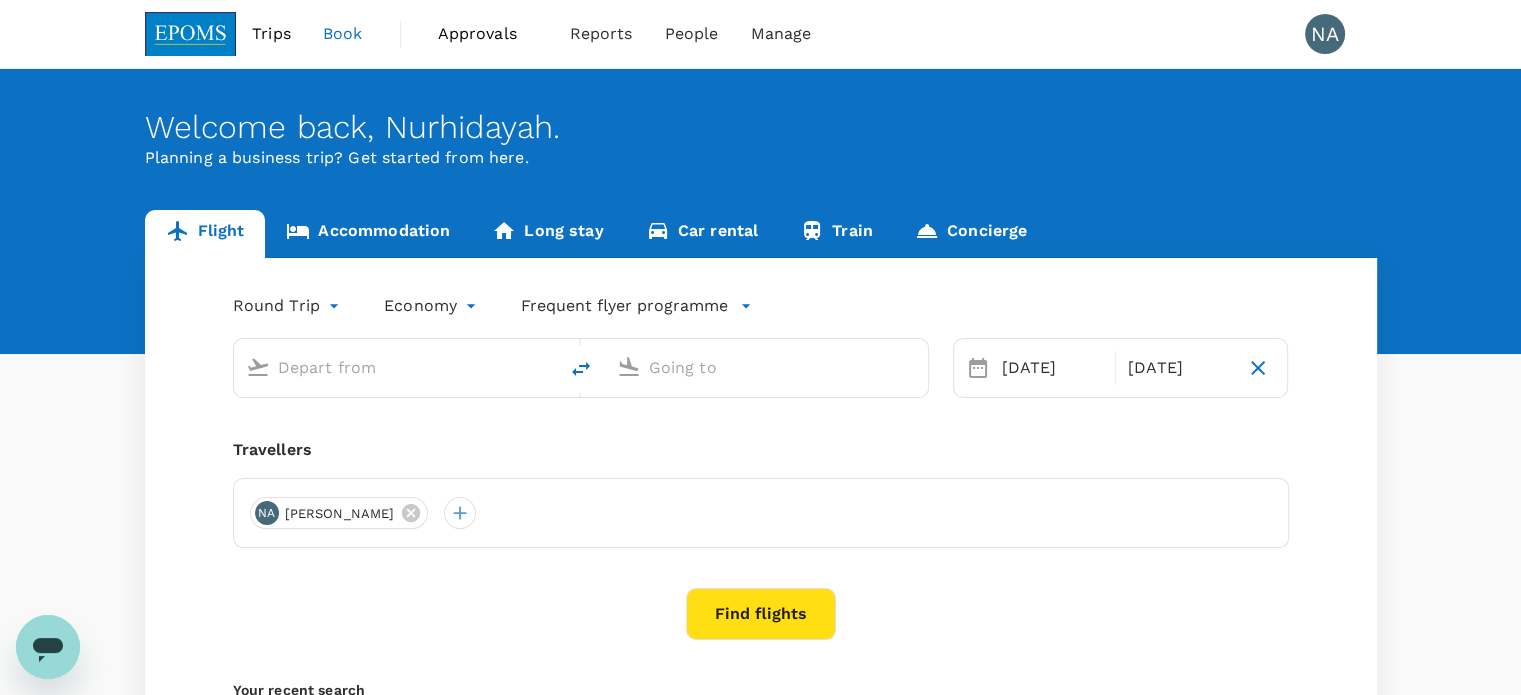 click at bounding box center [767, 367] 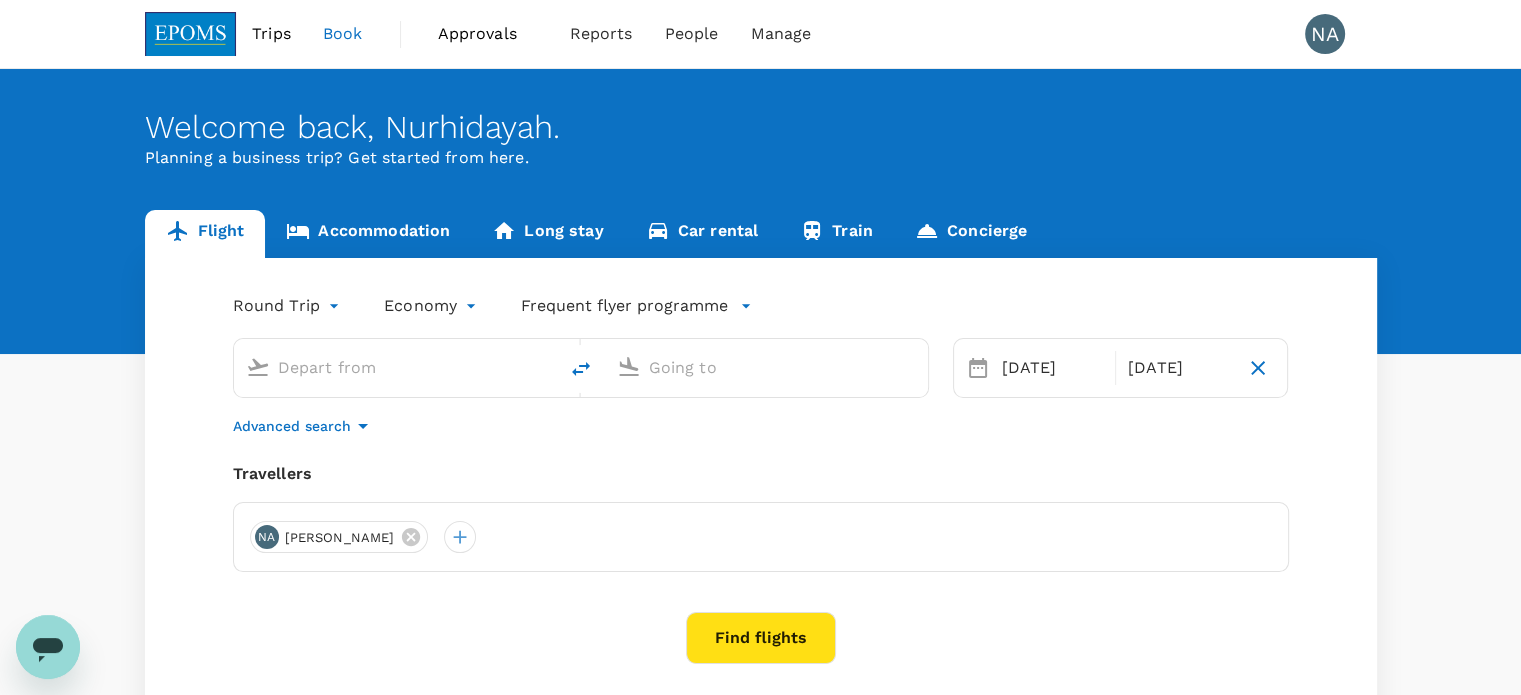 type on "Kuala Lumpur Intl (KUL)" 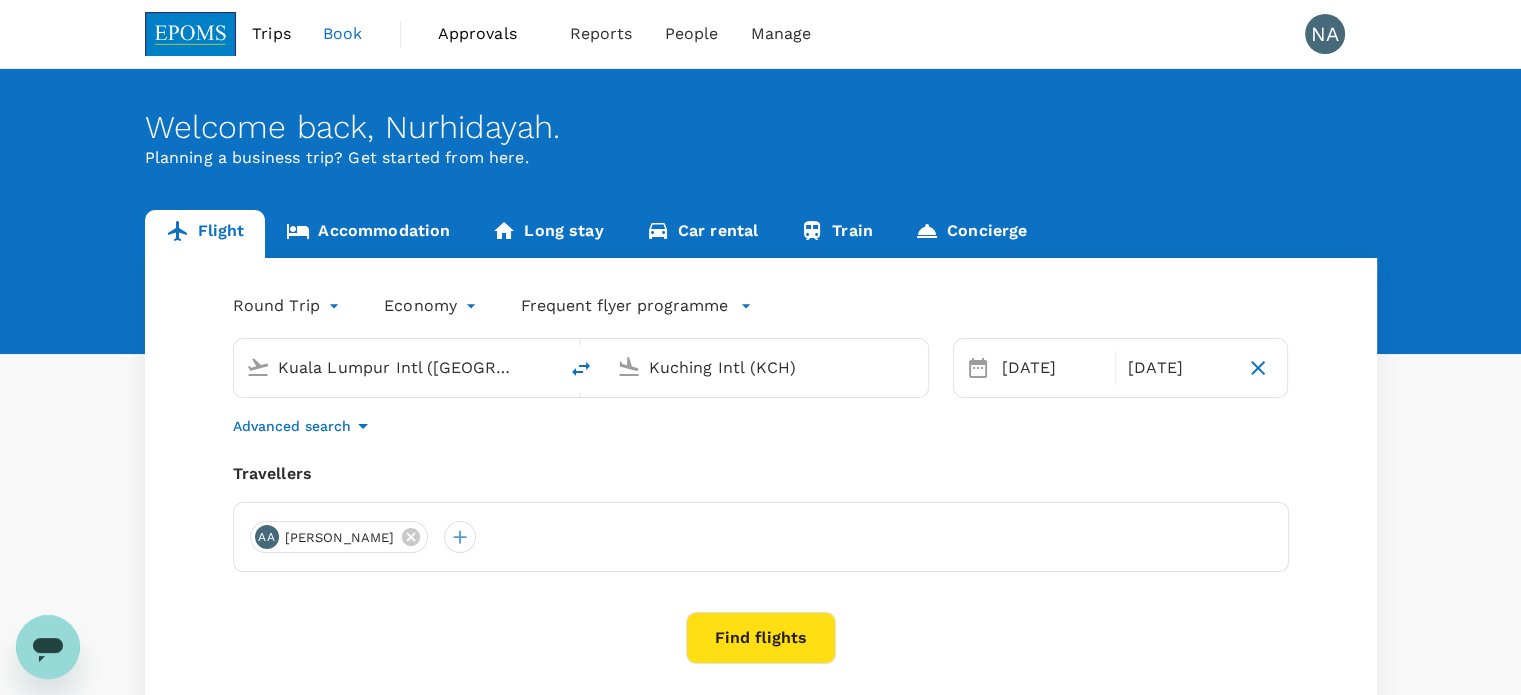 click on "Kuching Intl (KCH)" at bounding box center (767, 367) 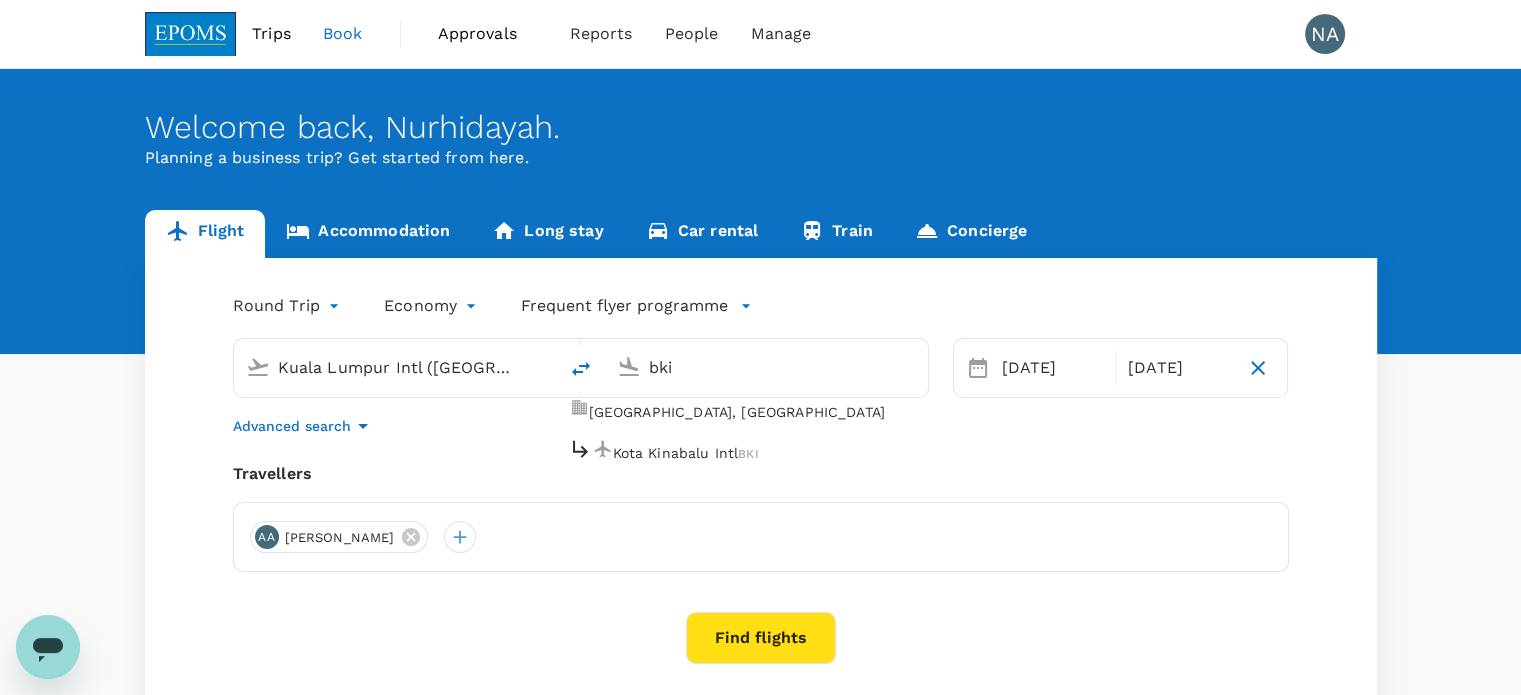 click on "Kota Kinabalu Intl" at bounding box center (676, 453) 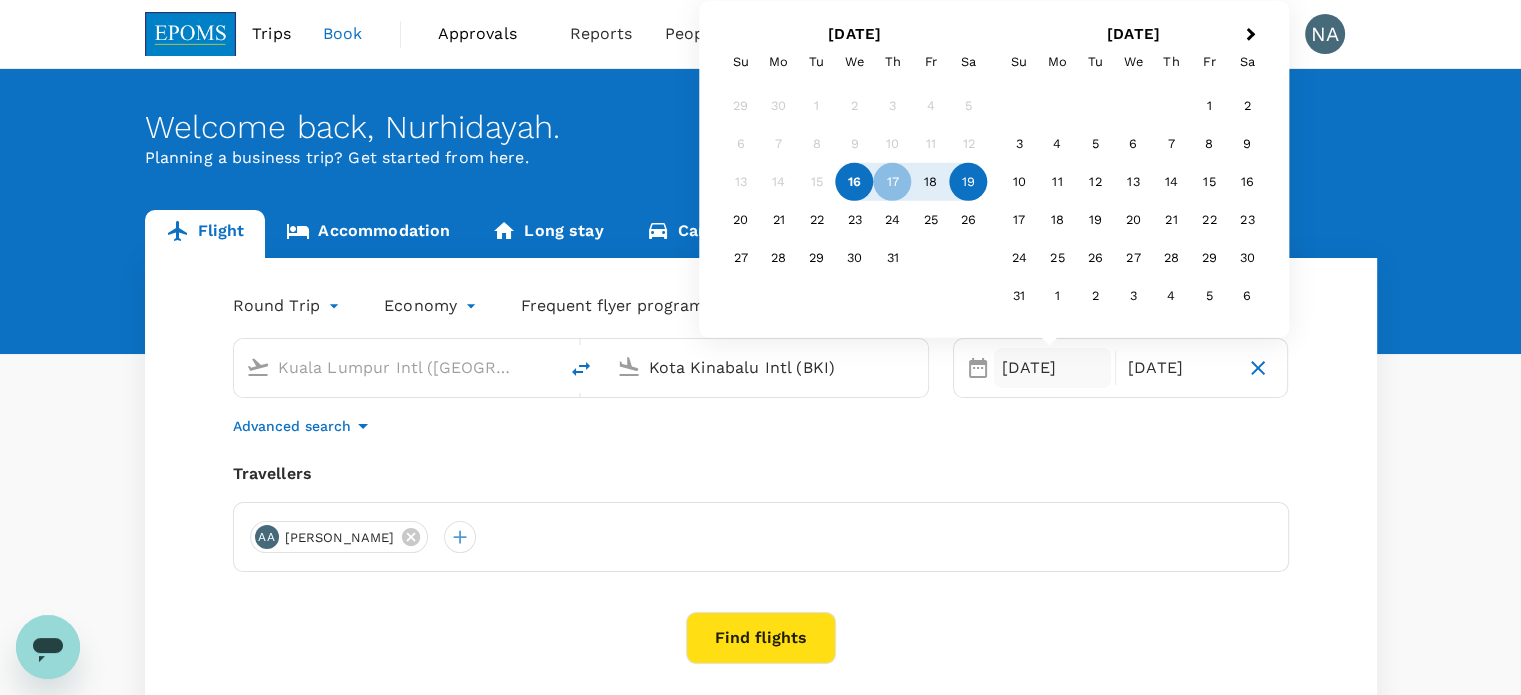 type on "Kota Kinabalu Intl (BKI)" 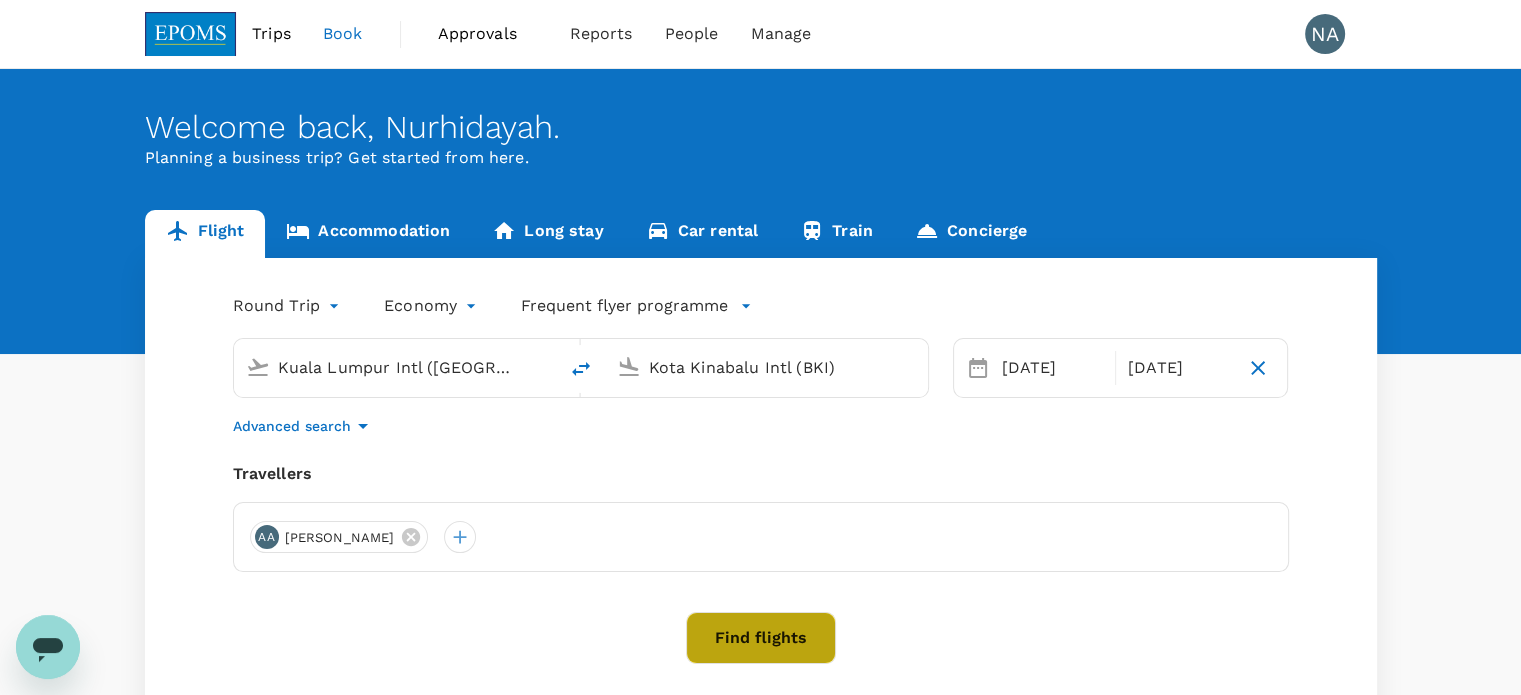 click on "Find flights" at bounding box center (761, 638) 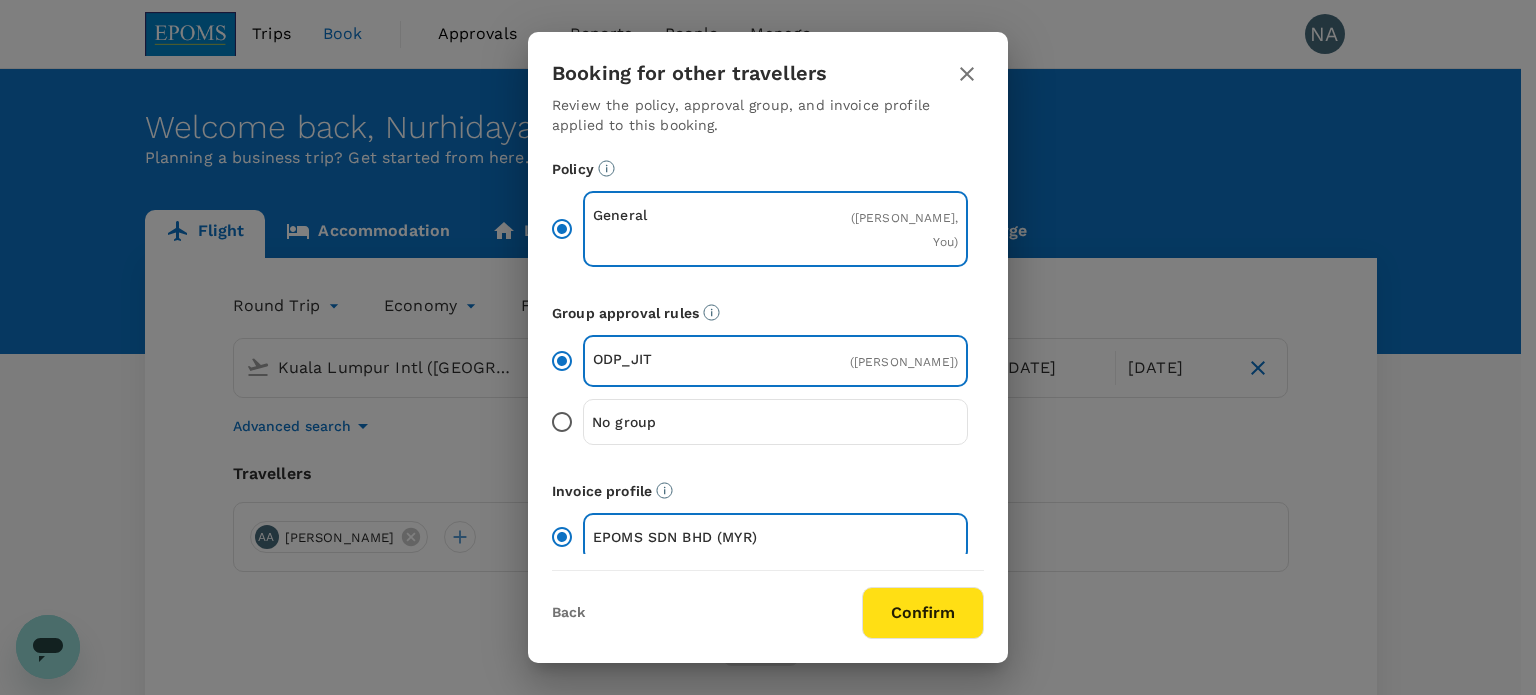 click on "Confirm" at bounding box center (923, 613) 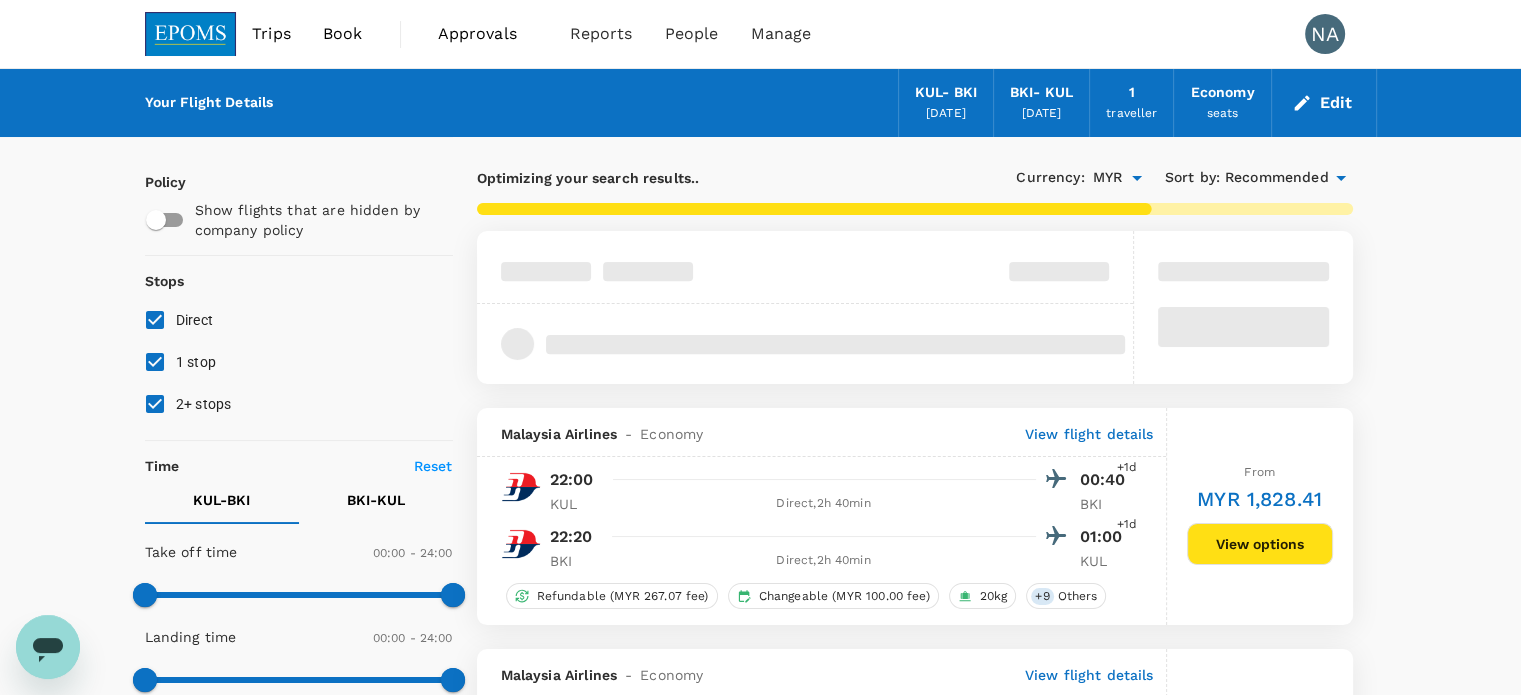 type on "1440" 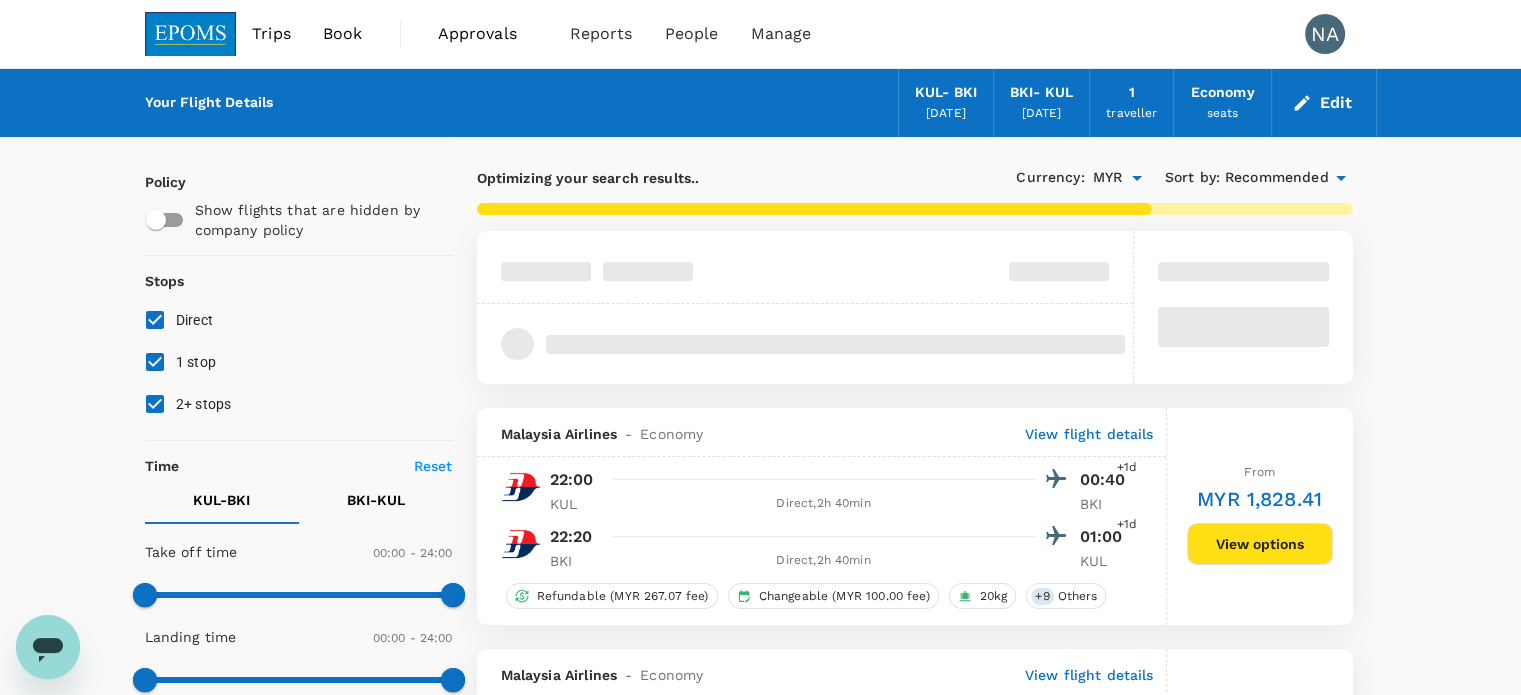 type on "1440" 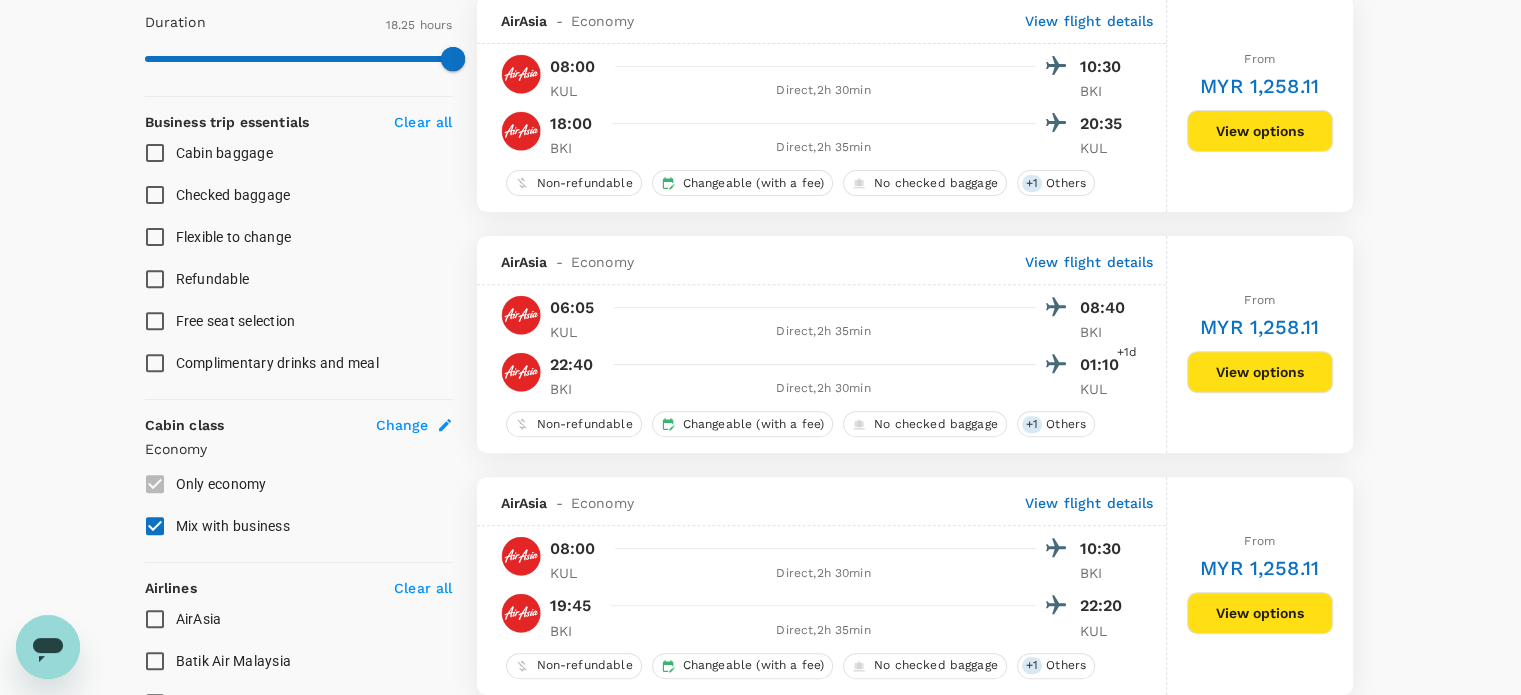 scroll, scrollTop: 800, scrollLeft: 0, axis: vertical 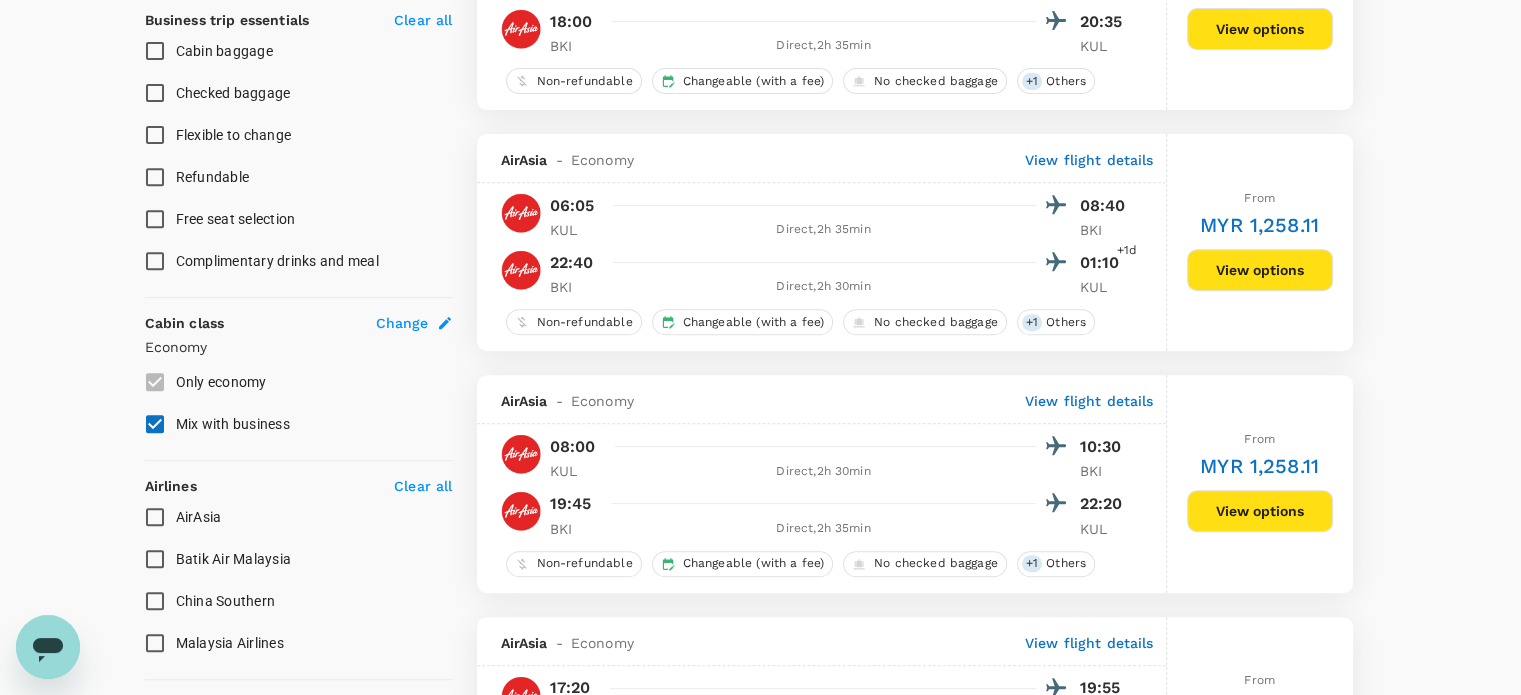 click on "AirAsia" at bounding box center [155, 517] 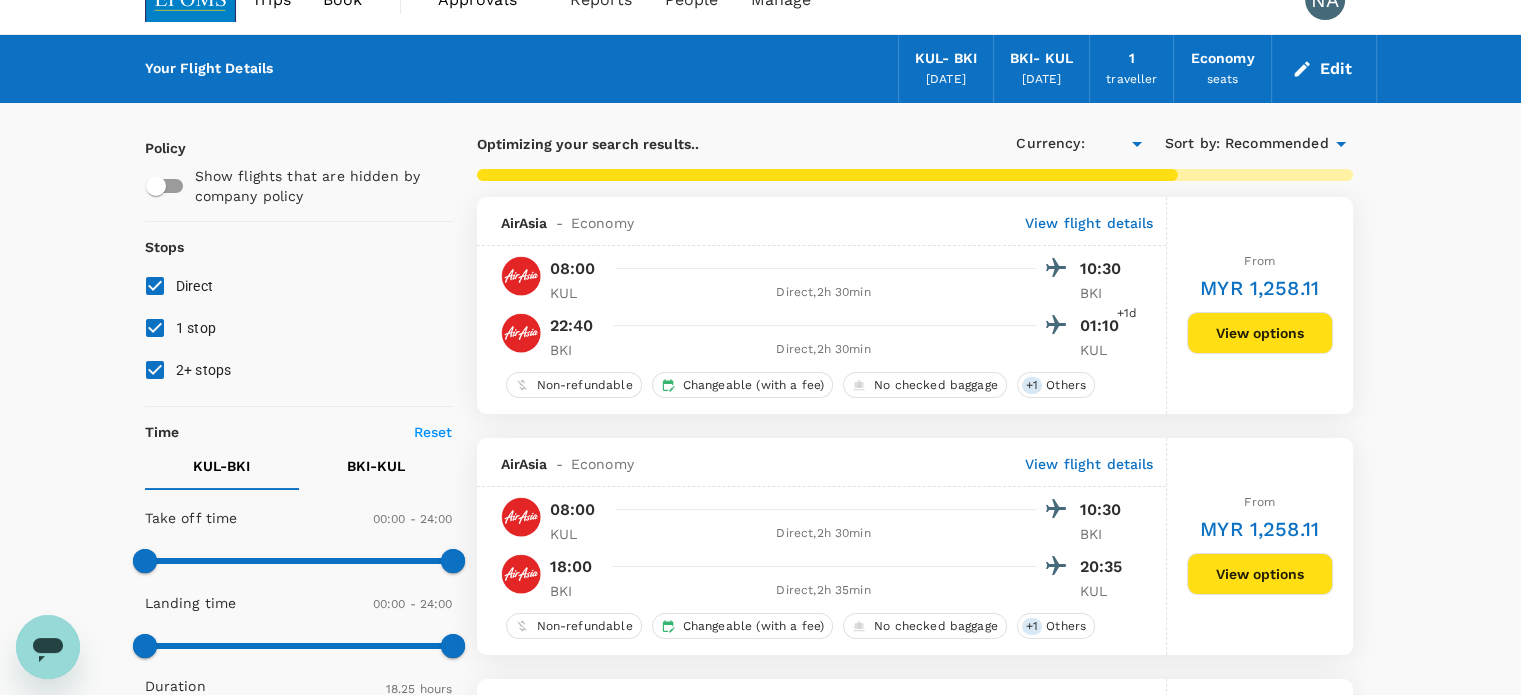 scroll, scrollTop: 0, scrollLeft: 0, axis: both 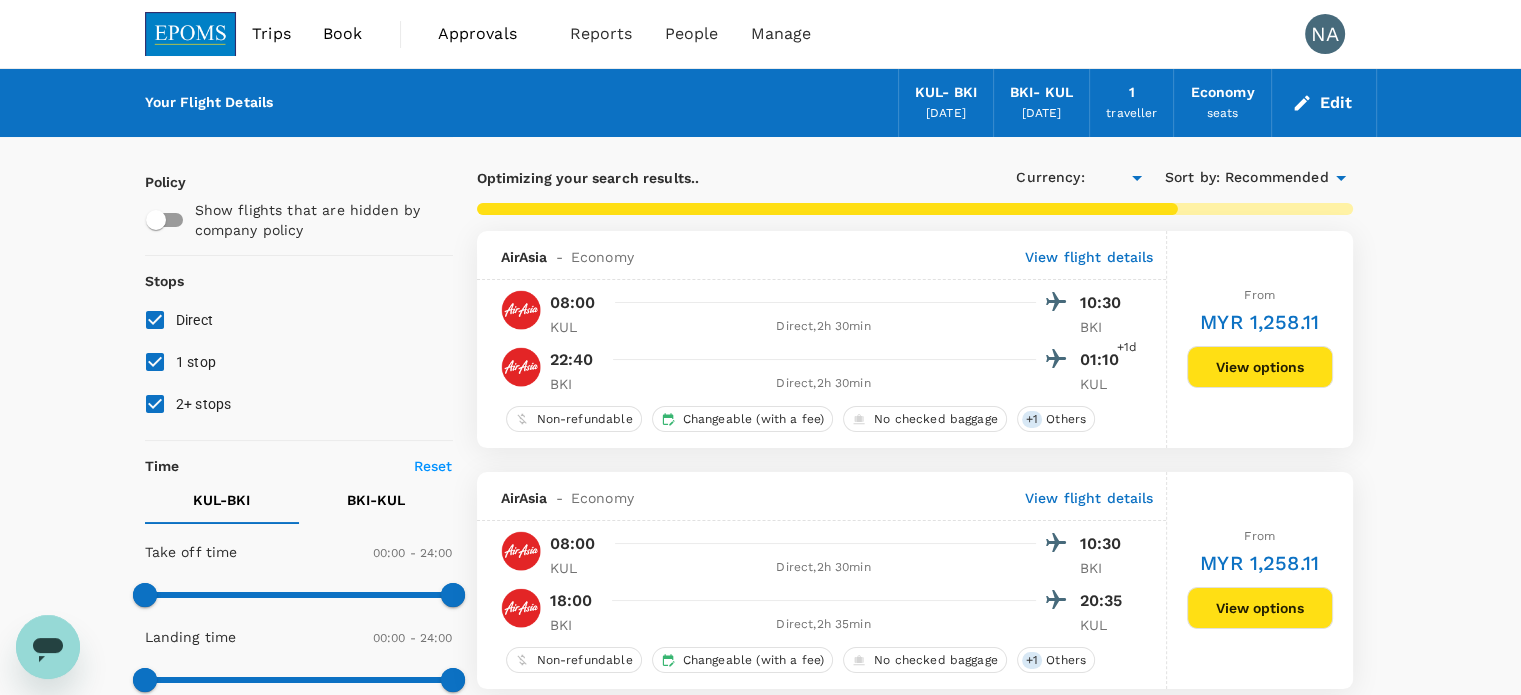 type on "MYR" 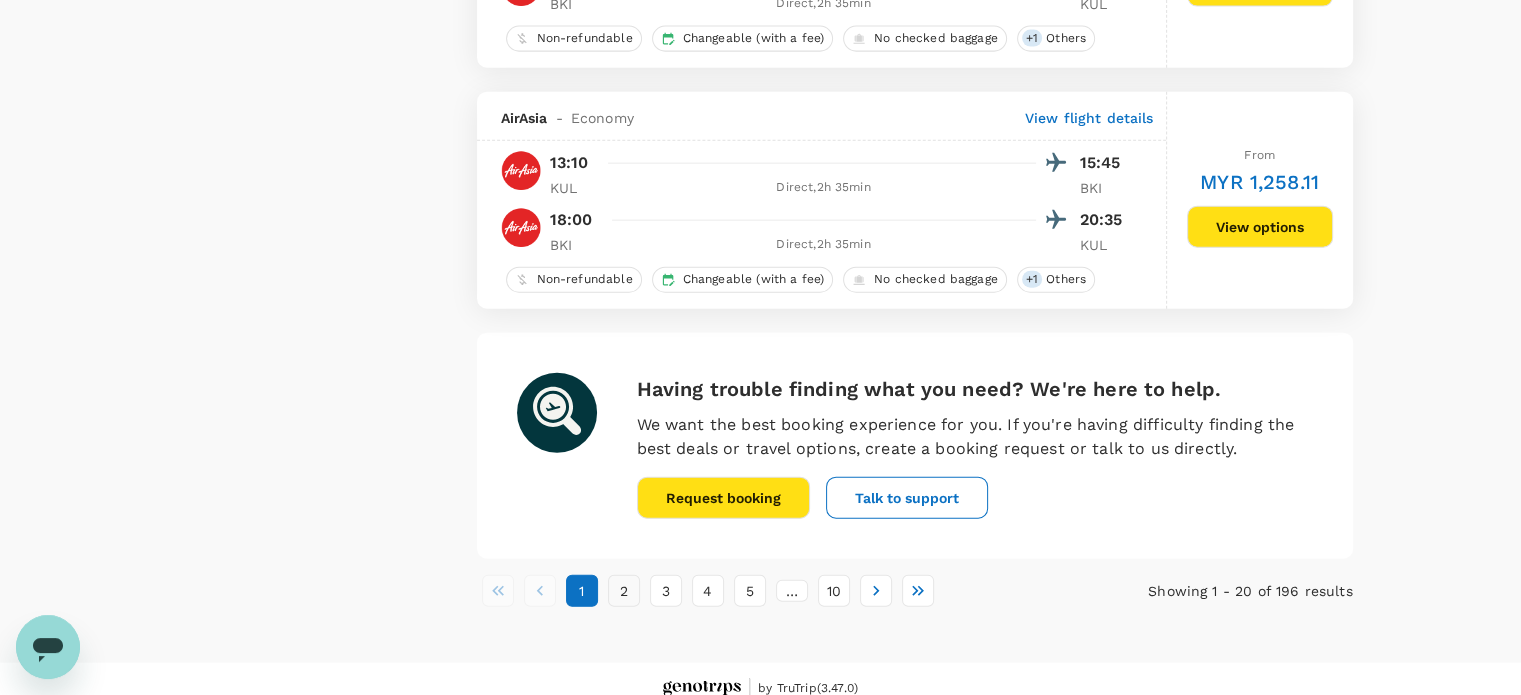 scroll, scrollTop: 4730, scrollLeft: 0, axis: vertical 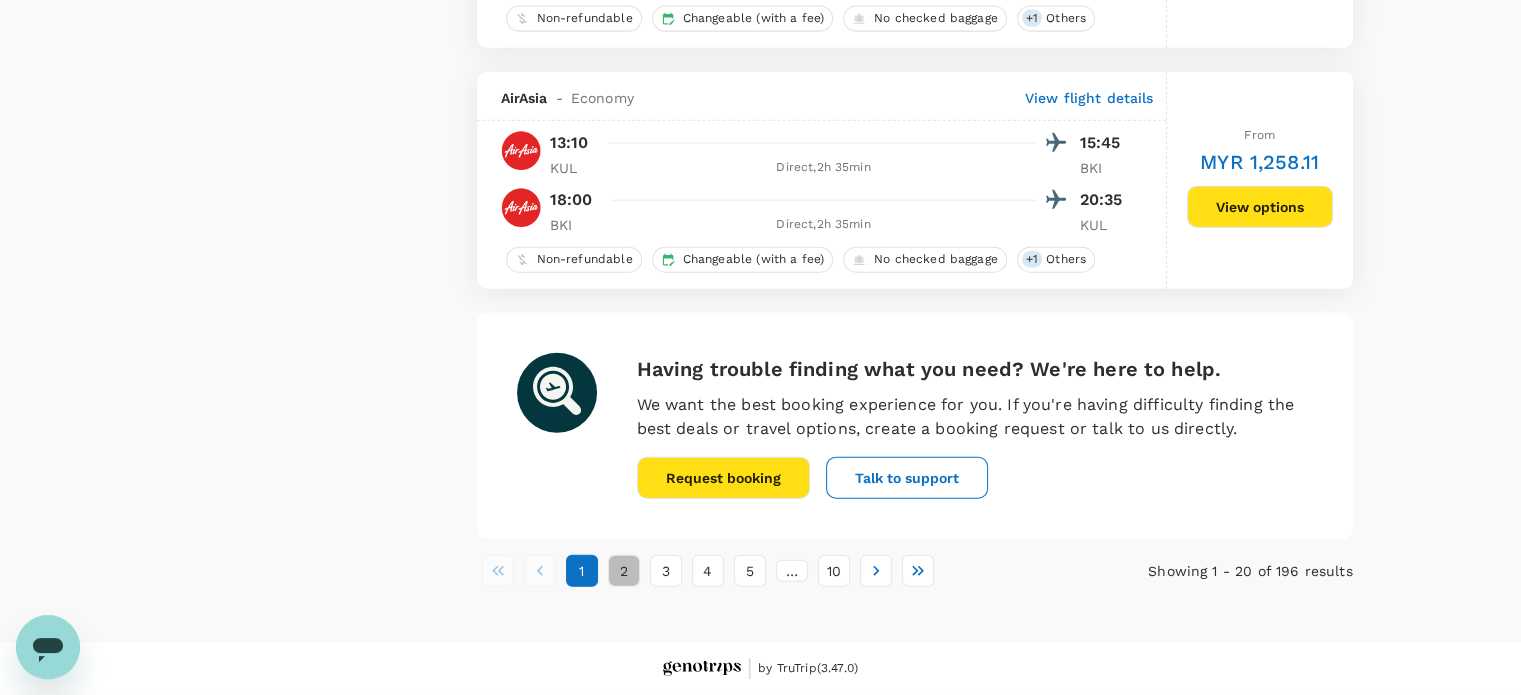 click on "2" at bounding box center (624, 571) 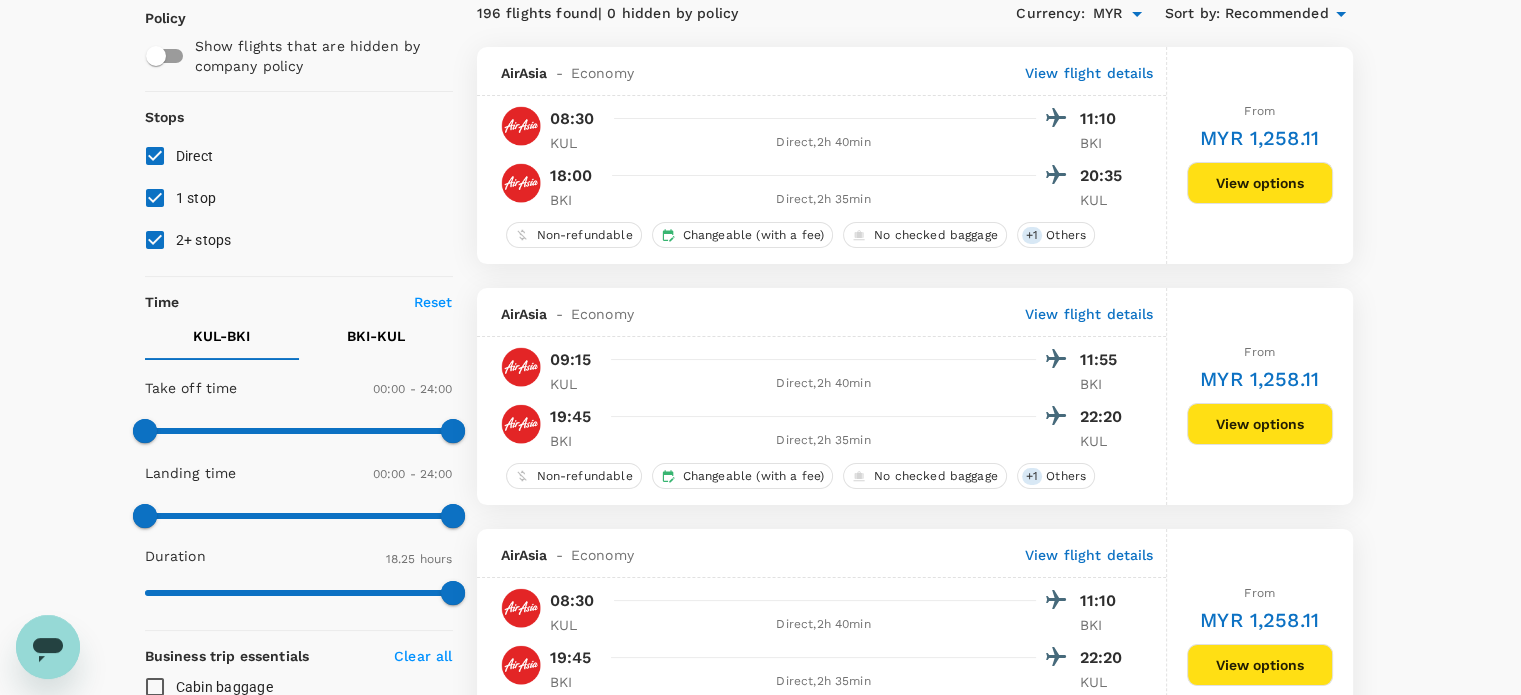 scroll, scrollTop: 0, scrollLeft: 0, axis: both 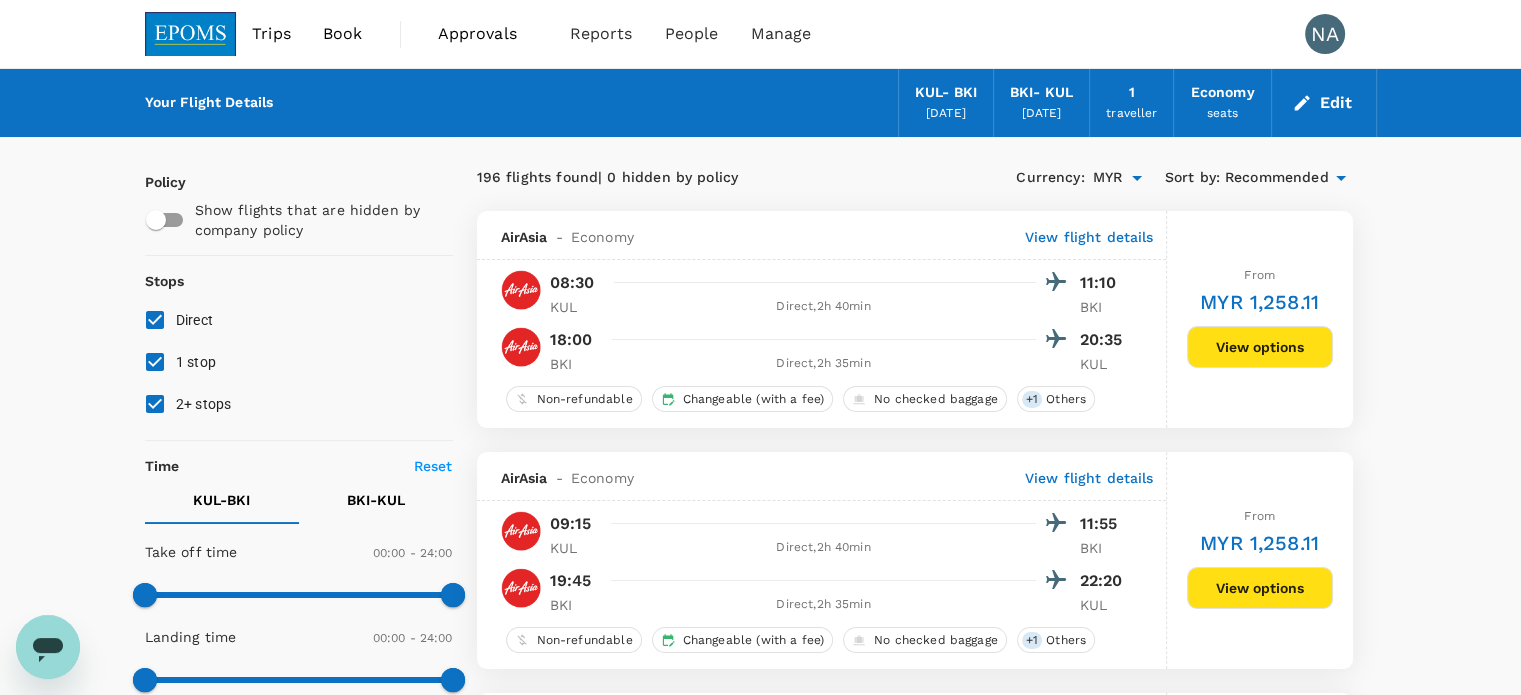 click at bounding box center [191, 34] 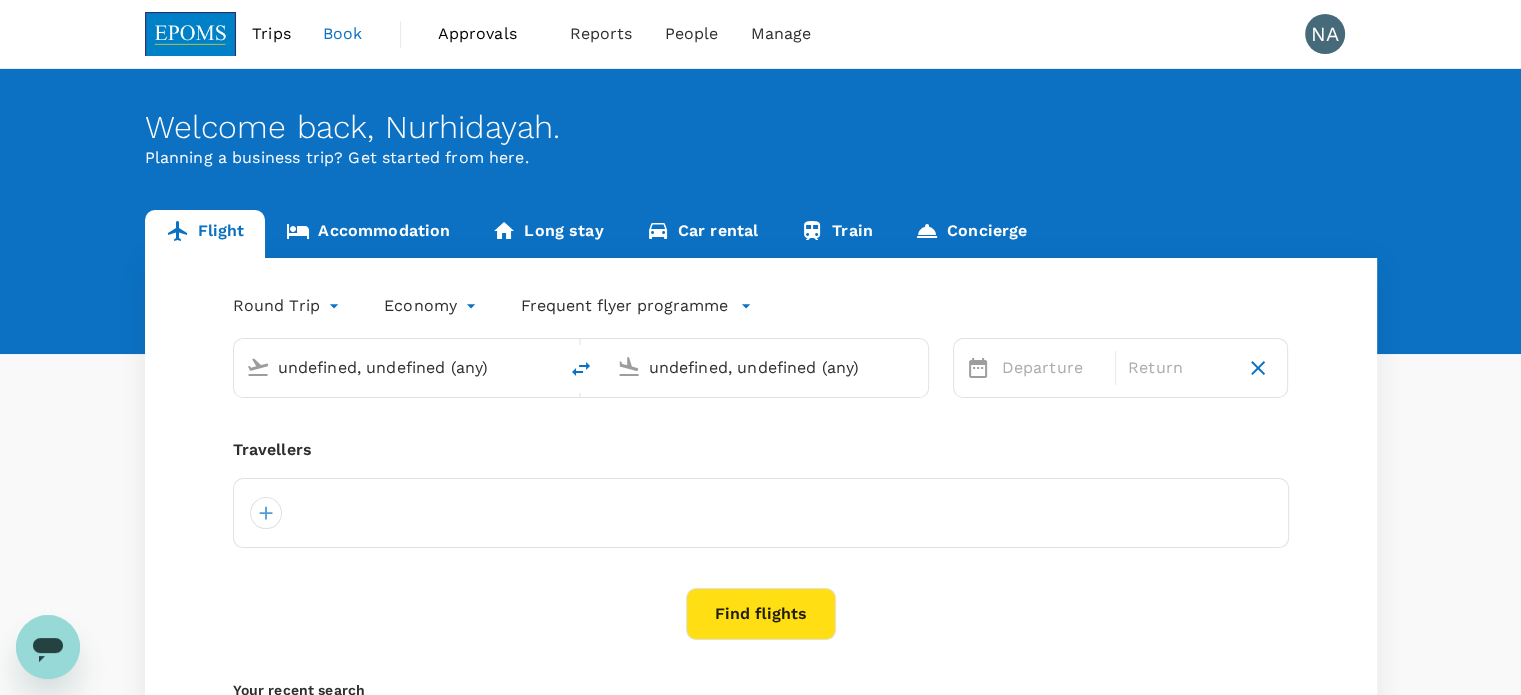 type 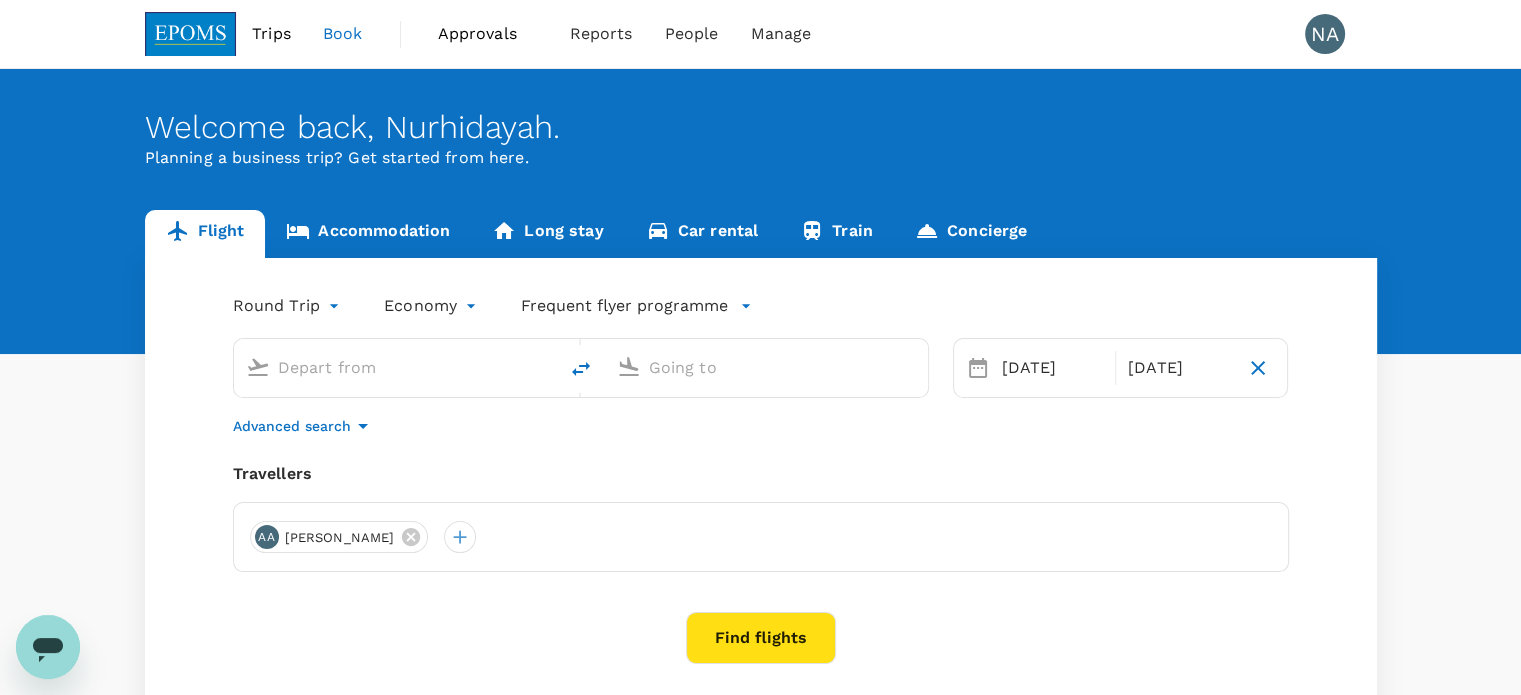 type on "Kuala Lumpur Intl (KUL)" 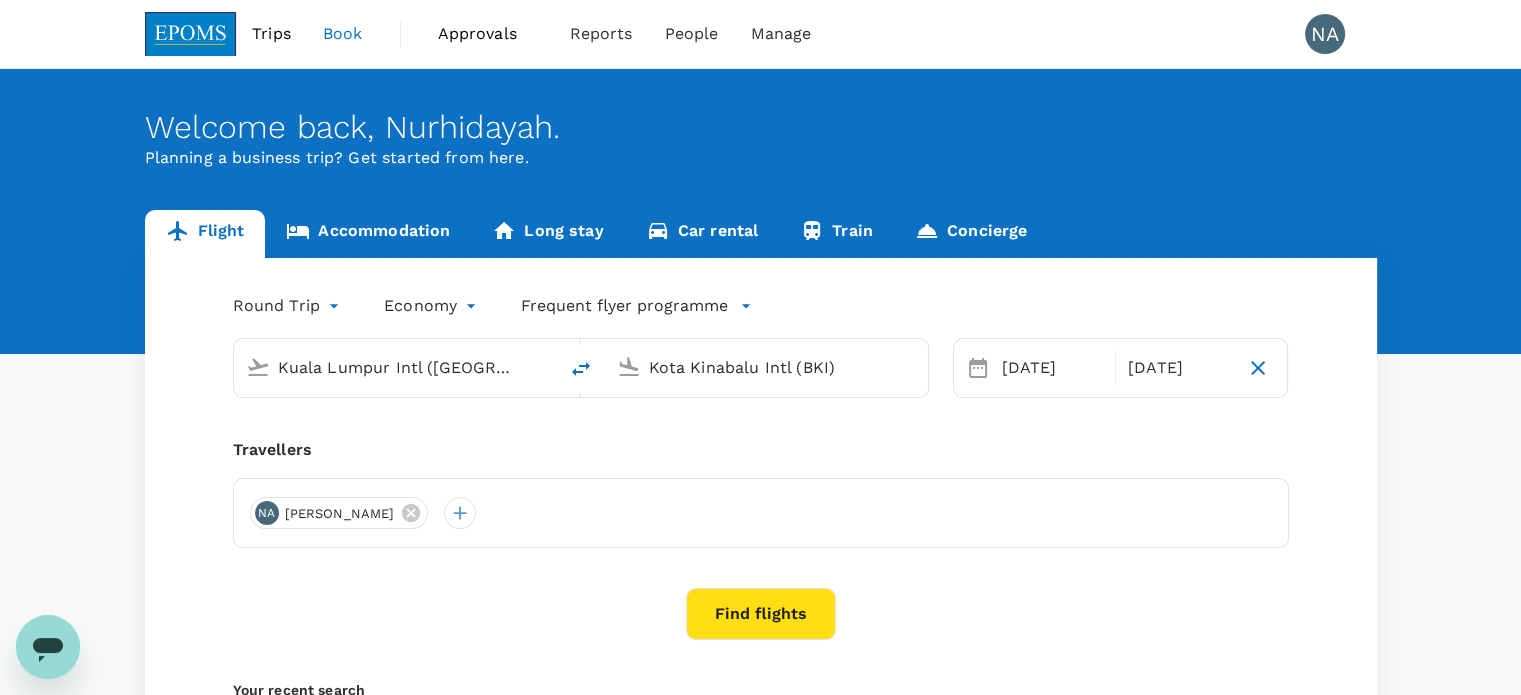 type 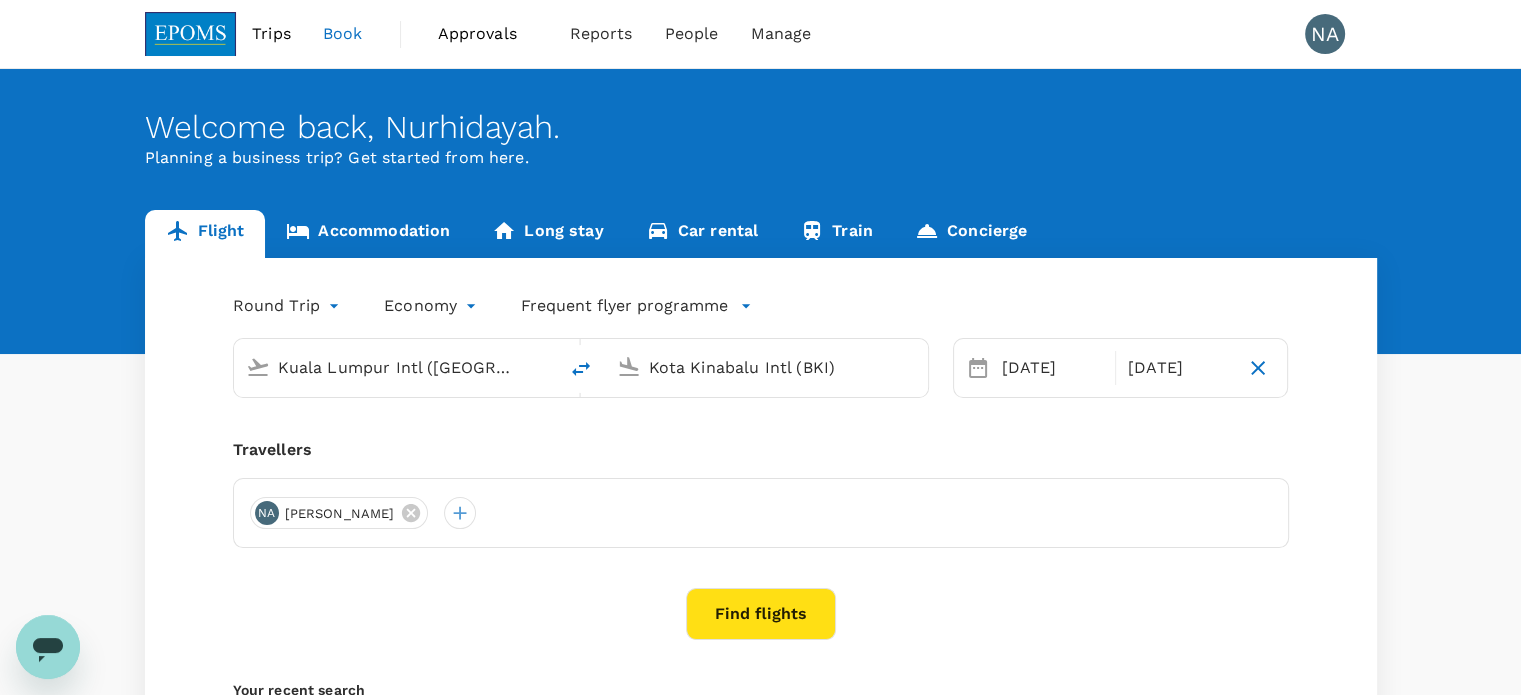 type 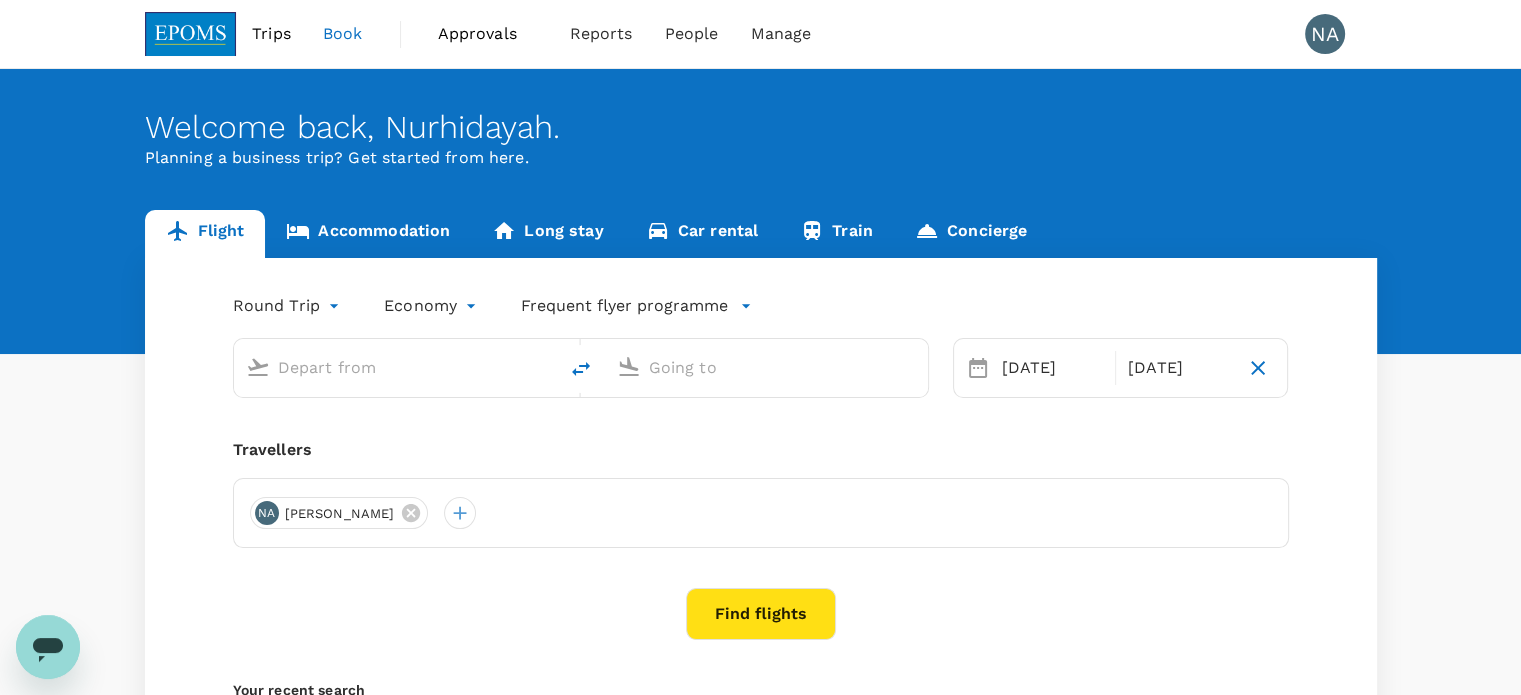 type on "Kuala Lumpur Intl (KUL)" 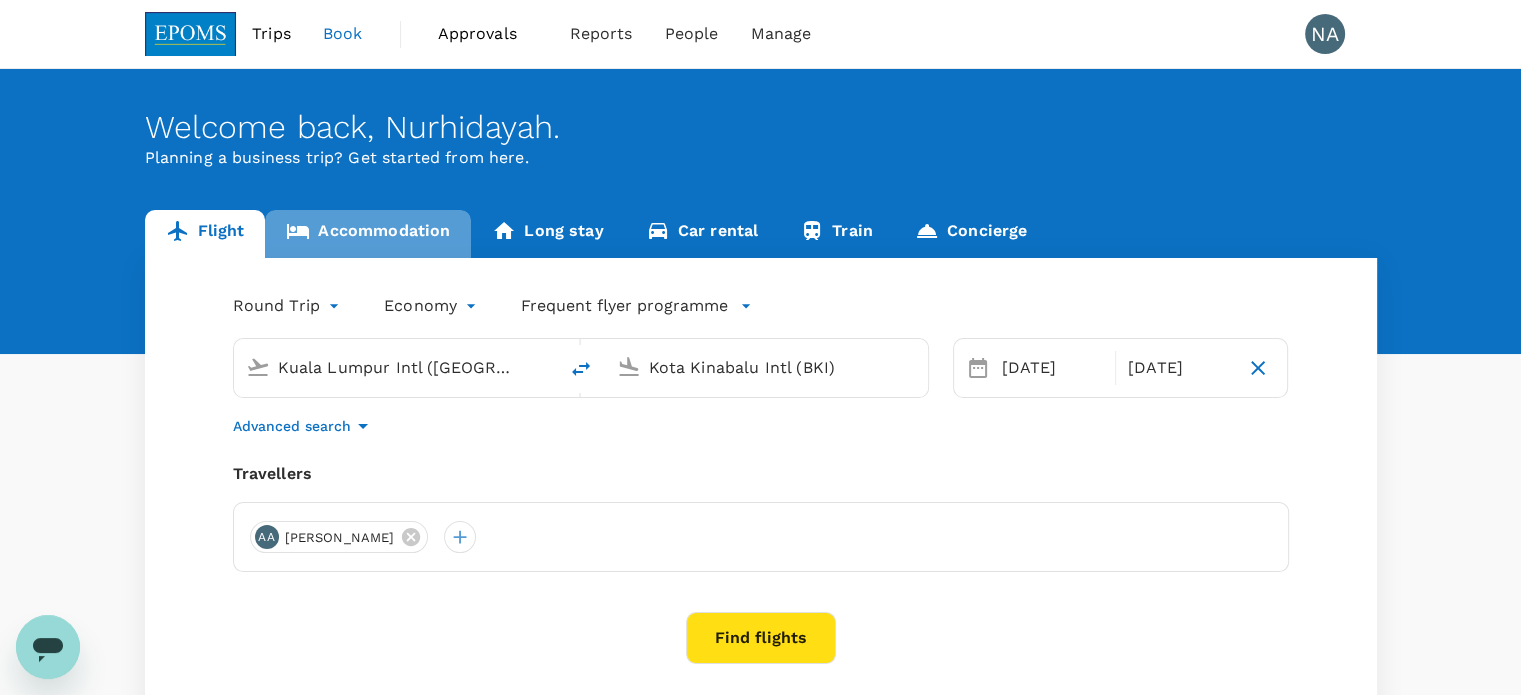 click on "Accommodation" at bounding box center (368, 234) 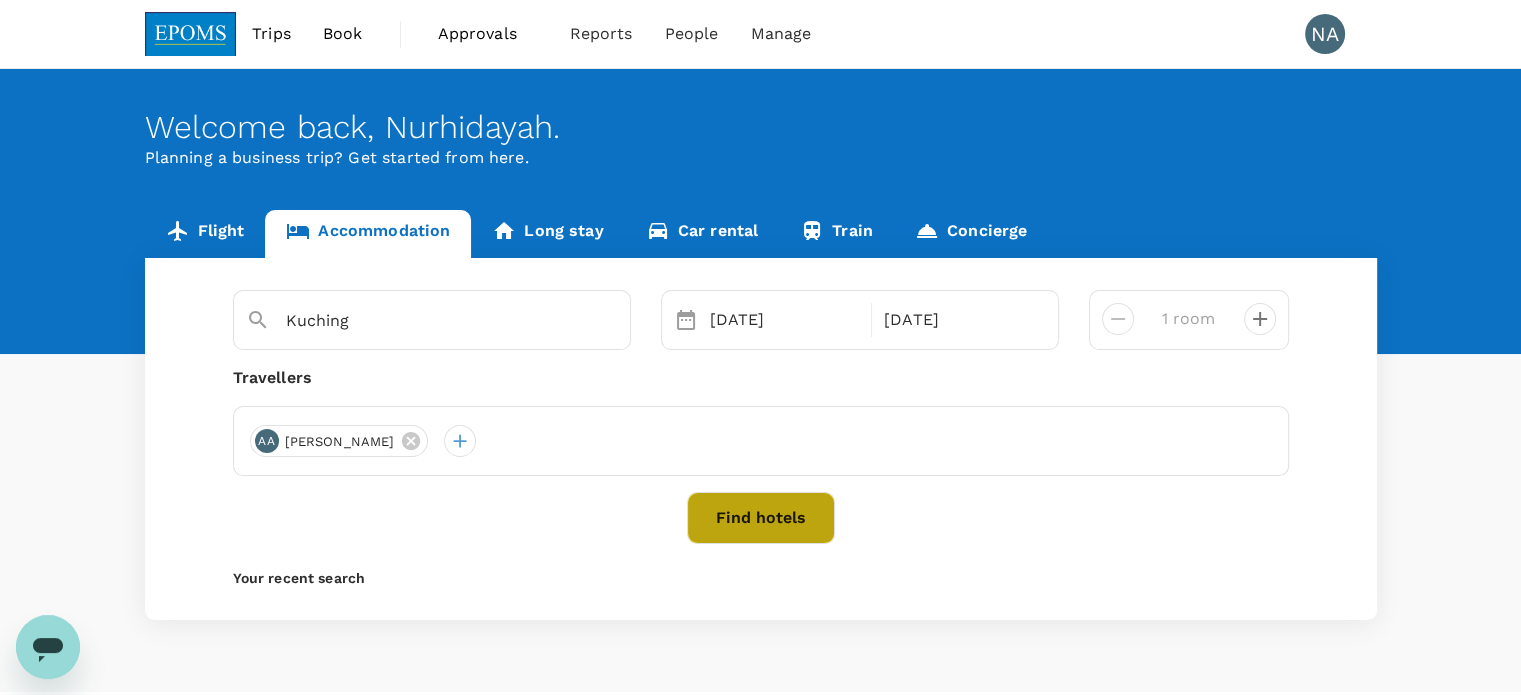 click on "Find hotels" at bounding box center (761, 518) 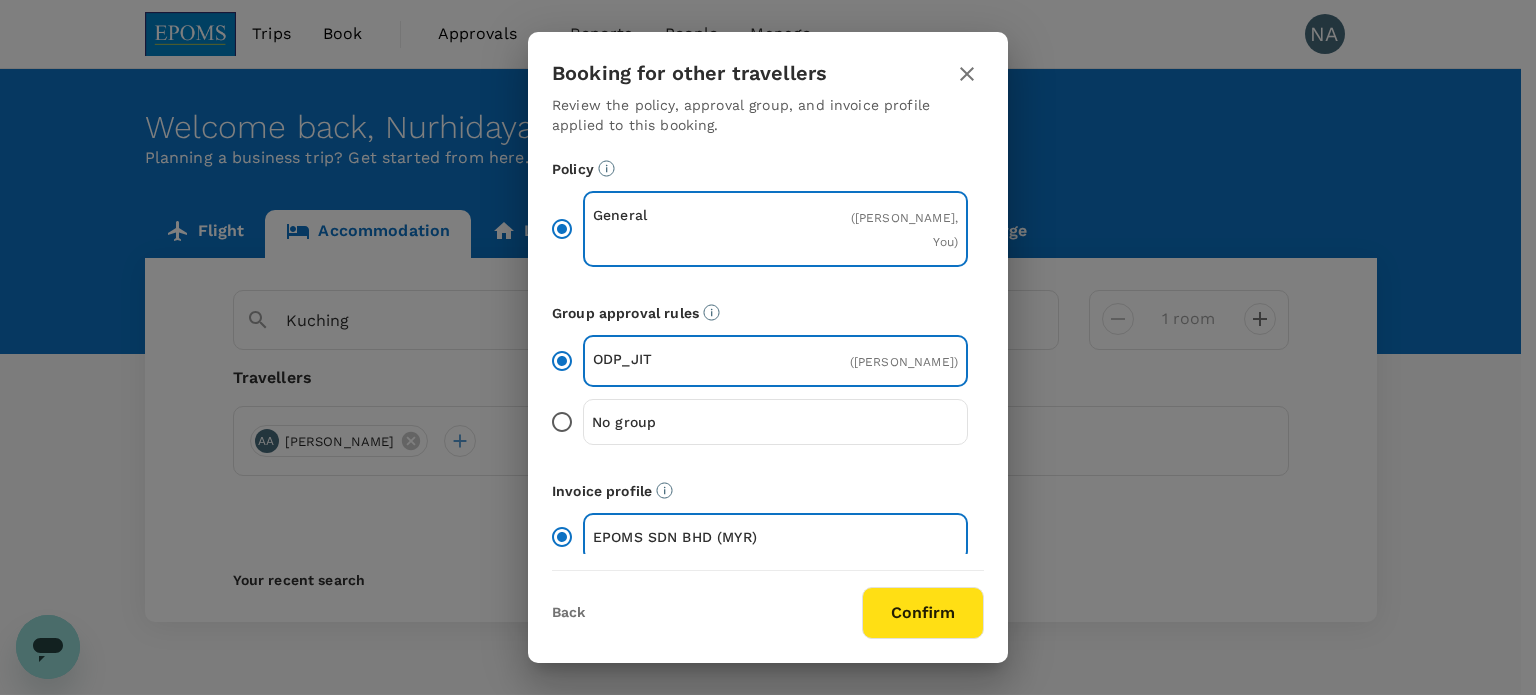 click on "Confirm" at bounding box center (923, 613) 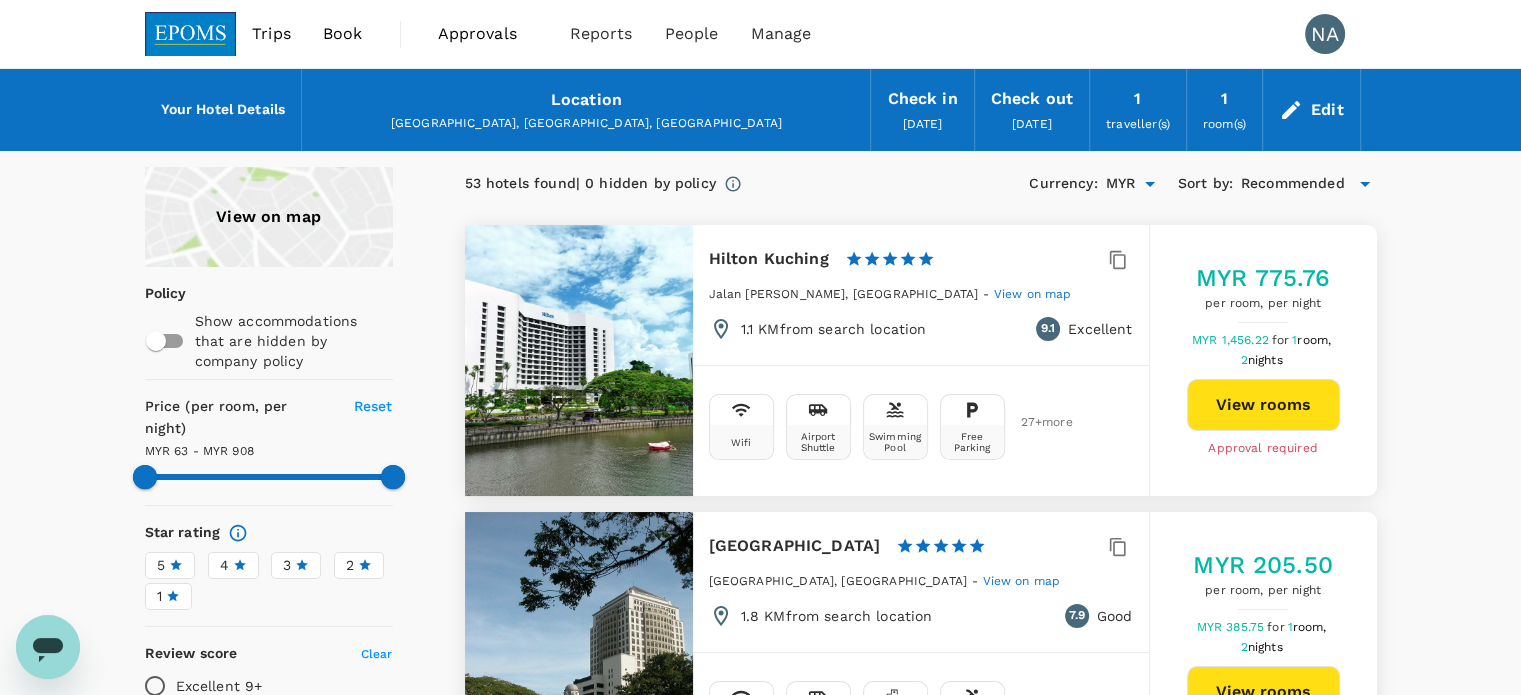 type on "907.1" 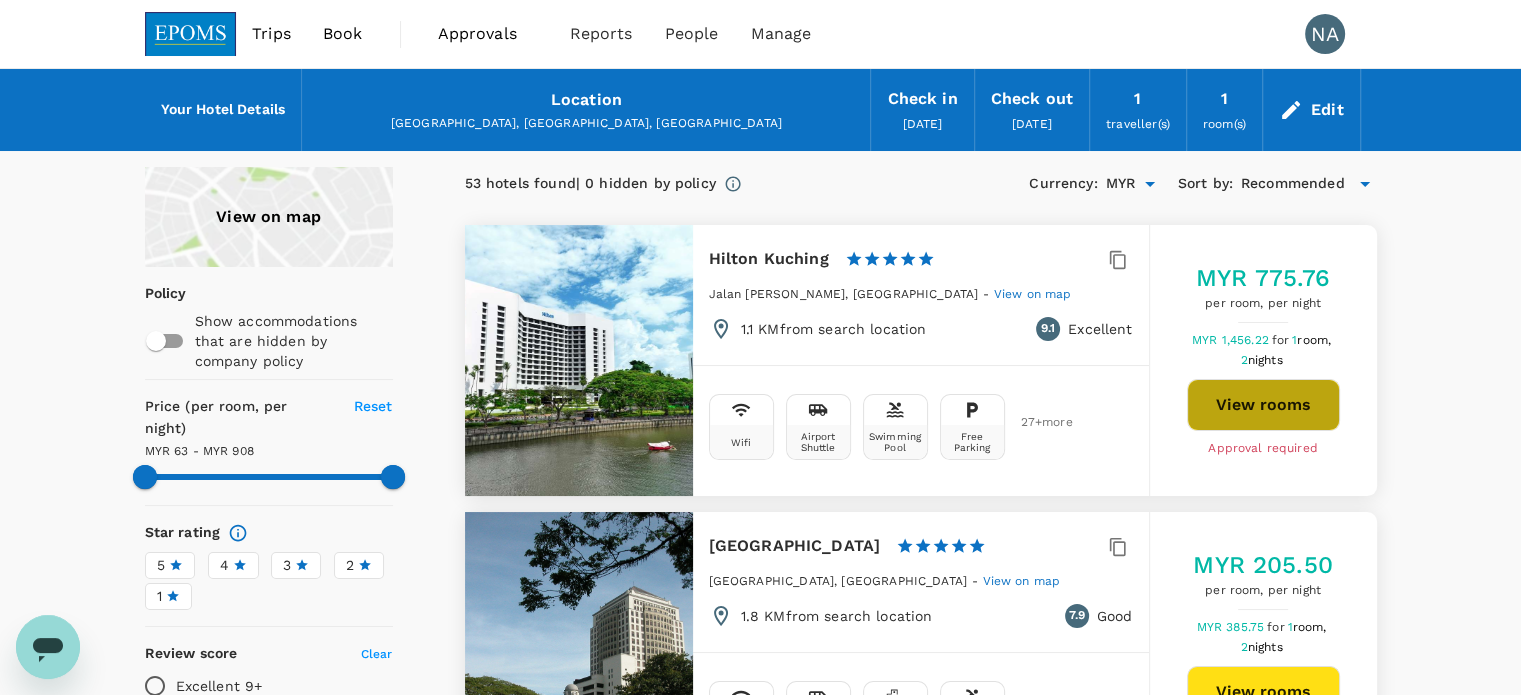 click on "View rooms" at bounding box center (1263, 405) 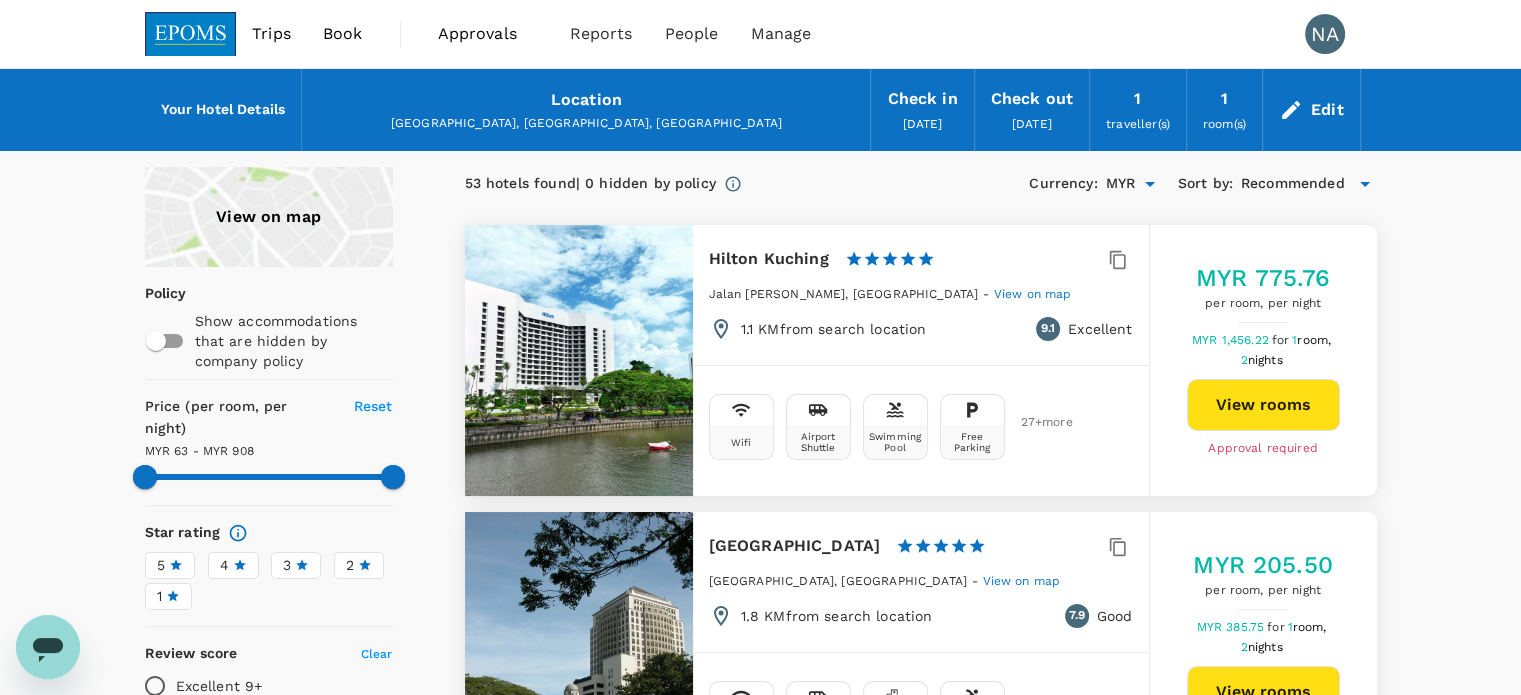click at bounding box center [191, 34] 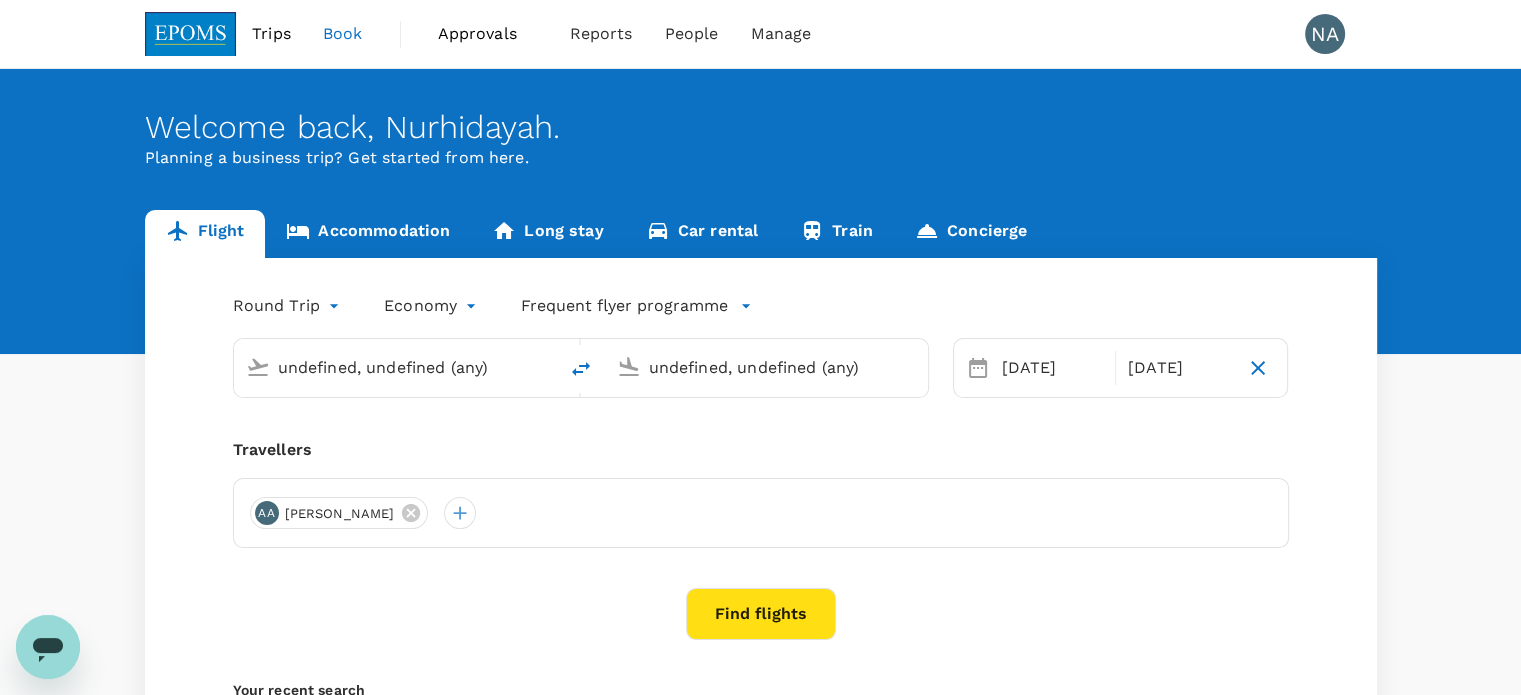 type 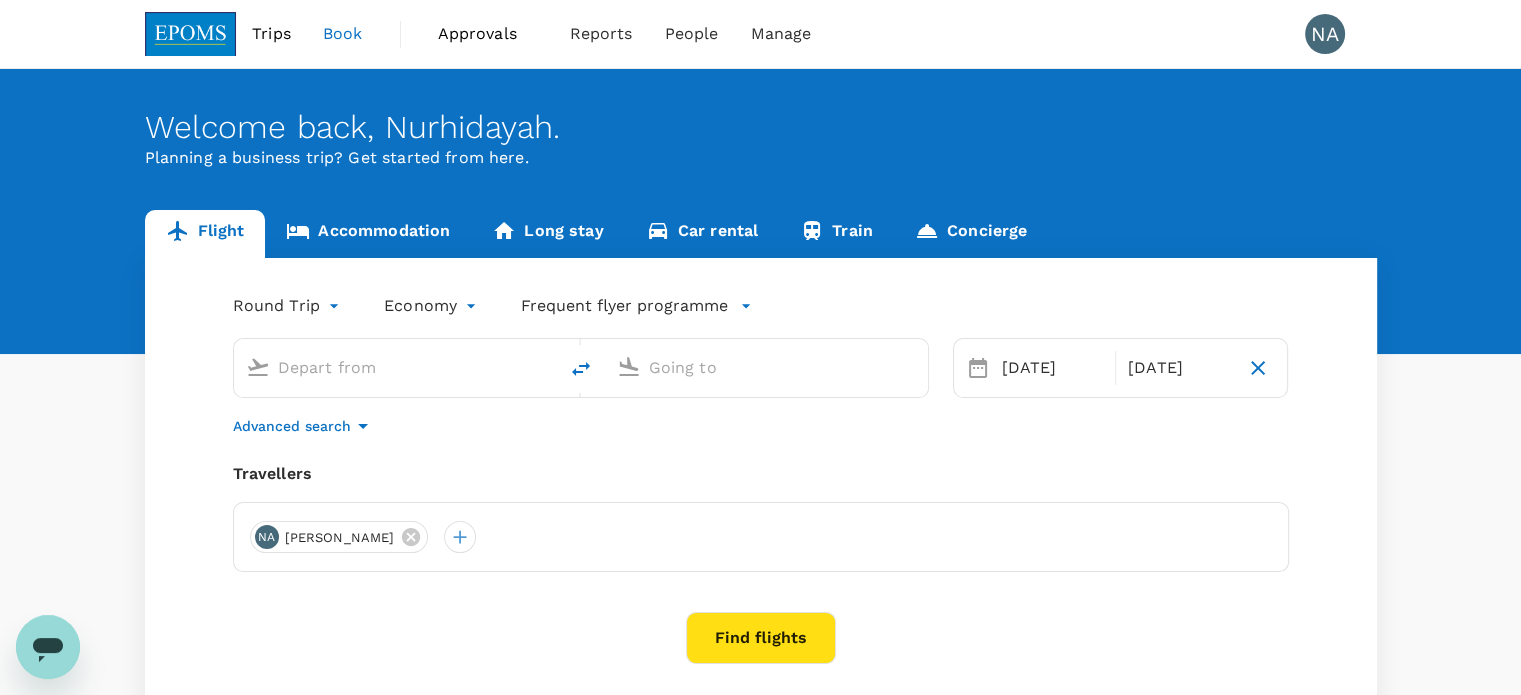 type on "Kuala Lumpur Intl (KUL)" 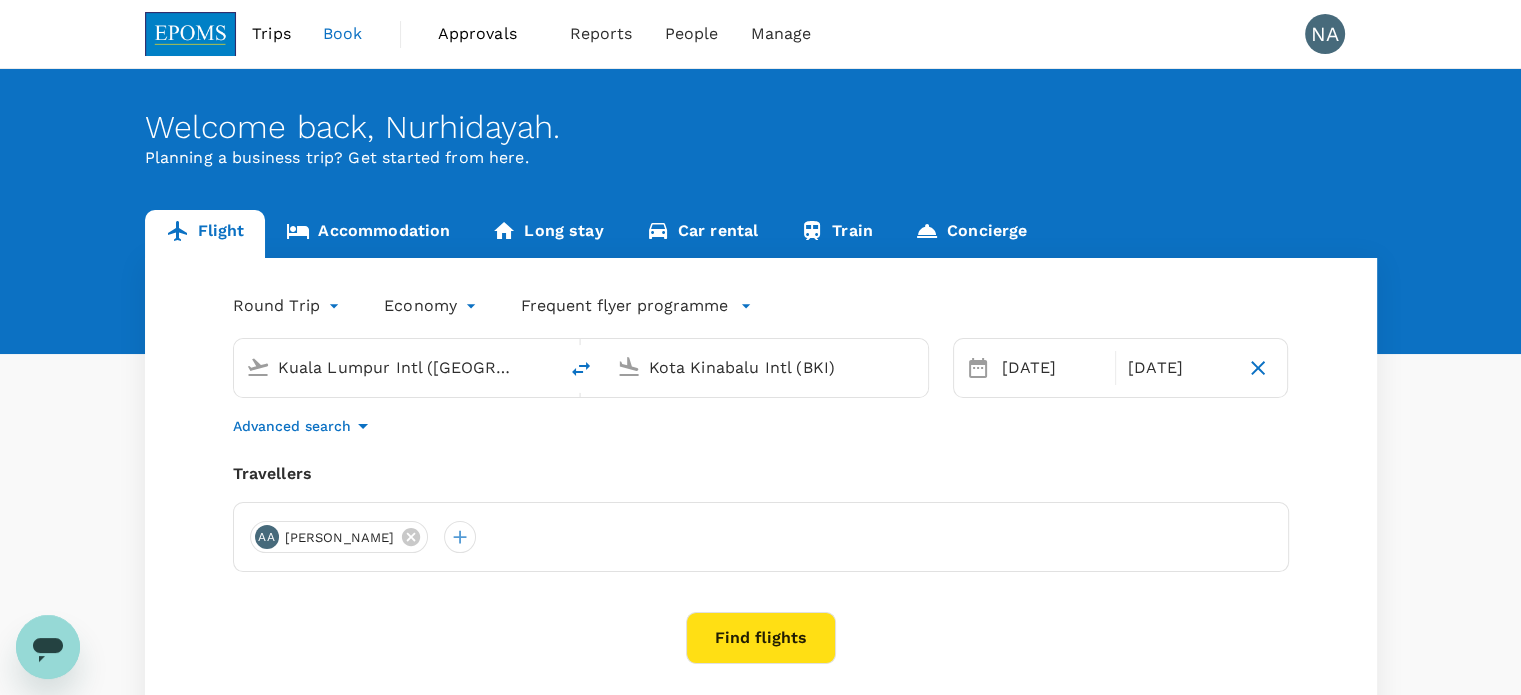 type 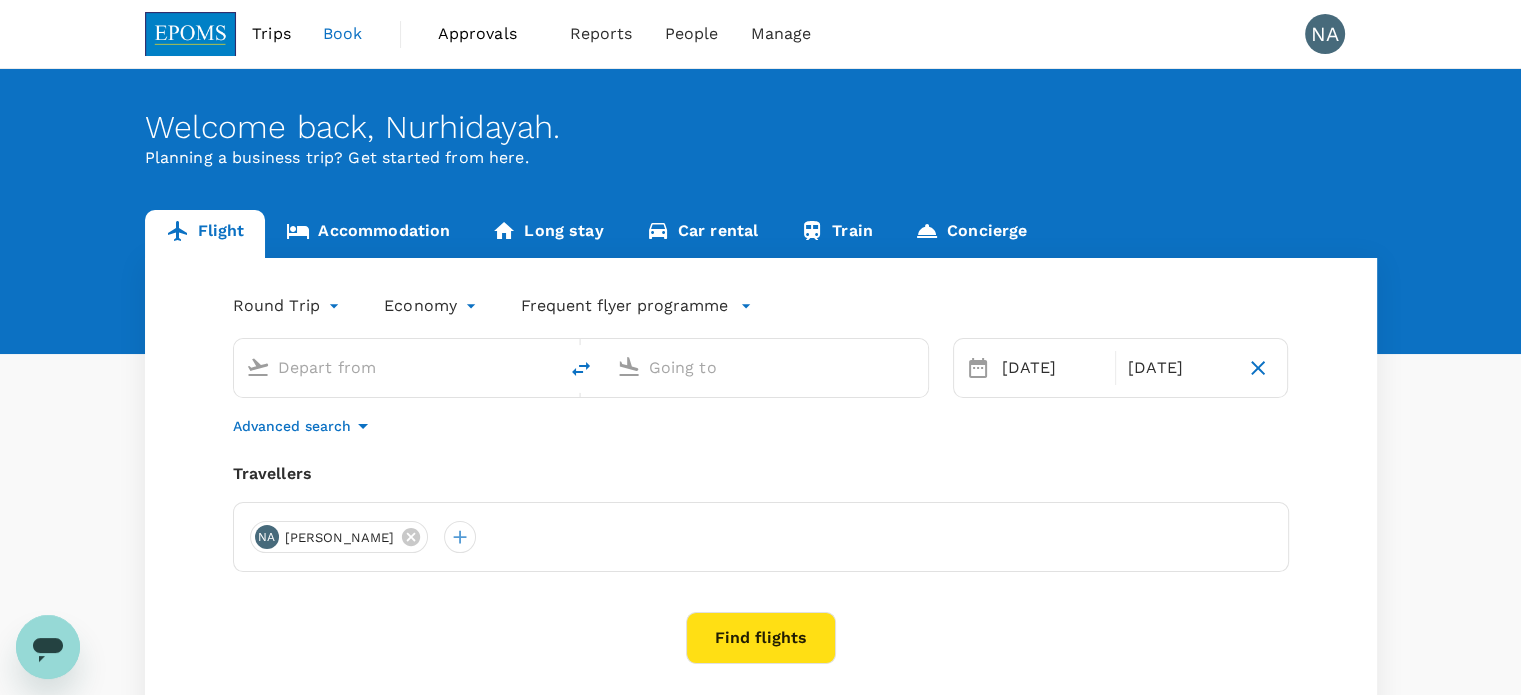 type on "Kuala Lumpur Intl (KUL)" 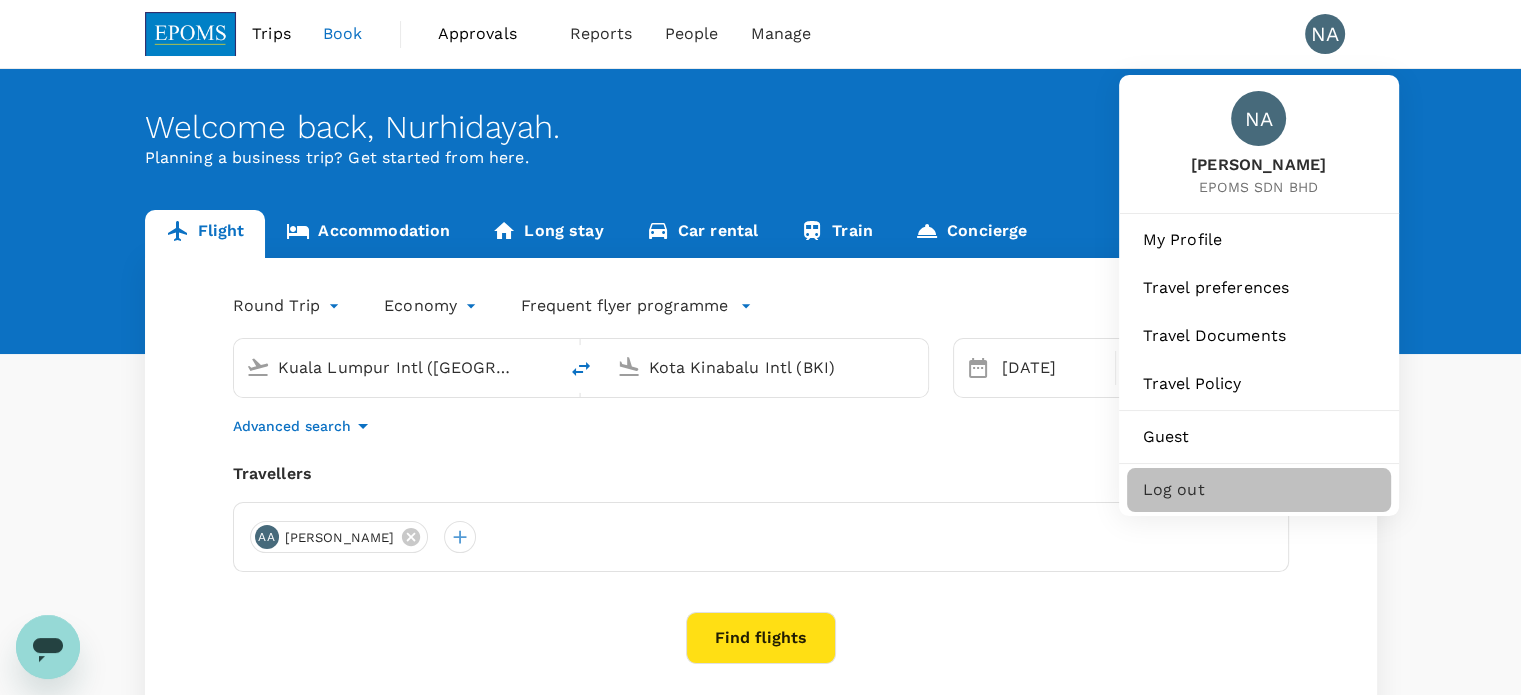 click on "Log out" at bounding box center (1259, 490) 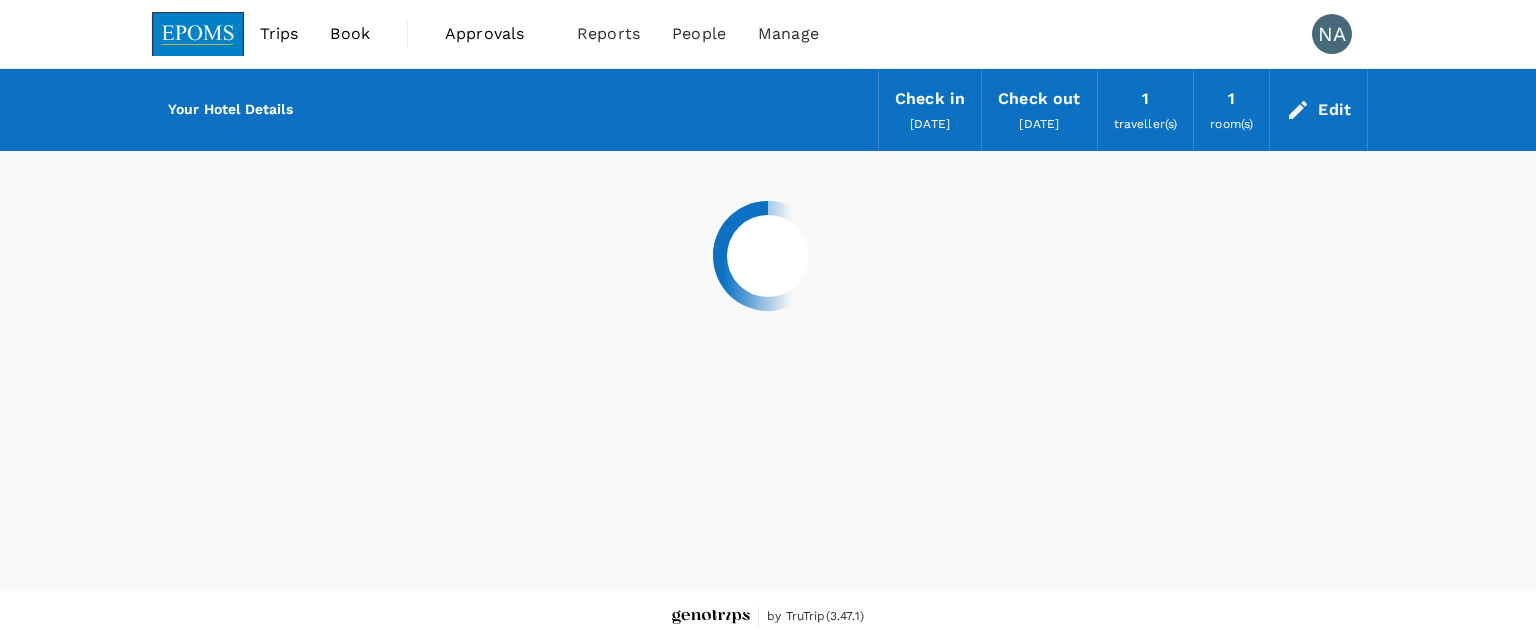 scroll, scrollTop: 0, scrollLeft: 0, axis: both 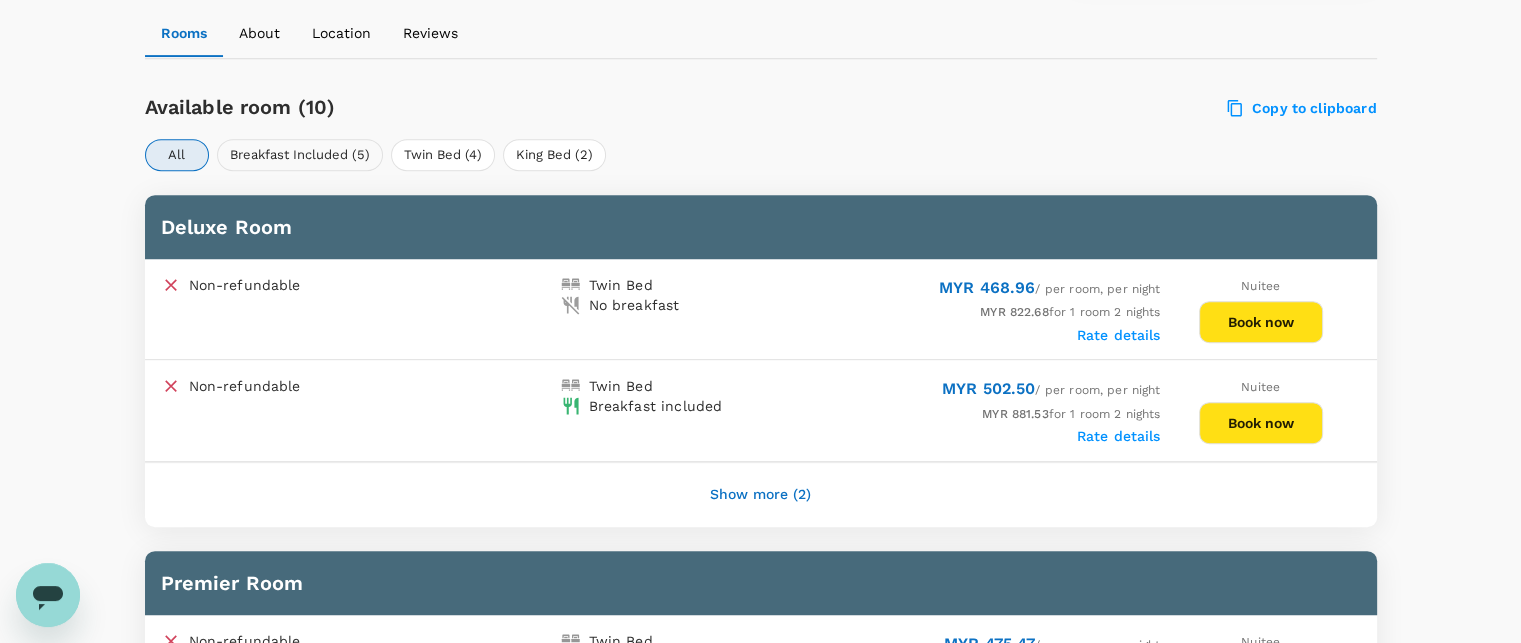 click on "Breakfast Included (5)" at bounding box center (300, 155) 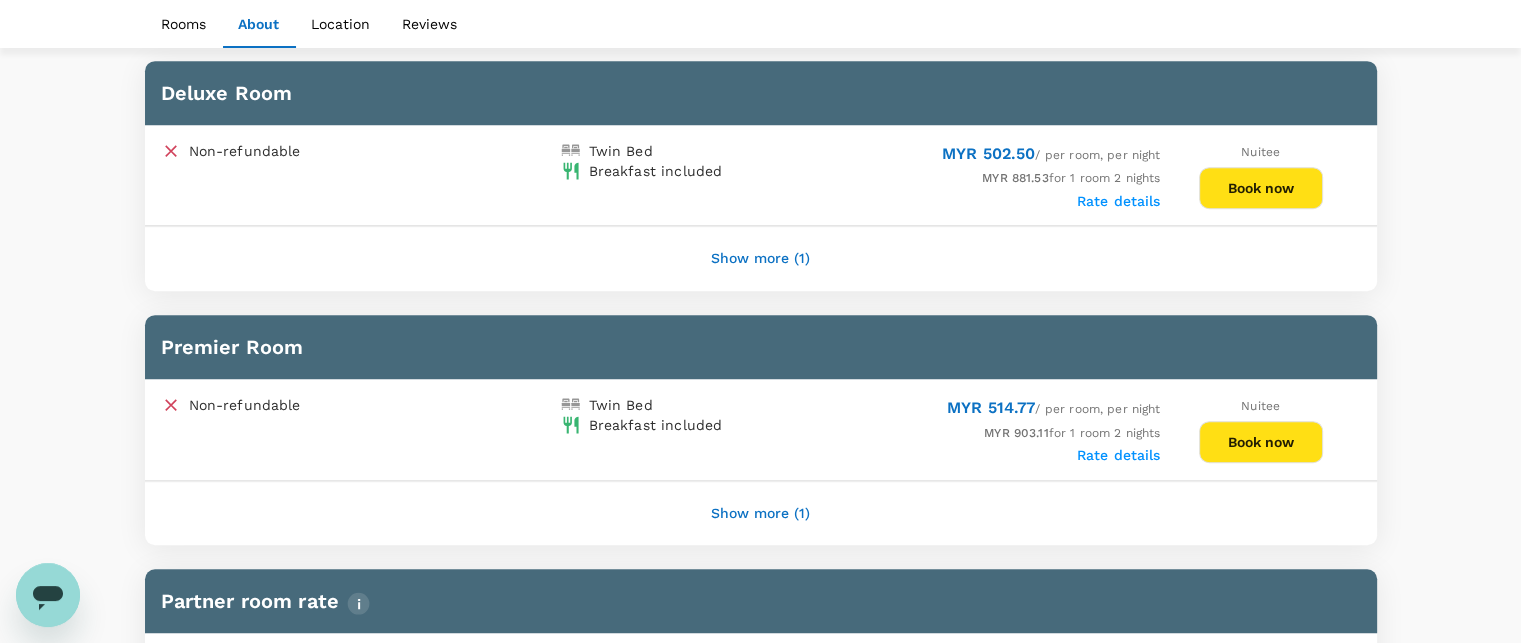scroll, scrollTop: 1000, scrollLeft: 0, axis: vertical 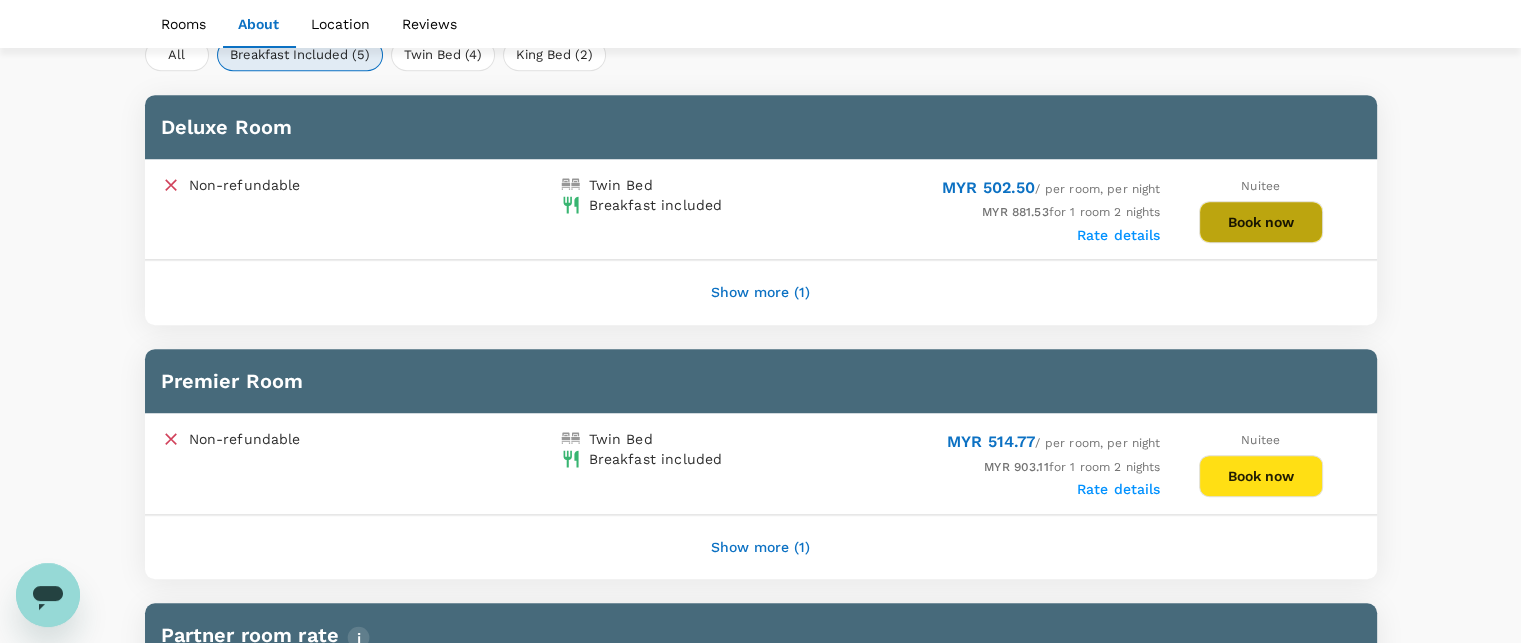 drag, startPoint x: 1242, startPoint y: 227, endPoint x: 1229, endPoint y: 219, distance: 15.264338 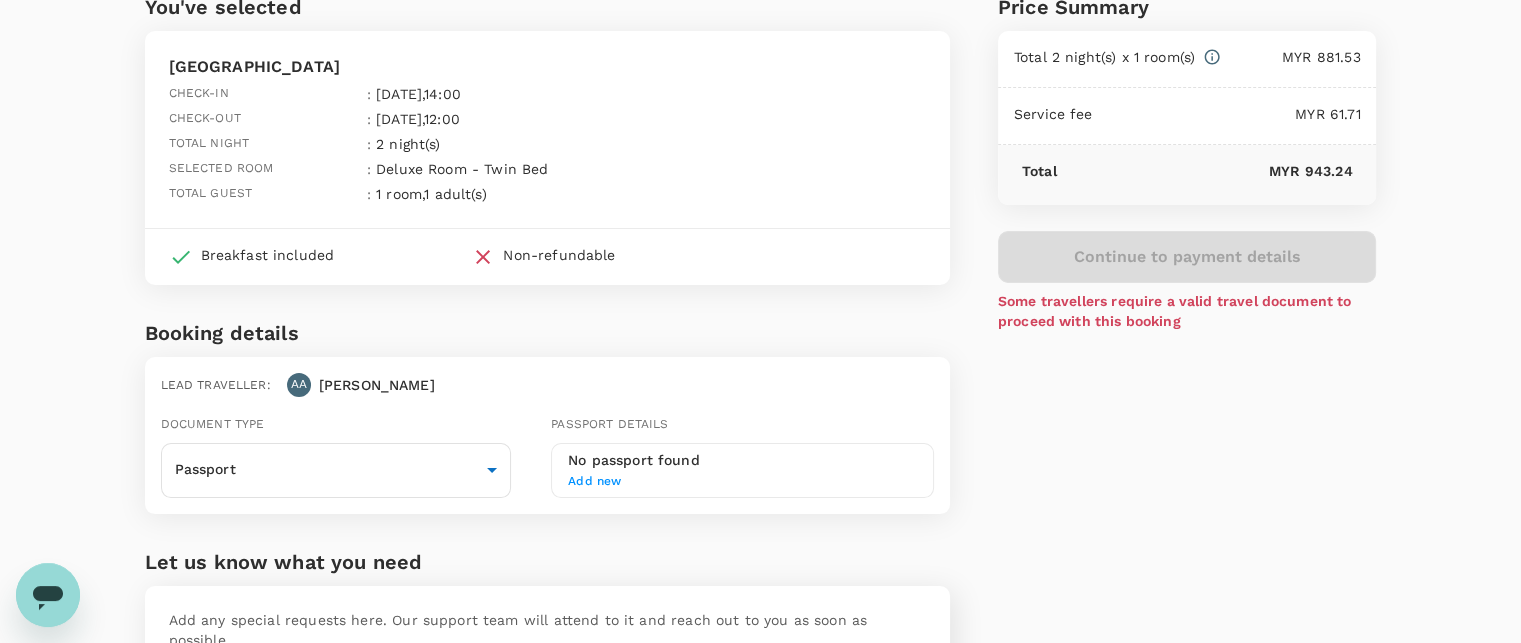 scroll, scrollTop: 282, scrollLeft: 0, axis: vertical 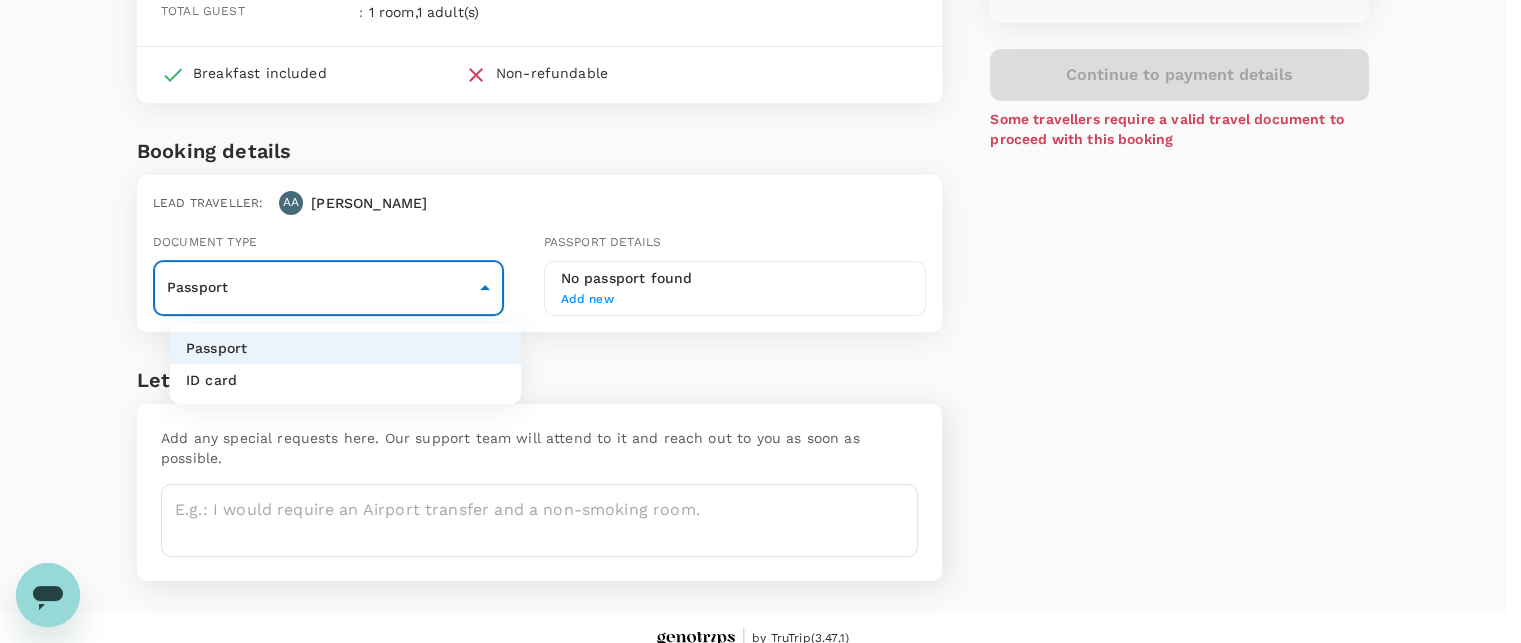 click on "Back to hotel details Review selection You've selected Riverside Majestic Hotel Check-in : 17 Jul 2025 ,  14:00 Check-out : 19 Jul 2025 ,  12:00 Total night : 2   night(s) Selected room : Deluxe Room - Twin Bed Total guest : 1   room ,  1   adult(s) Breakfast included Non-refundable Booking details Lead traveller : AA ABD RAHMAN Document type Passport Passport ​ Passport details No passport found Add new Let us know what you need Add any special requests here. Our support team will attend to it and reach out to you as soon as possible. x ​ Price Summary Total 2 night(s) x 1 room(s) MYR 881.53 Service fee MYR 61.71 Total MYR 943.24 Continue to payment details Some travellers require a valid travel document to proceed with this booking by TruTrip  ( 3.47.1   ) Edit View details Passport ID card" at bounding box center (760, 191) 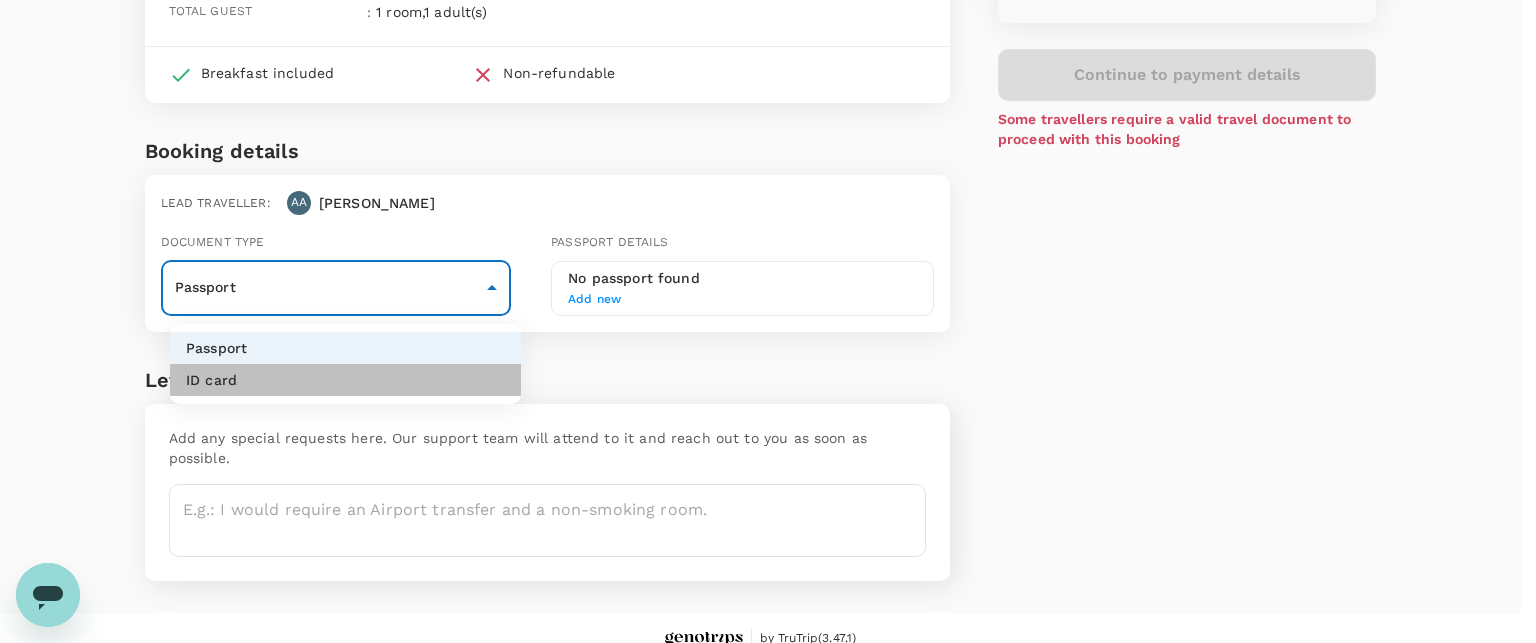 click on "ID card" at bounding box center [345, 380] 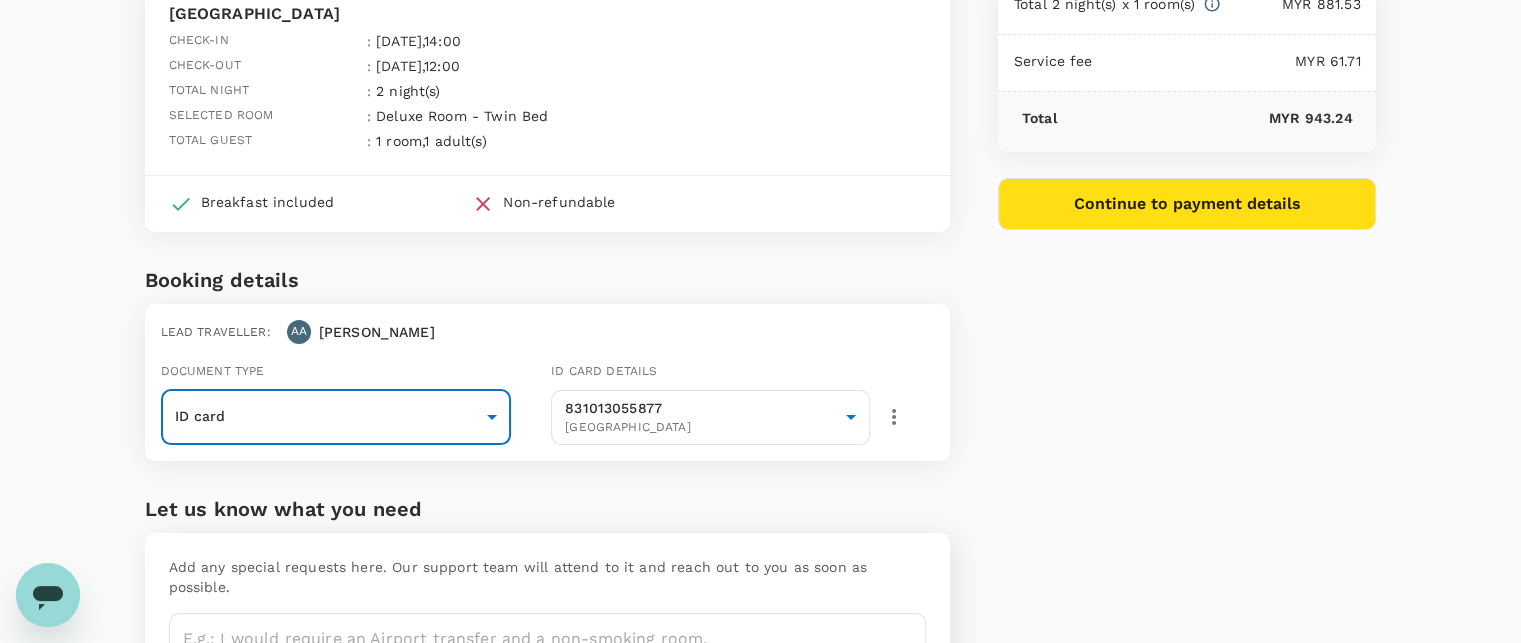 scroll, scrollTop: 282, scrollLeft: 0, axis: vertical 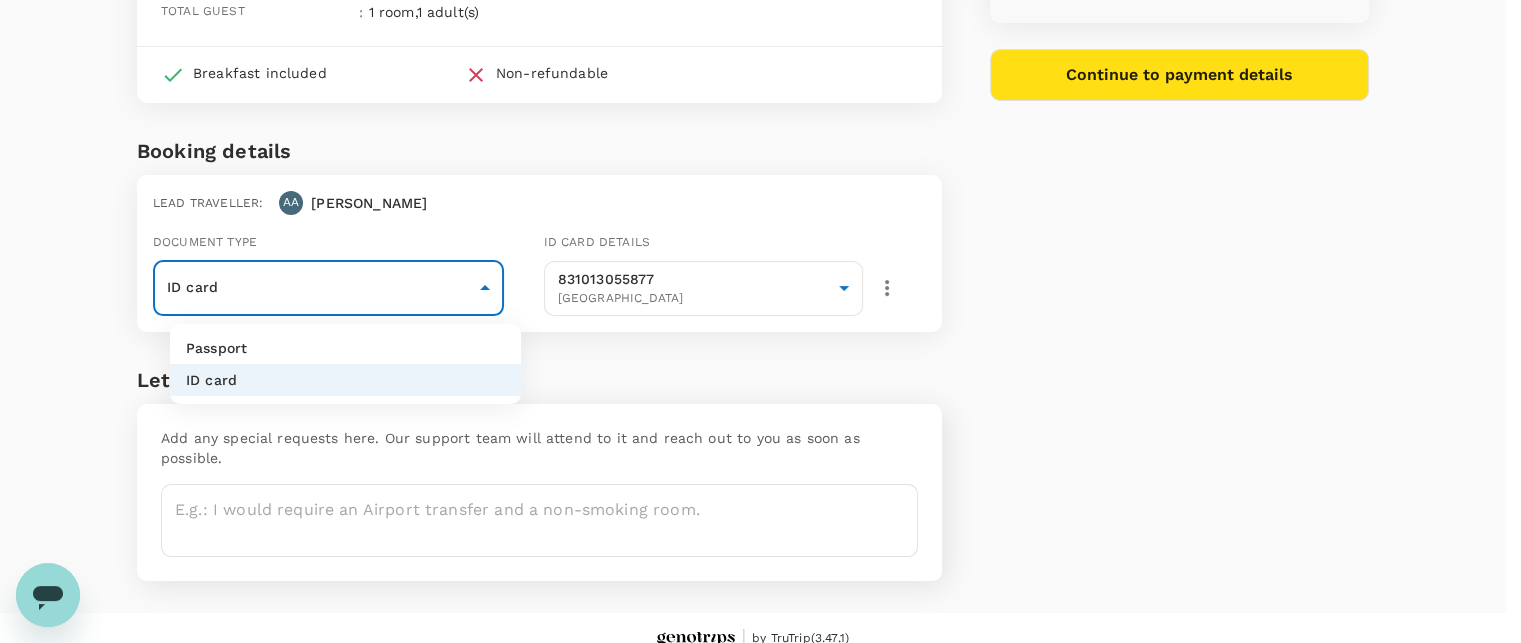 click on "Back to hotel details Review selection You've selected Riverside Majestic Hotel Check-in : 17 Jul 2025 ,  14:00 Check-out : 19 Jul 2025 ,  12:00 Total night : 2   night(s) Selected room : Deluxe Room - Twin Bed Total guest : 1   room ,  1   adult(s) Breakfast included Non-refundable Booking details Lead traveller : AA ABD RAHMAN Document type ID card Id card ​ Id card details 831013055877 Malaysia 9f002a43-1cd0-4e61-b56d-4c8cfe922963 ​ Let us know what you need Add any special requests here. Our support team will attend to it and reach out to you as soon as possible. x ​ Price Summary Total 2 night(s) x 1 room(s) MYR 881.53 Service fee MYR 61.71 Total MYR 943.24 Continue to payment details by TruTrip  ( 3.47.1   ) Edit View details Passport ID card" at bounding box center (760, 191) 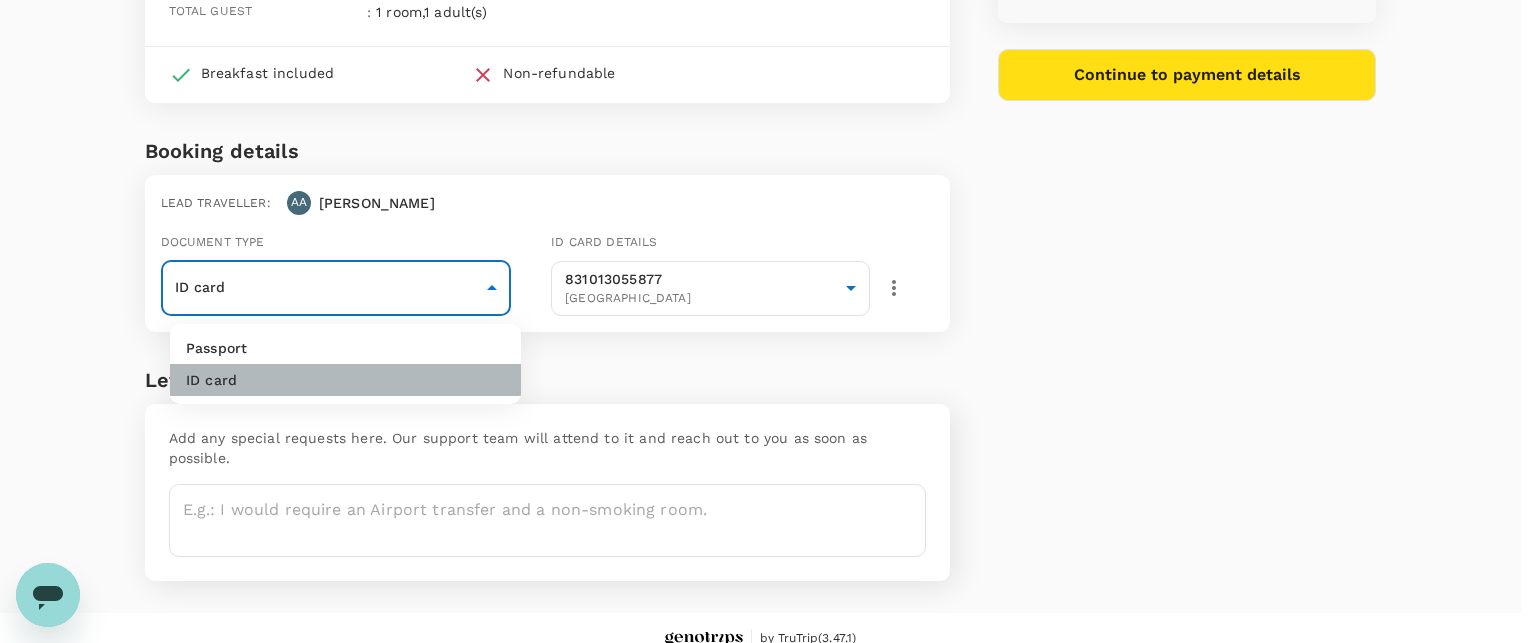 click on "ID card" at bounding box center [345, 380] 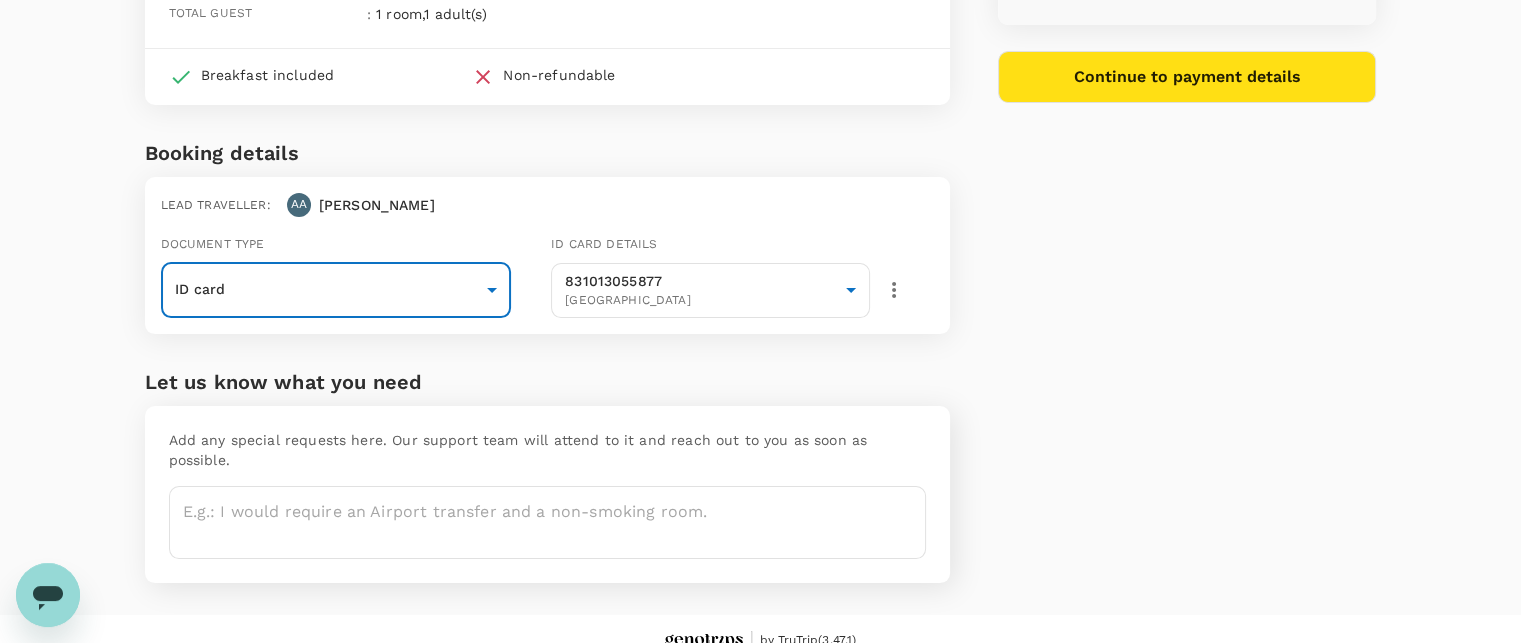 scroll, scrollTop: 282, scrollLeft: 0, axis: vertical 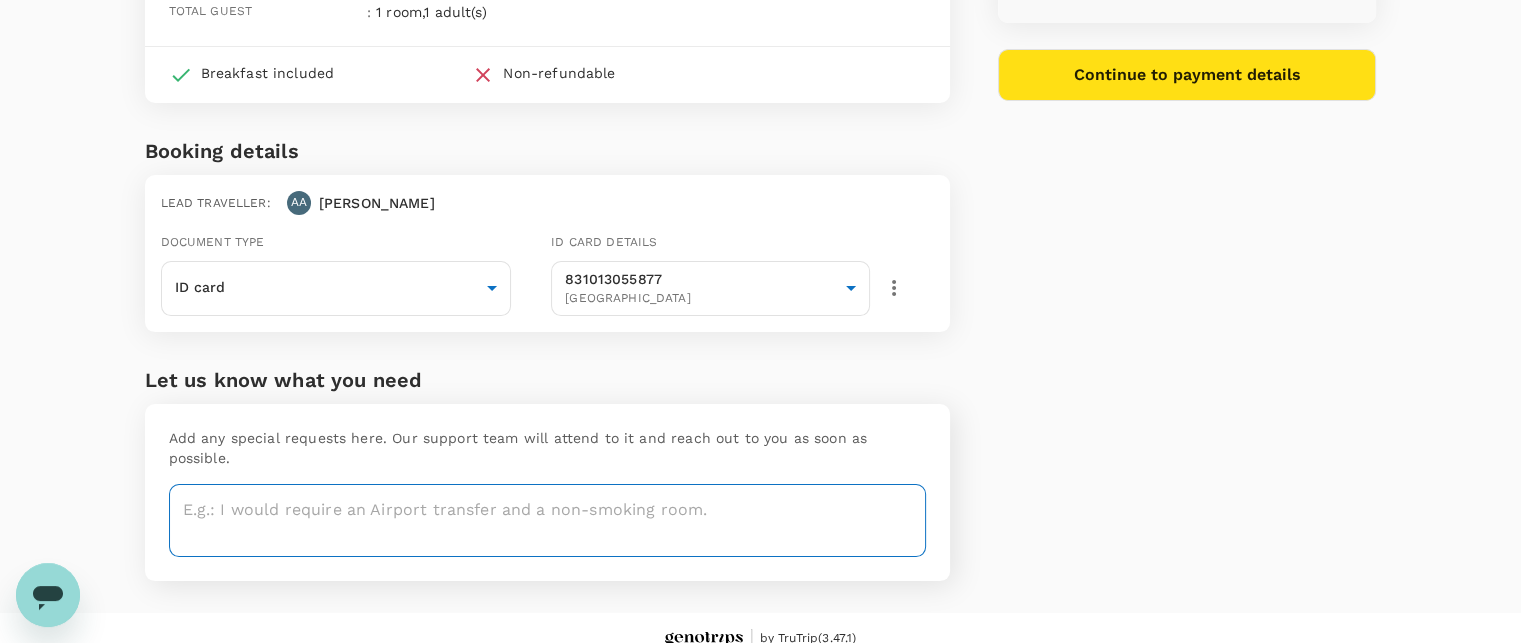 click at bounding box center (547, 520) 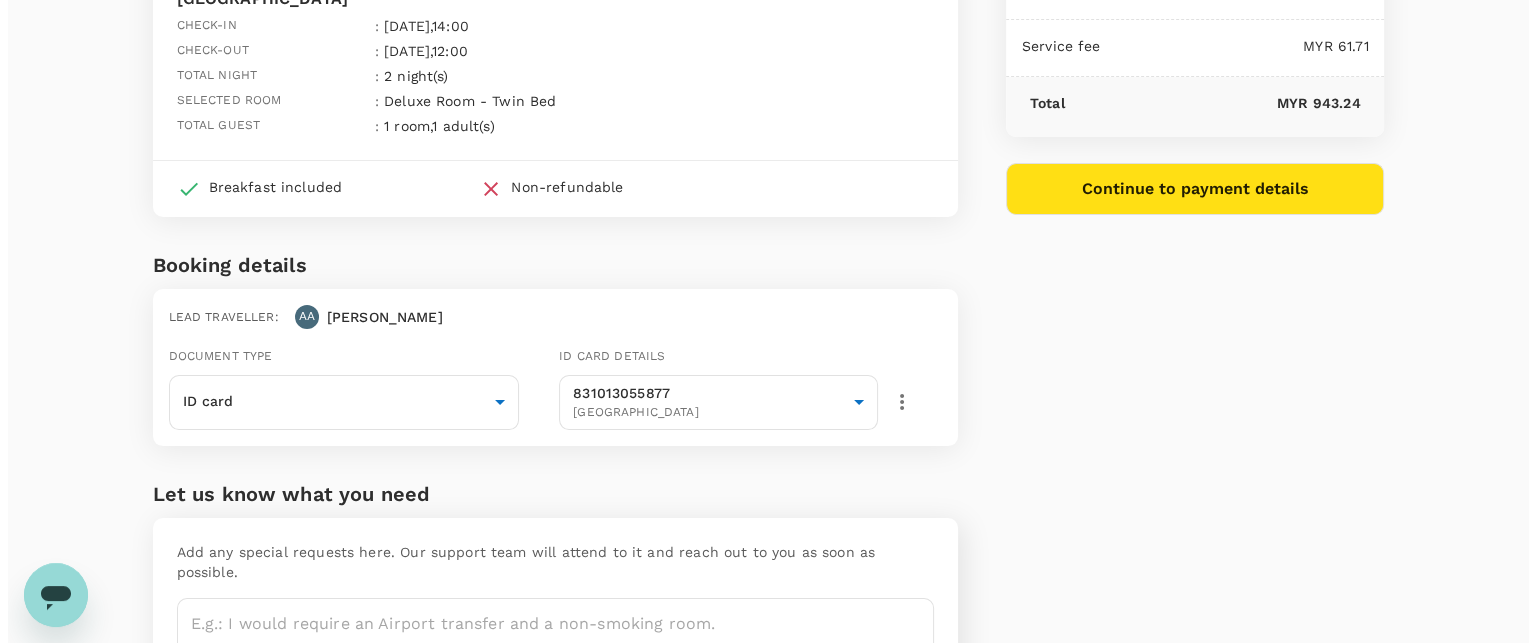 scroll, scrollTop: 82, scrollLeft: 0, axis: vertical 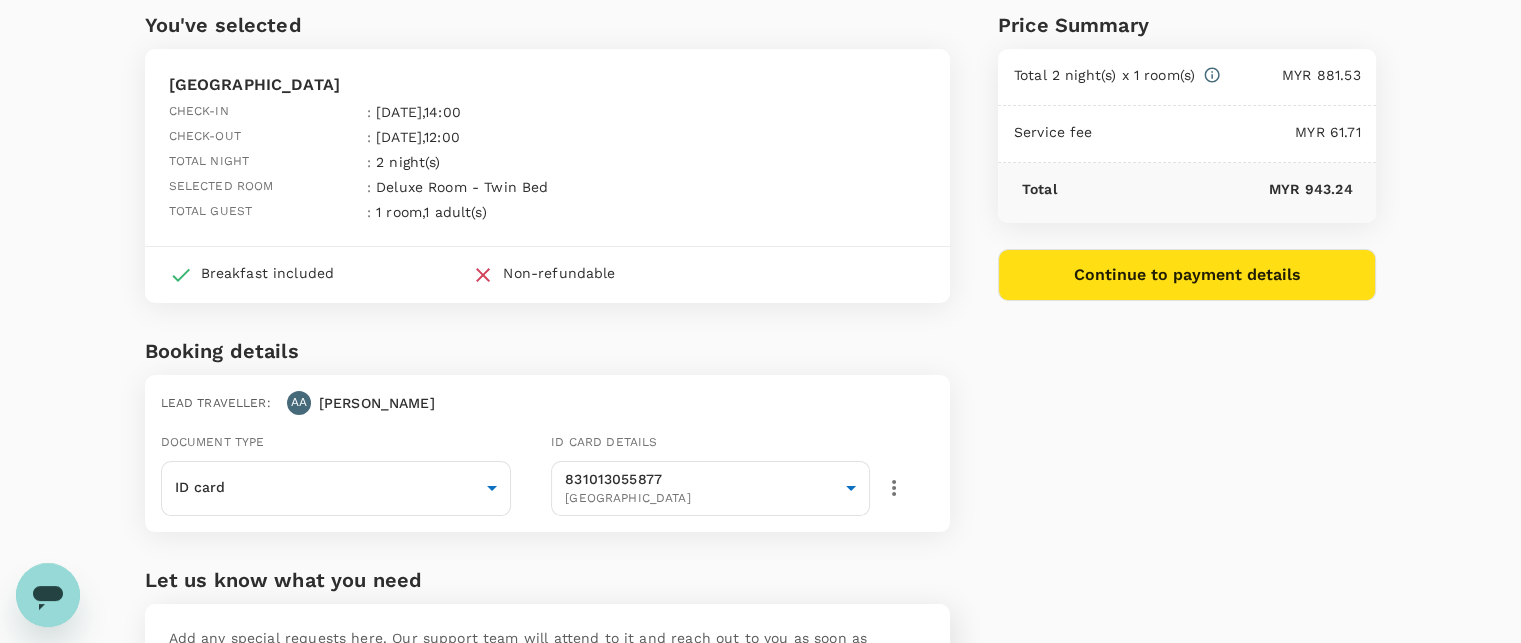 click on "Continue to payment details" at bounding box center (1187, 275) 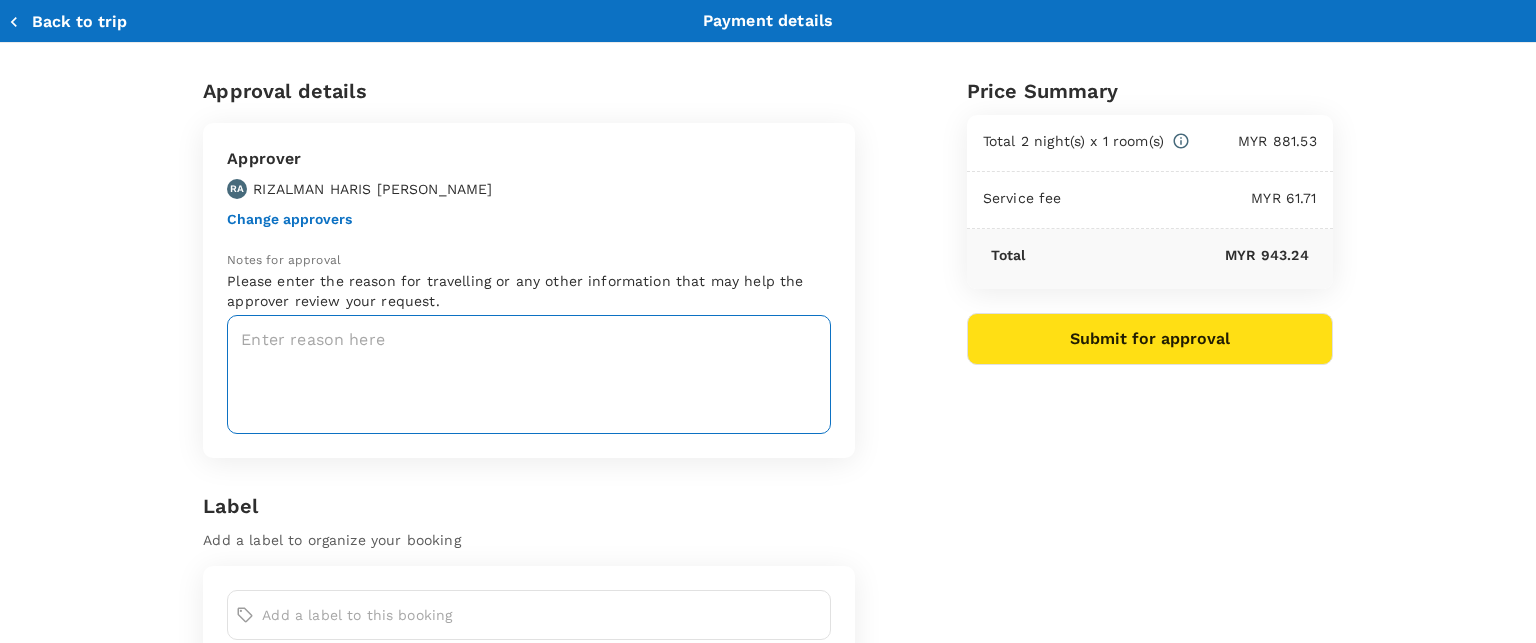click at bounding box center [529, 374] 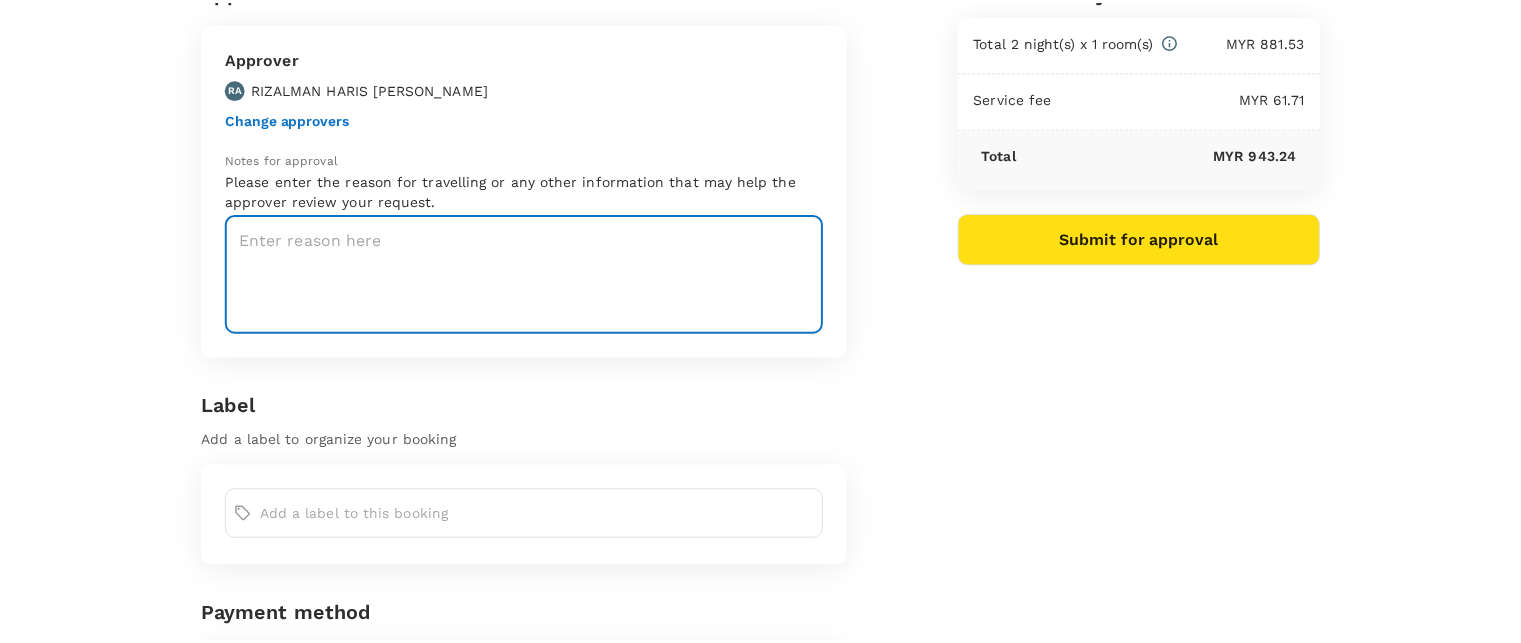scroll, scrollTop: 0, scrollLeft: 0, axis: both 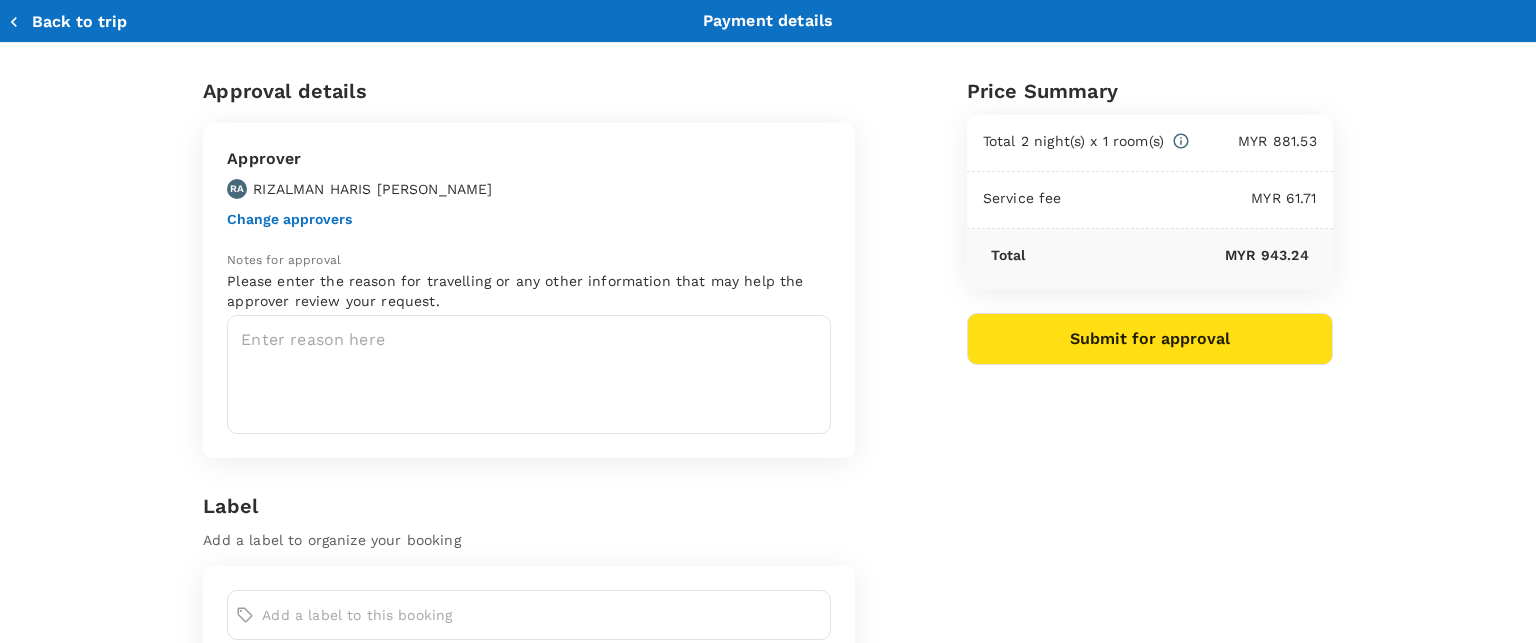 click on "Back to trip" at bounding box center (67, 22) 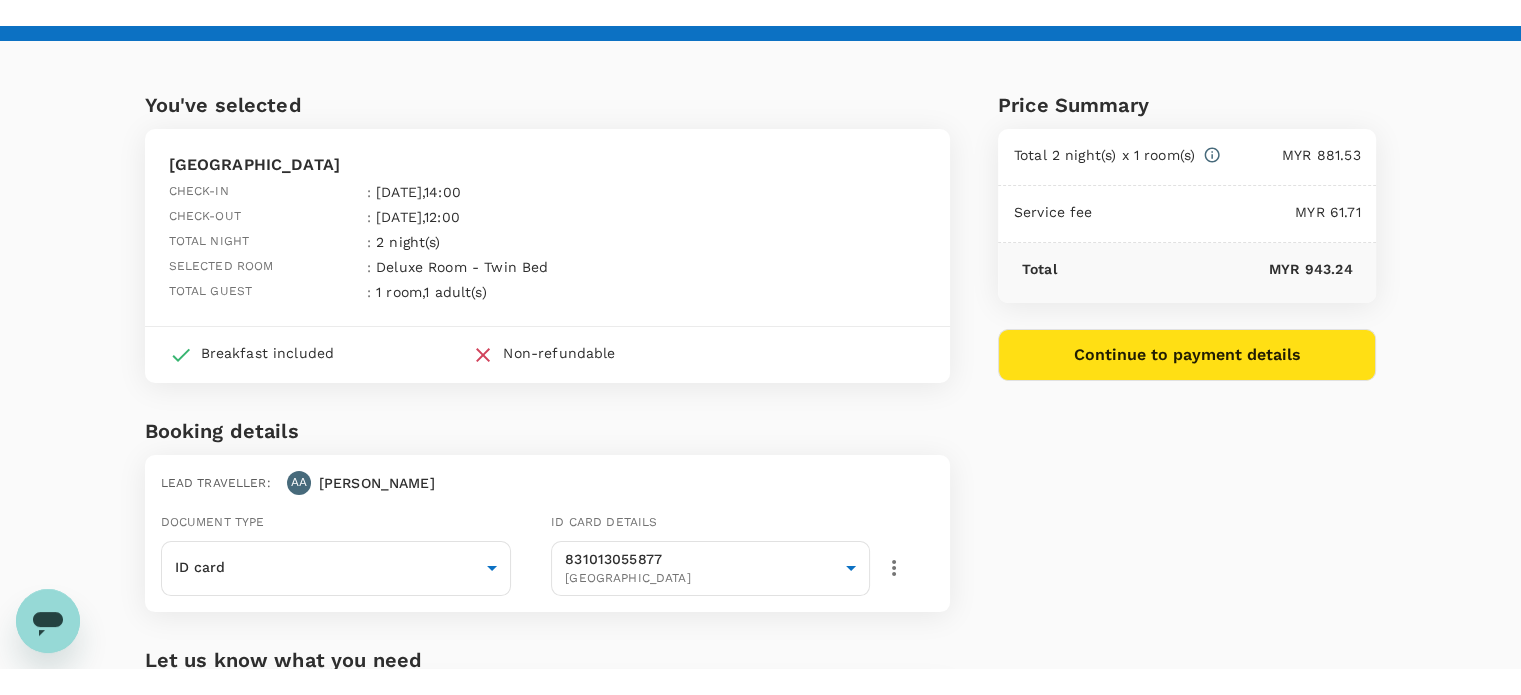 scroll, scrollTop: 0, scrollLeft: 0, axis: both 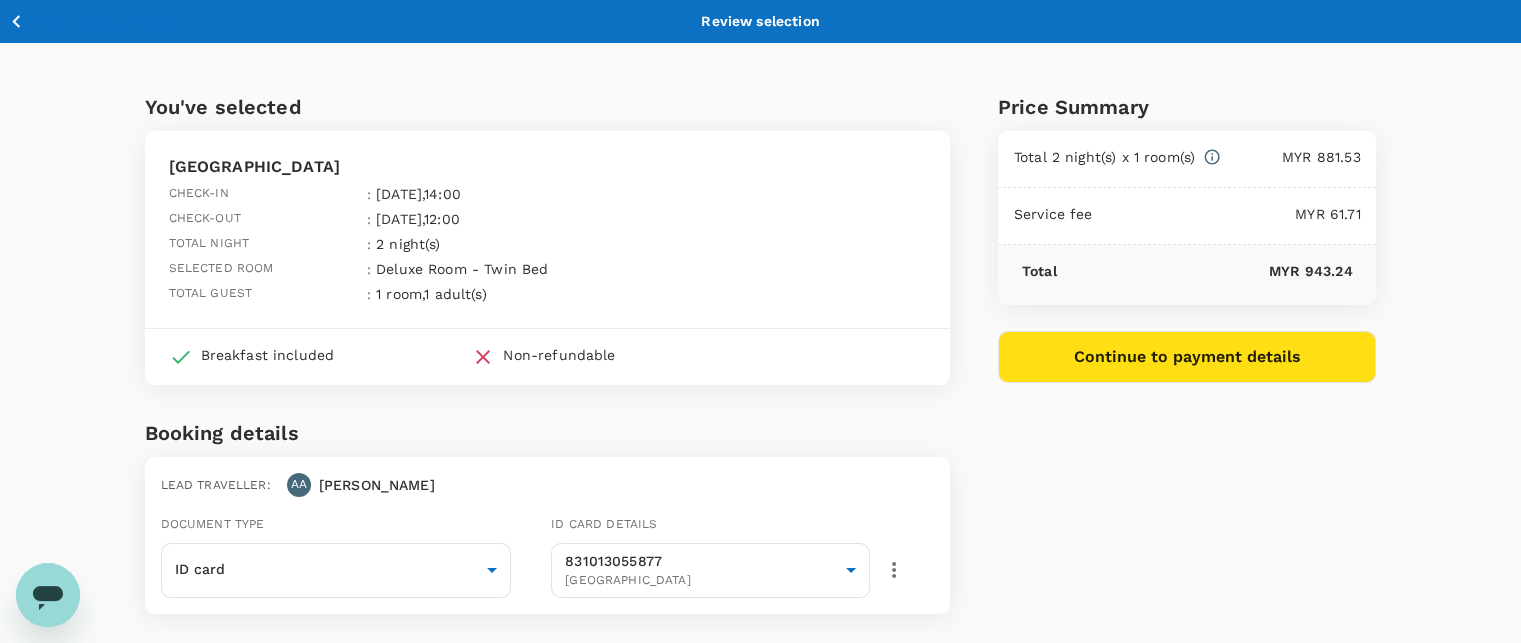 click on "Back to hotel details" at bounding box center (108, 21) 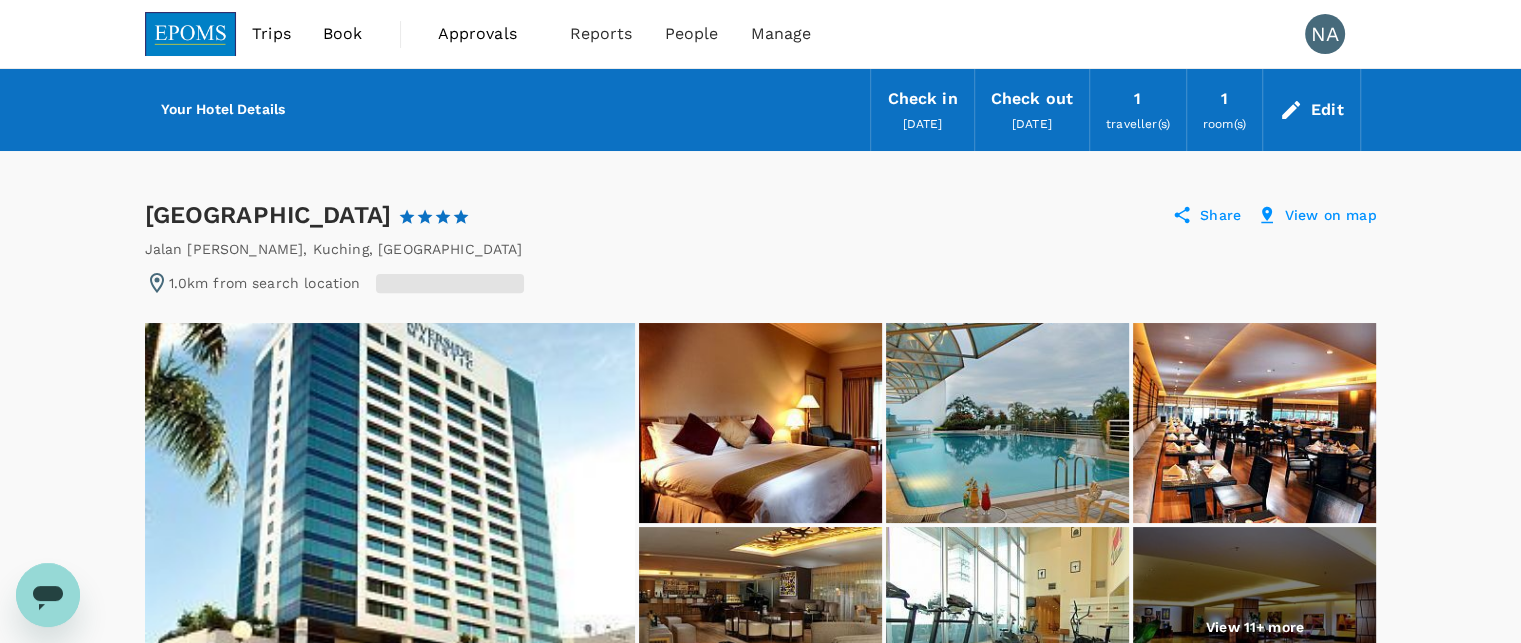 click at bounding box center (191, 34) 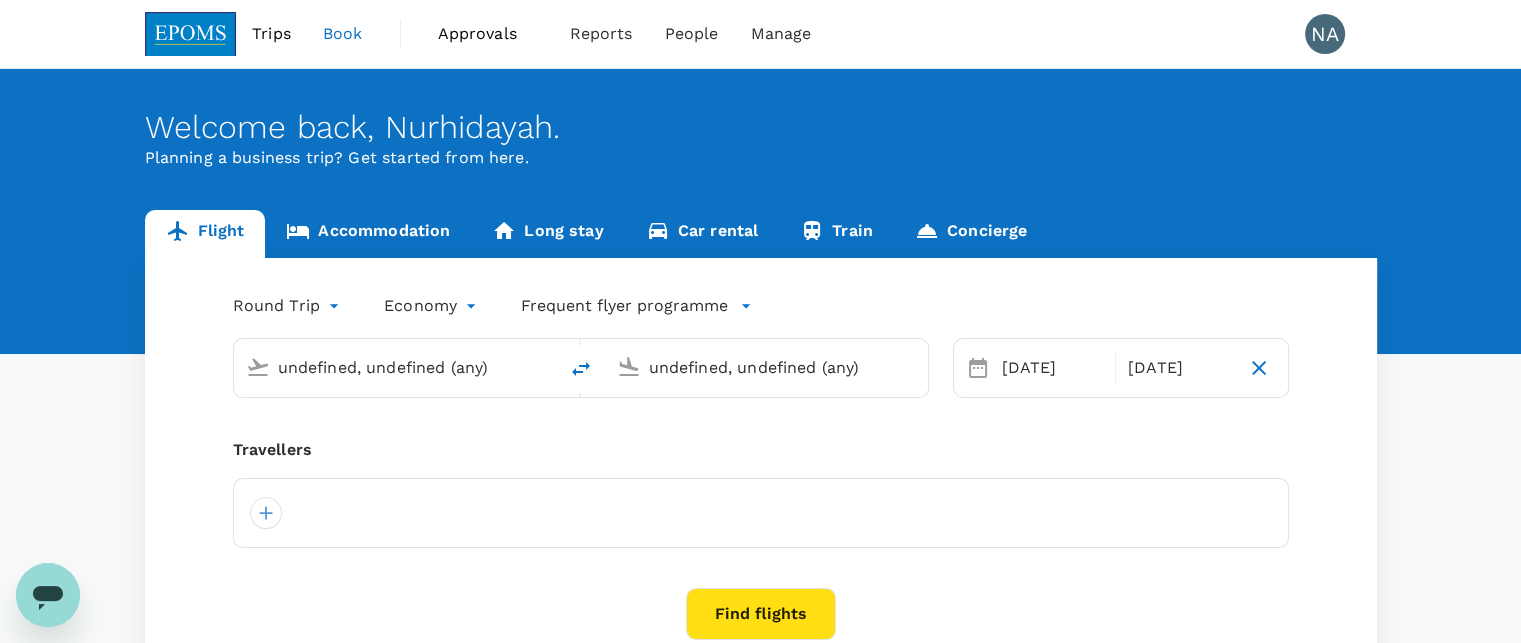 type on "Kuala Lumpur Intl (KUL)" 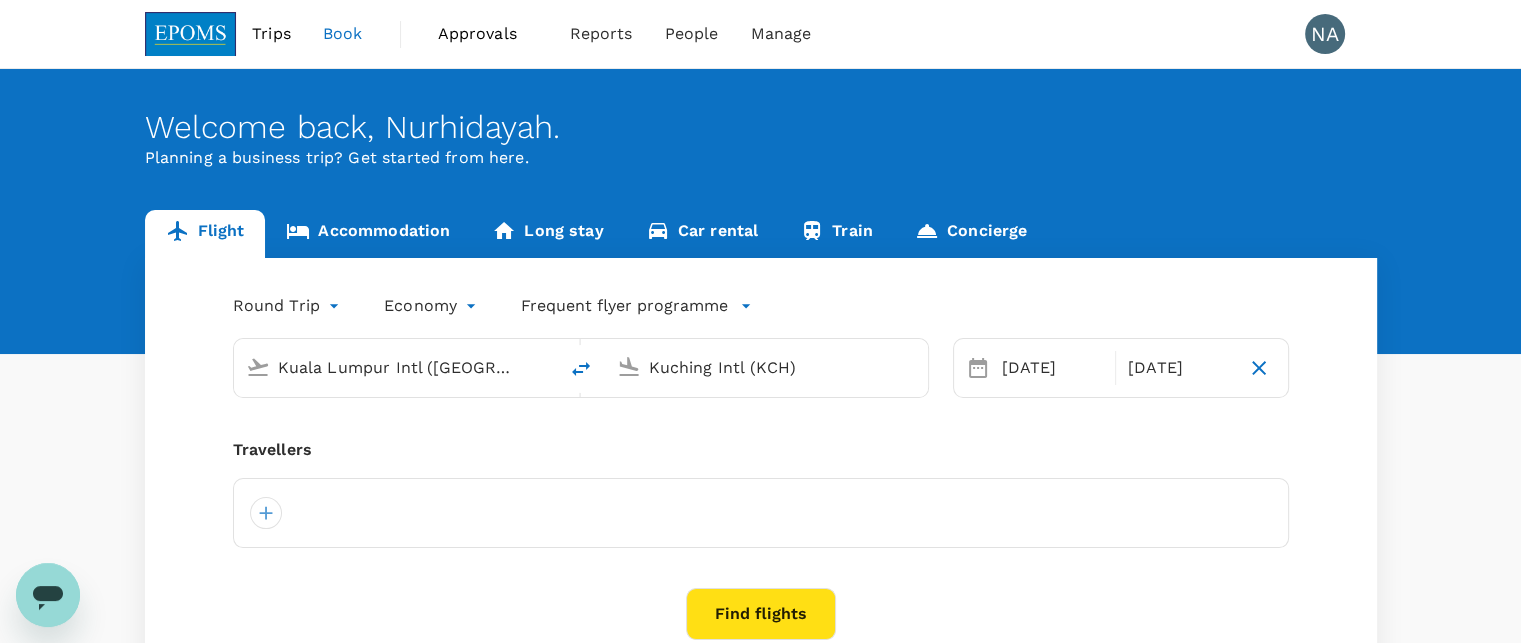 type 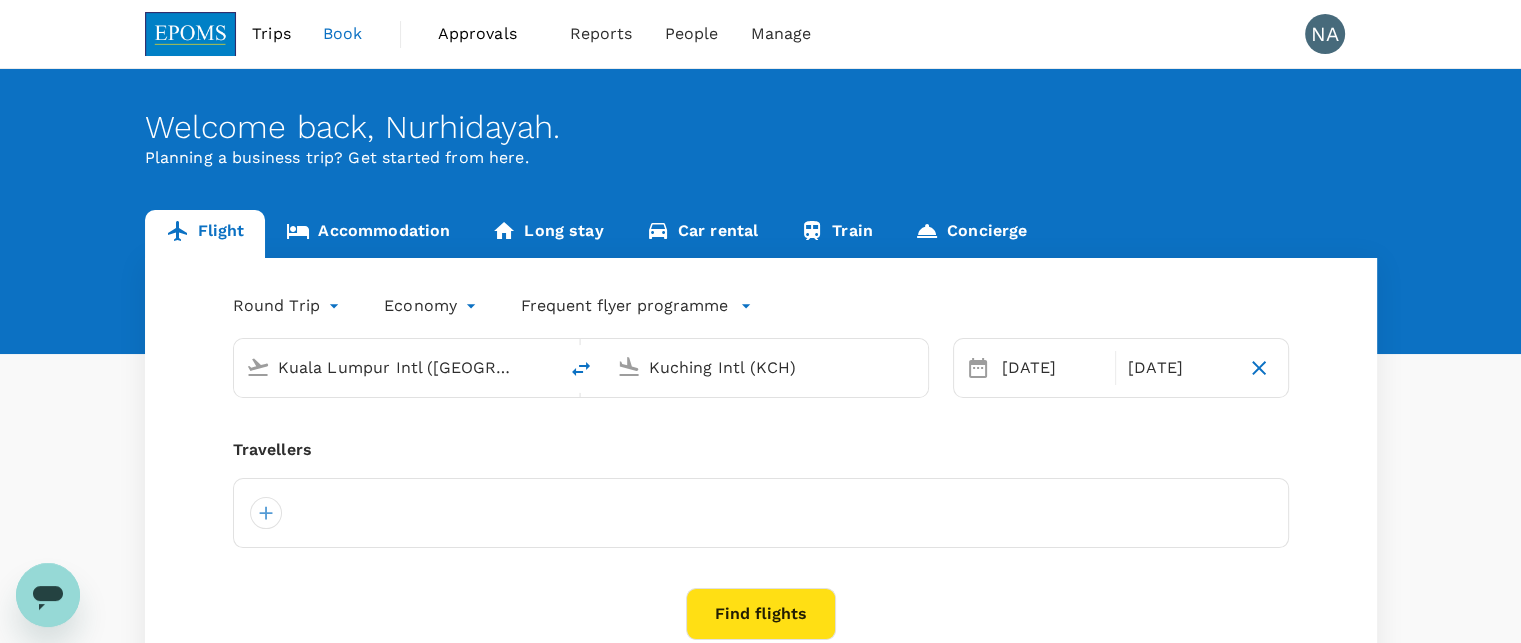 type 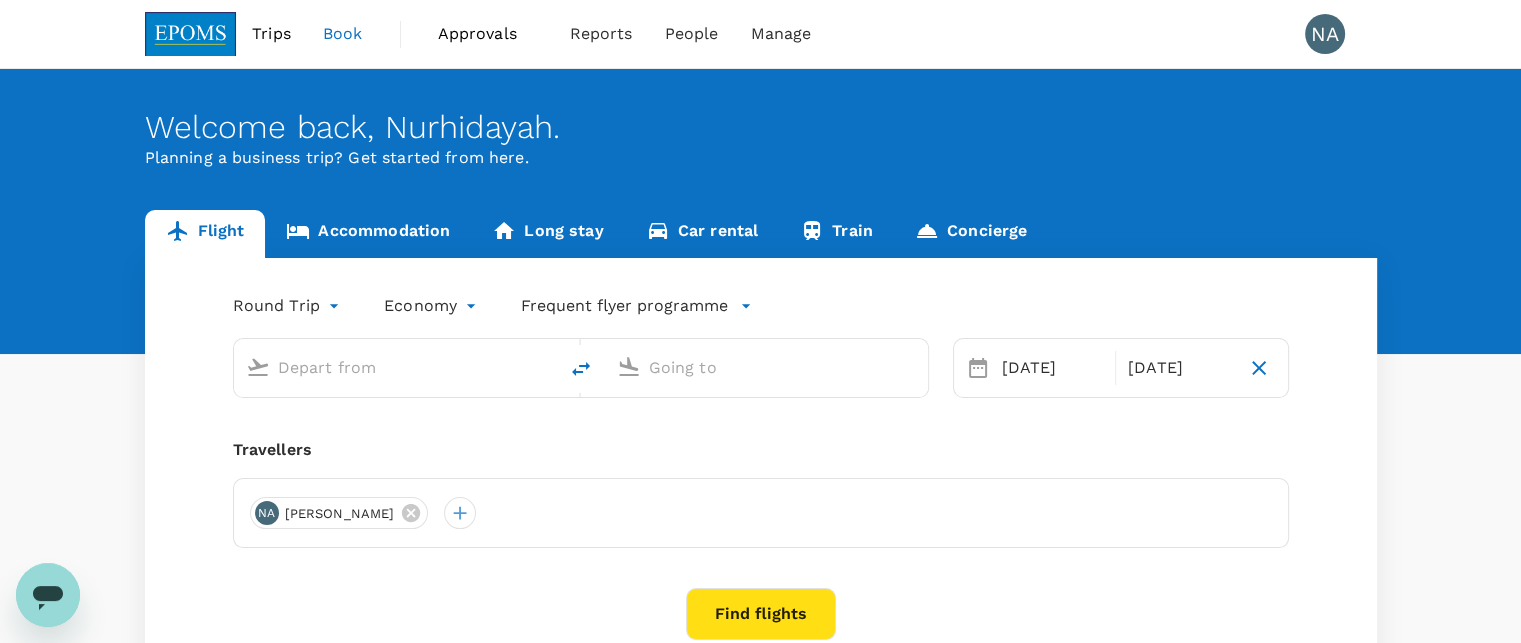 type on "Kuala Lumpur Intl (KUL)" 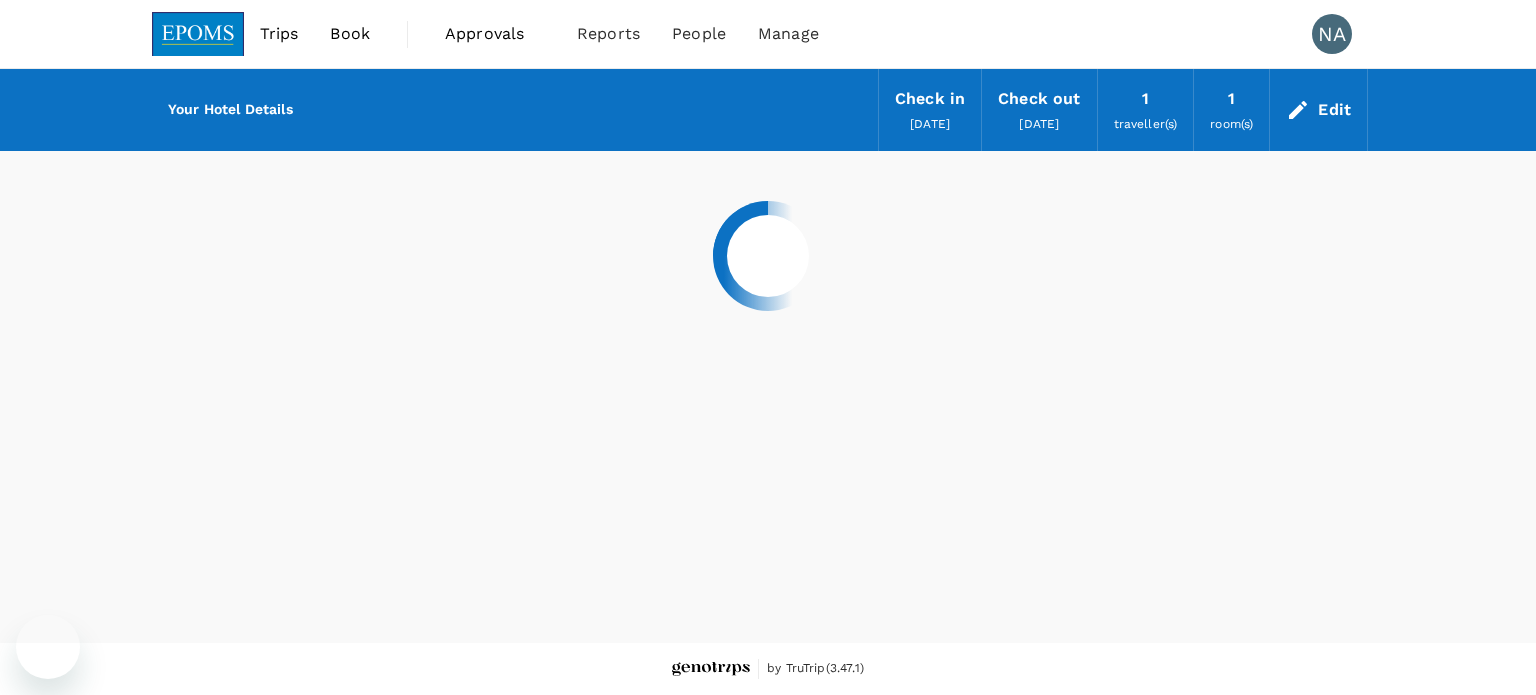 scroll, scrollTop: 0, scrollLeft: 0, axis: both 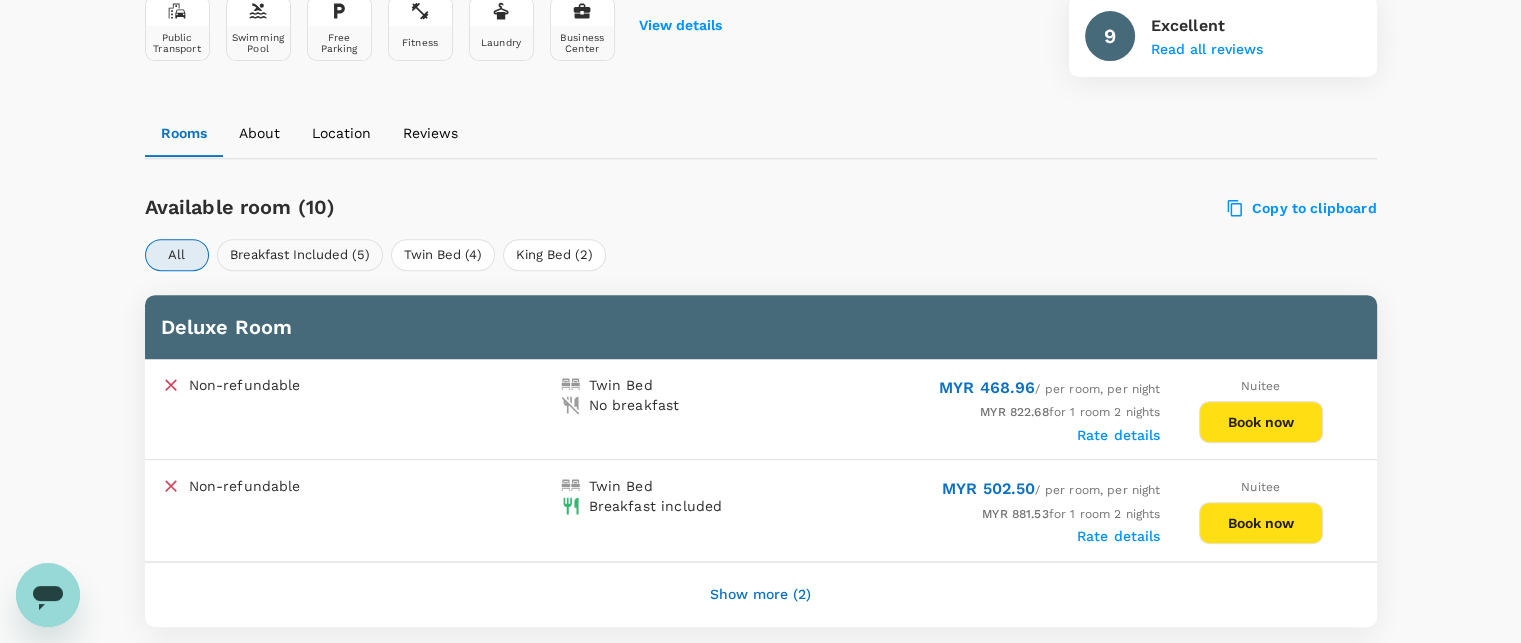 click on "Breakfast Included (5)" at bounding box center (300, 255) 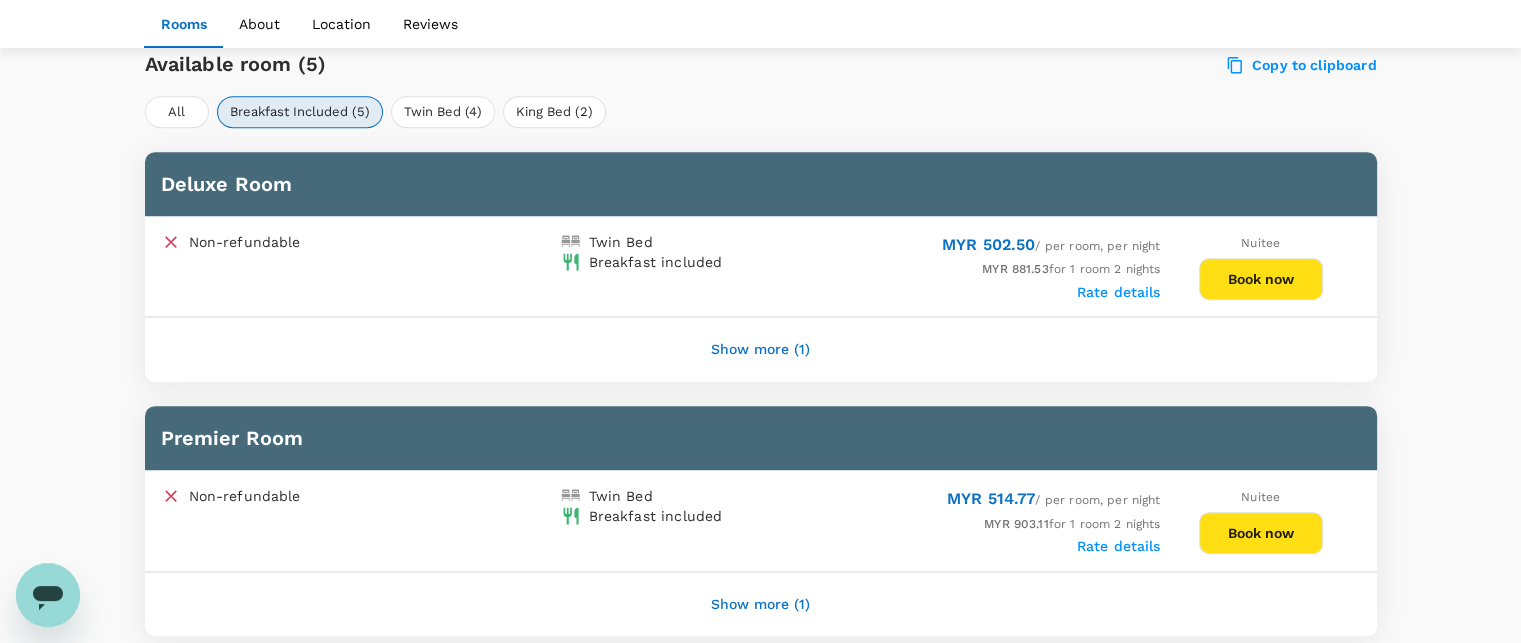 scroll, scrollTop: 900, scrollLeft: 0, axis: vertical 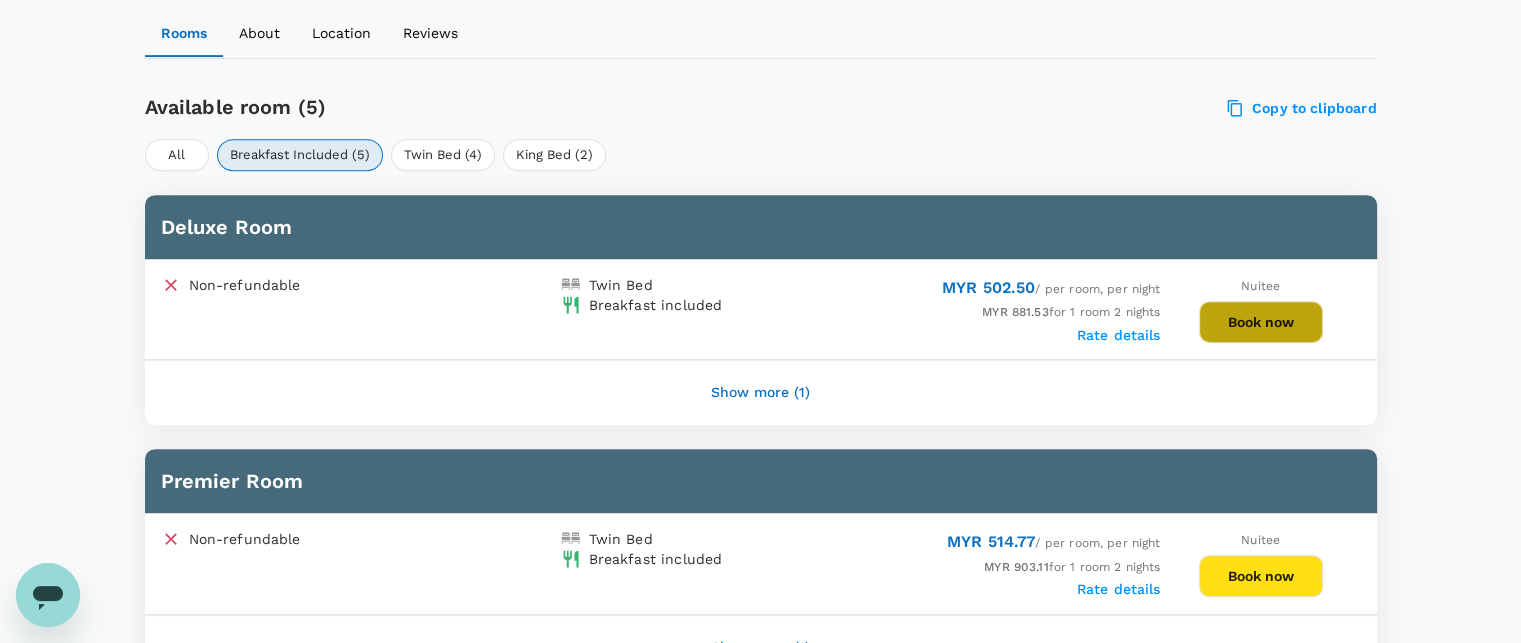 click on "Book now" at bounding box center (1261, 322) 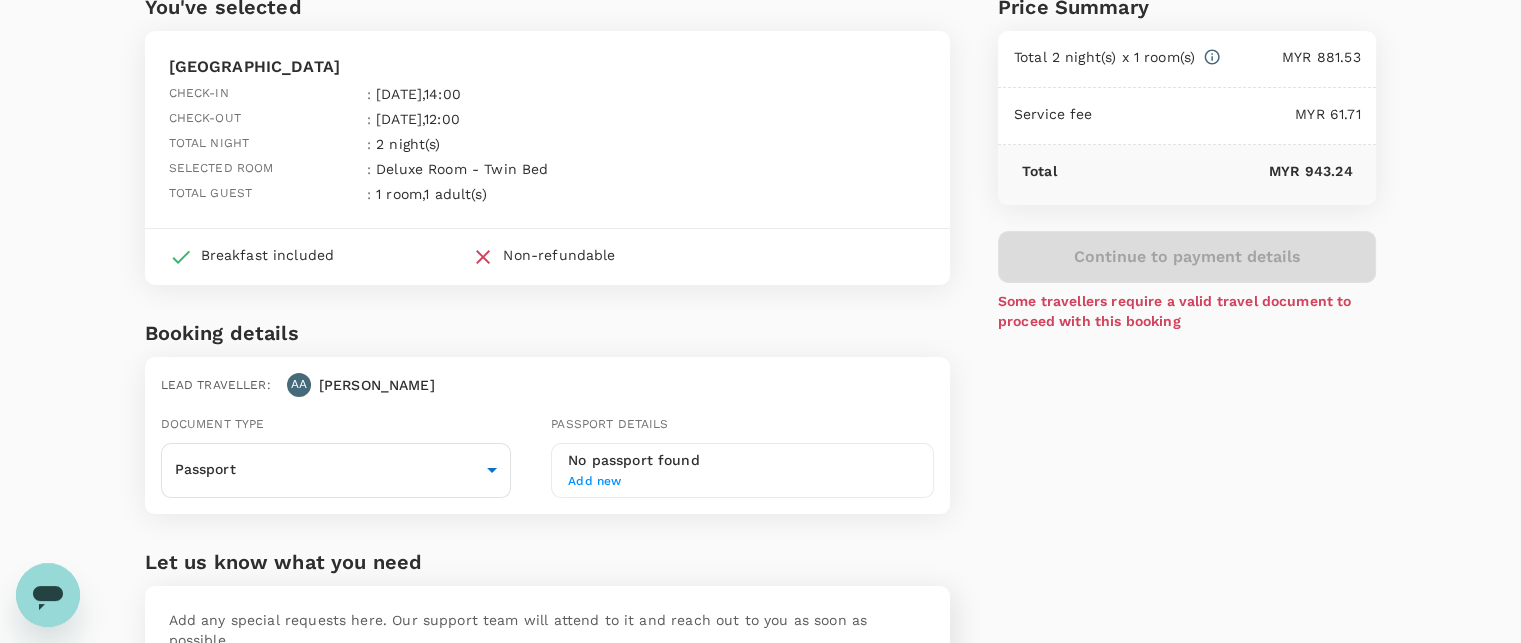 scroll, scrollTop: 200, scrollLeft: 0, axis: vertical 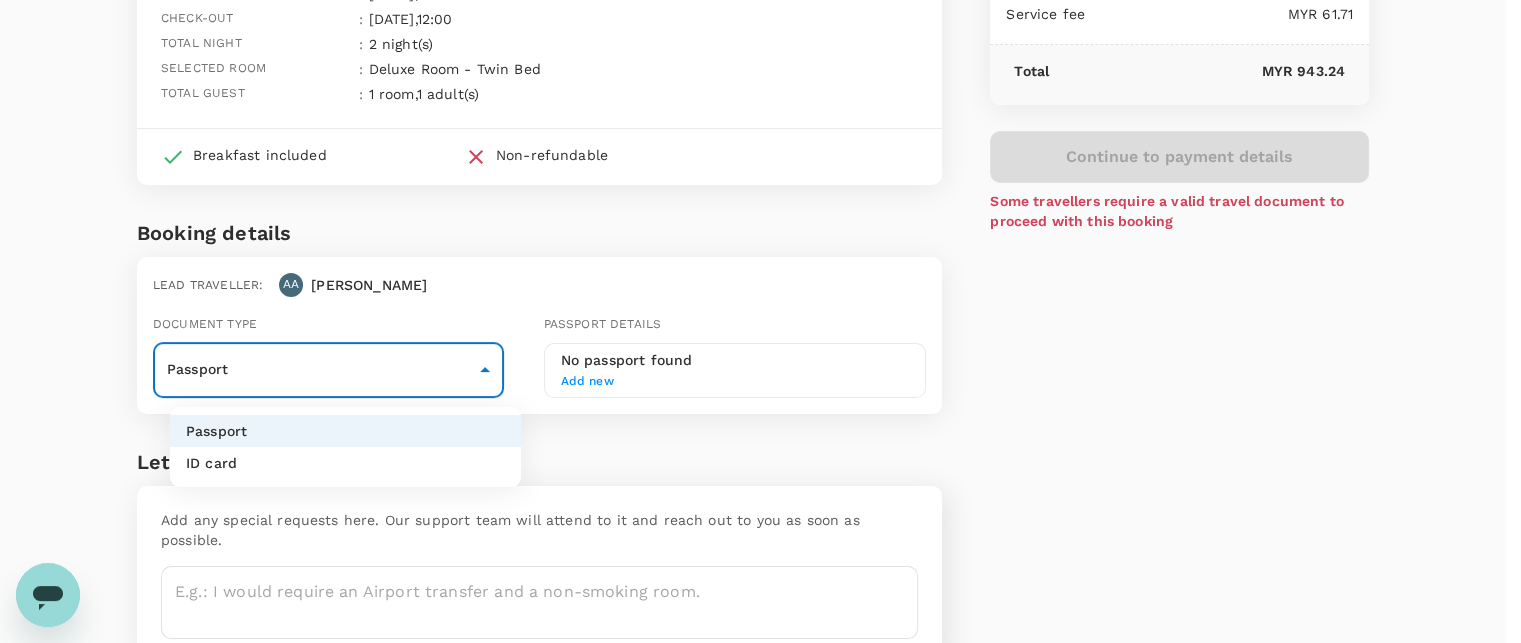 click on "Back to hotel details Review selection You've selected [GEOGRAPHIC_DATA] Check-in : [DATE]  14:00 Check-out : [DATE]  12:00 Total night : 2   night(s) Selected room : Deluxe Room - Twin Bed Total guest : 1   room ,  1   adult(s) Breakfast included Non-refundable Booking details Lead traveller : AA ABD RAHMAN Document type Passport Passport ​ Passport details No passport found Add new Let us know what you need Add any special requests here. Our support team will attend to it and reach out to you as soon as possible. x ​ Price Summary Total 2 night(s) x 1 room(s) MYR 881.53 Service fee MYR 61.71 Total MYR 943.24 Continue to payment details Some travellers require a valid travel document to proceed with this booking by TruTrip  ( 3.47.1   ) Edit View details Passport ID card" at bounding box center [760, 273] 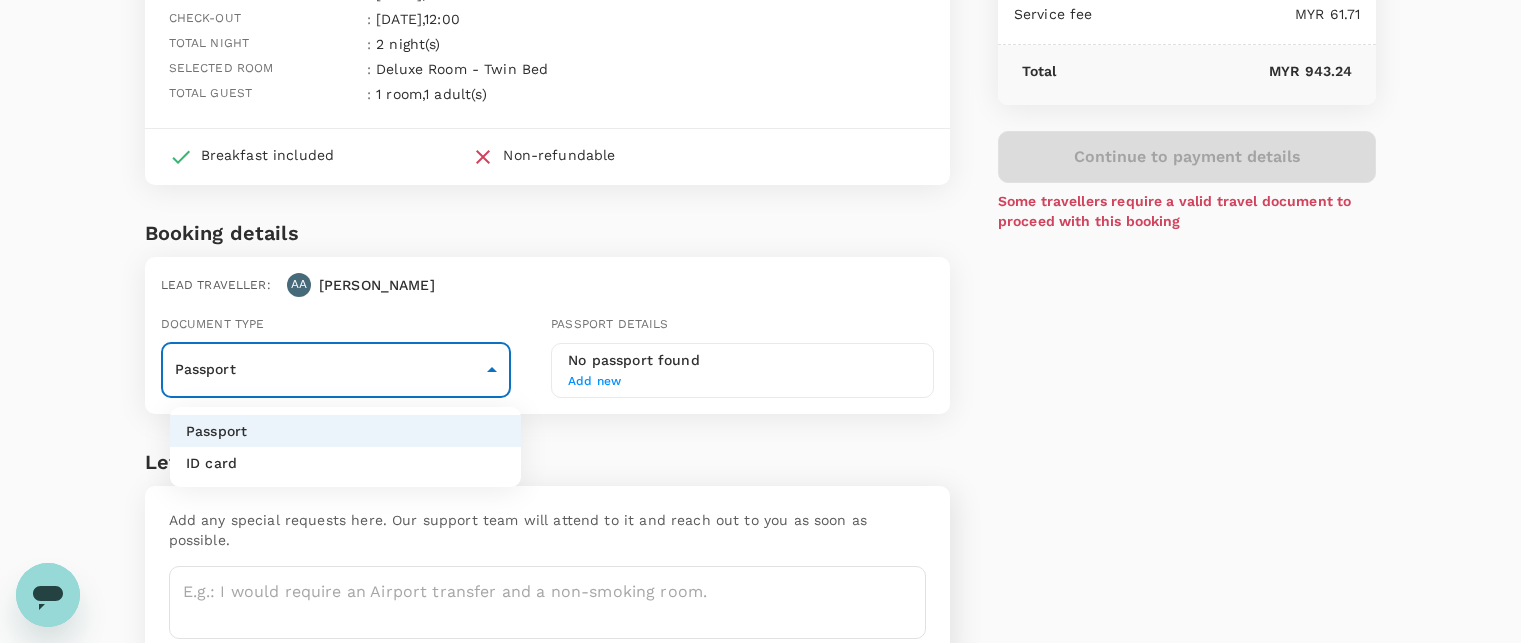 click on "ID card" at bounding box center (345, 463) 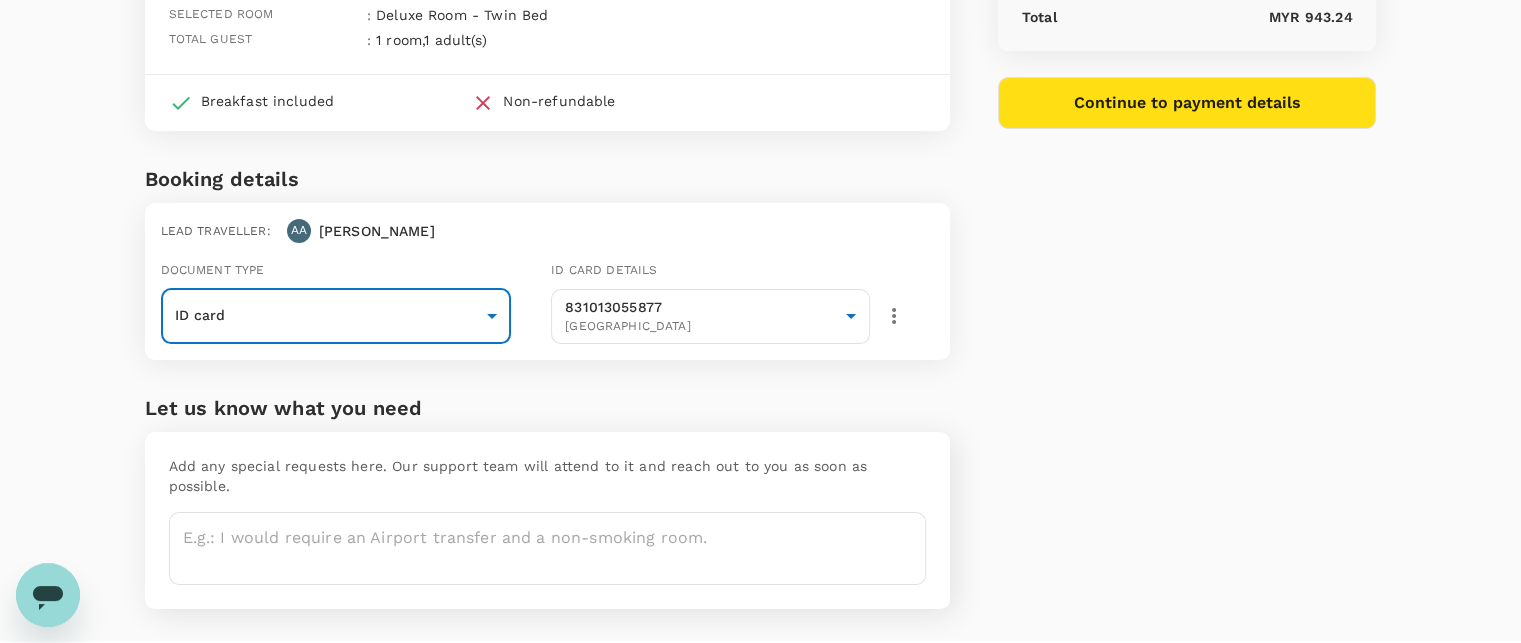 scroll, scrollTop: 282, scrollLeft: 0, axis: vertical 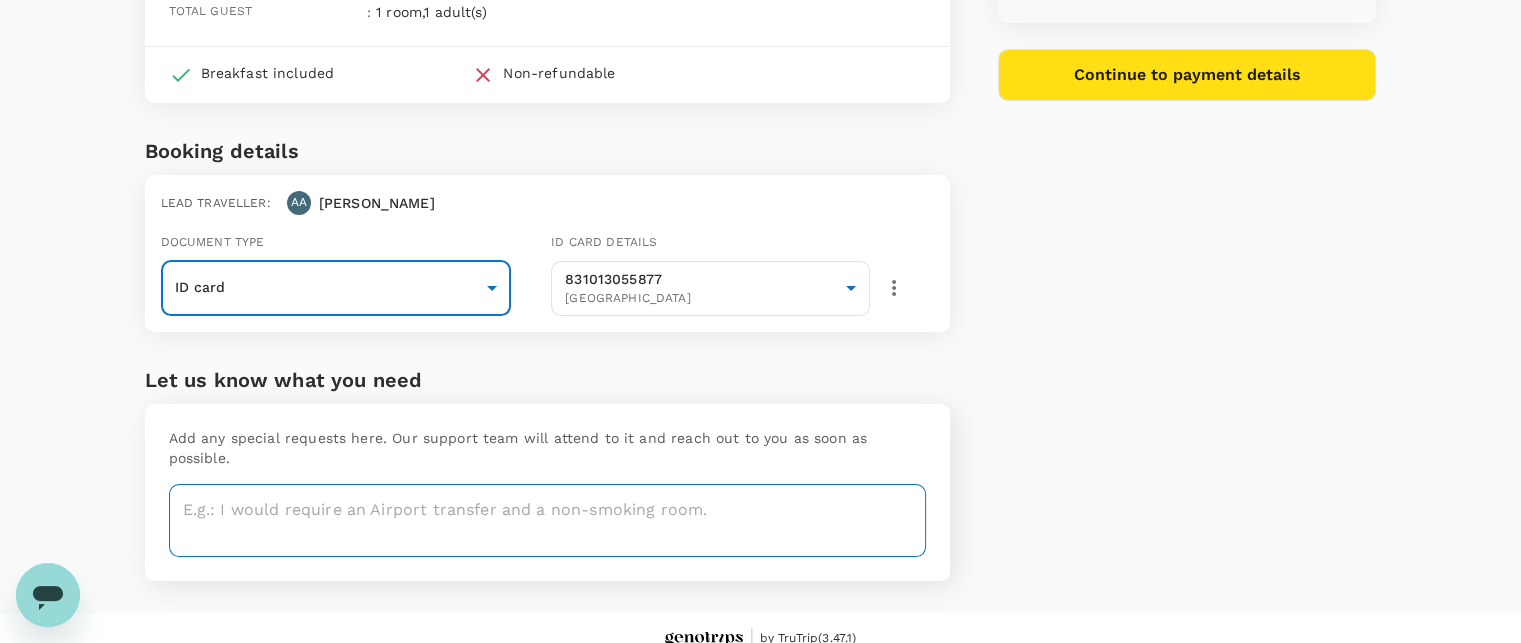 click at bounding box center (547, 520) 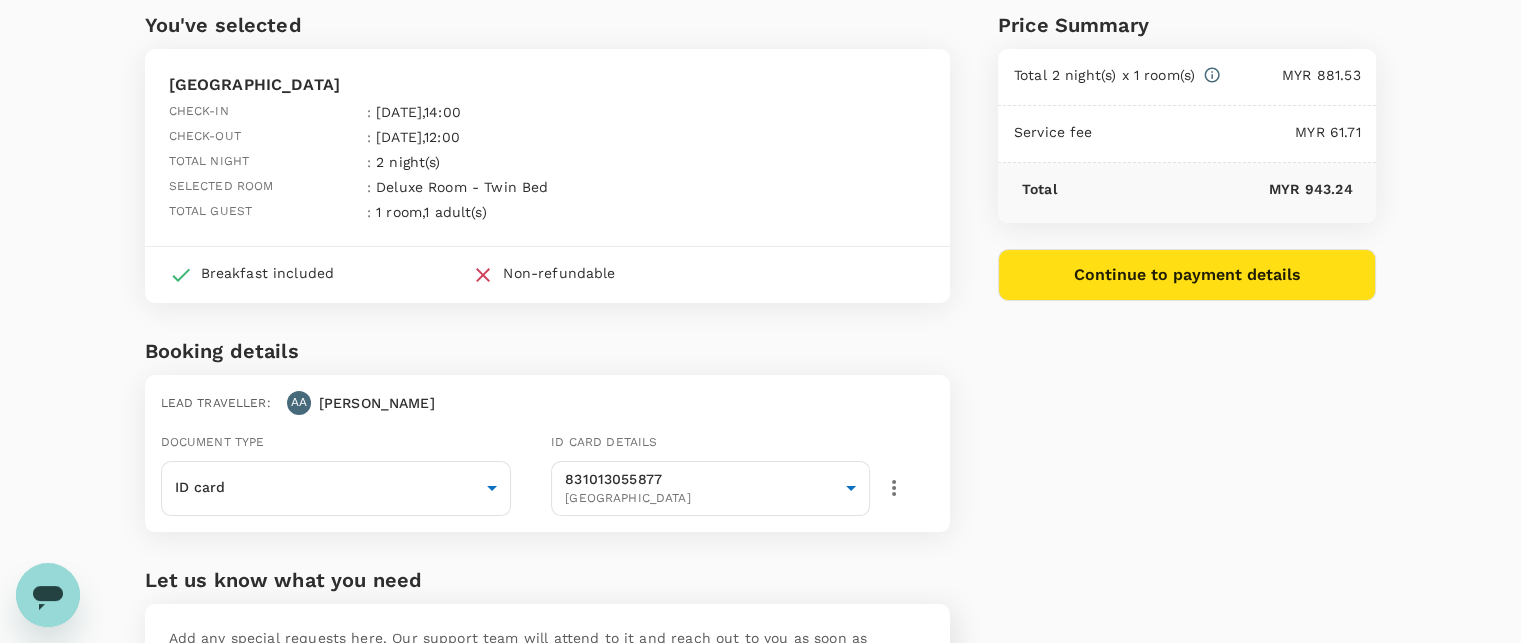 scroll, scrollTop: 0, scrollLeft: 0, axis: both 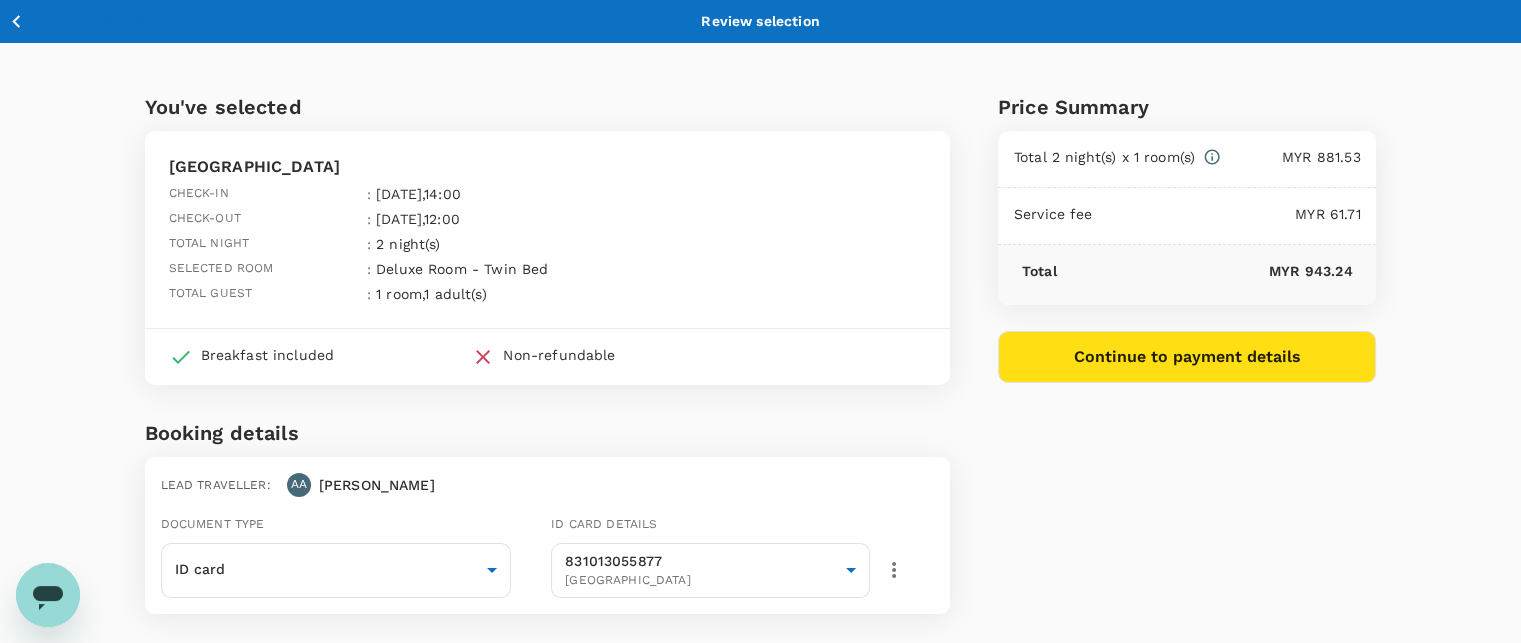 click on "Continue to payment details" at bounding box center [1187, 357] 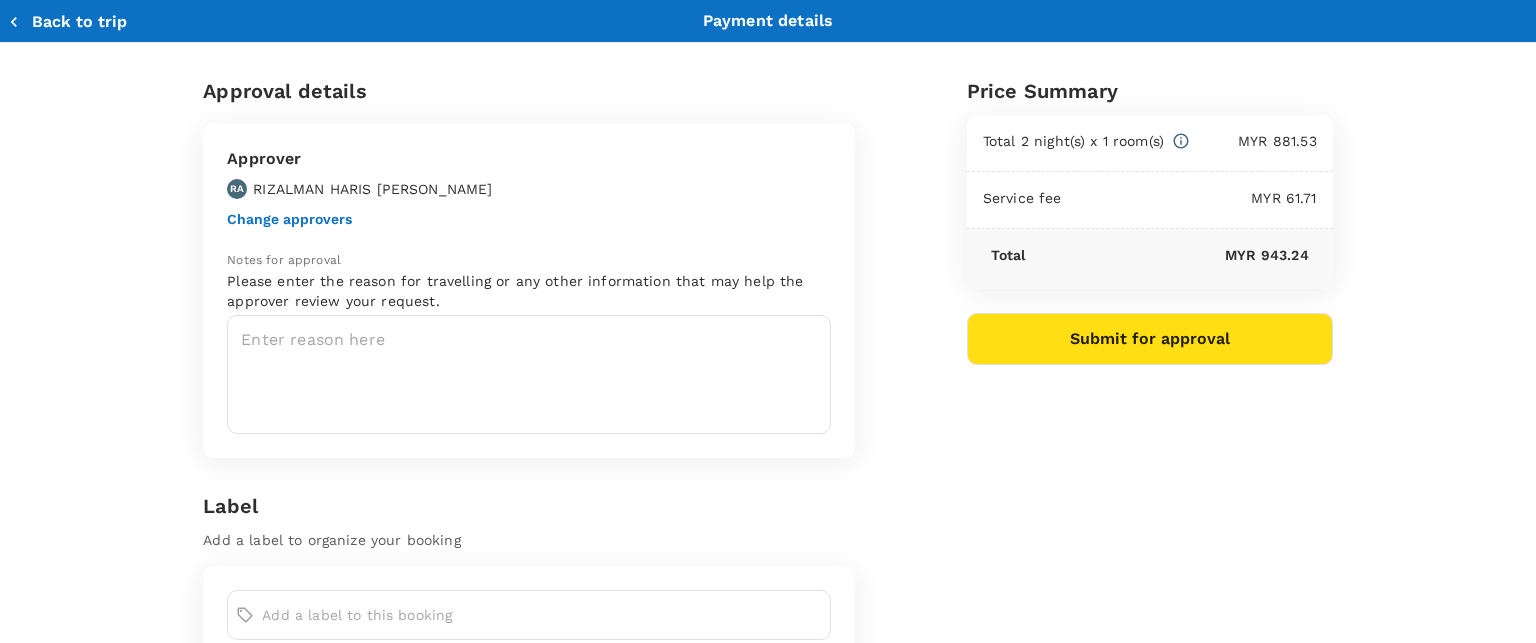 click on "Back to trip" at bounding box center [67, 22] 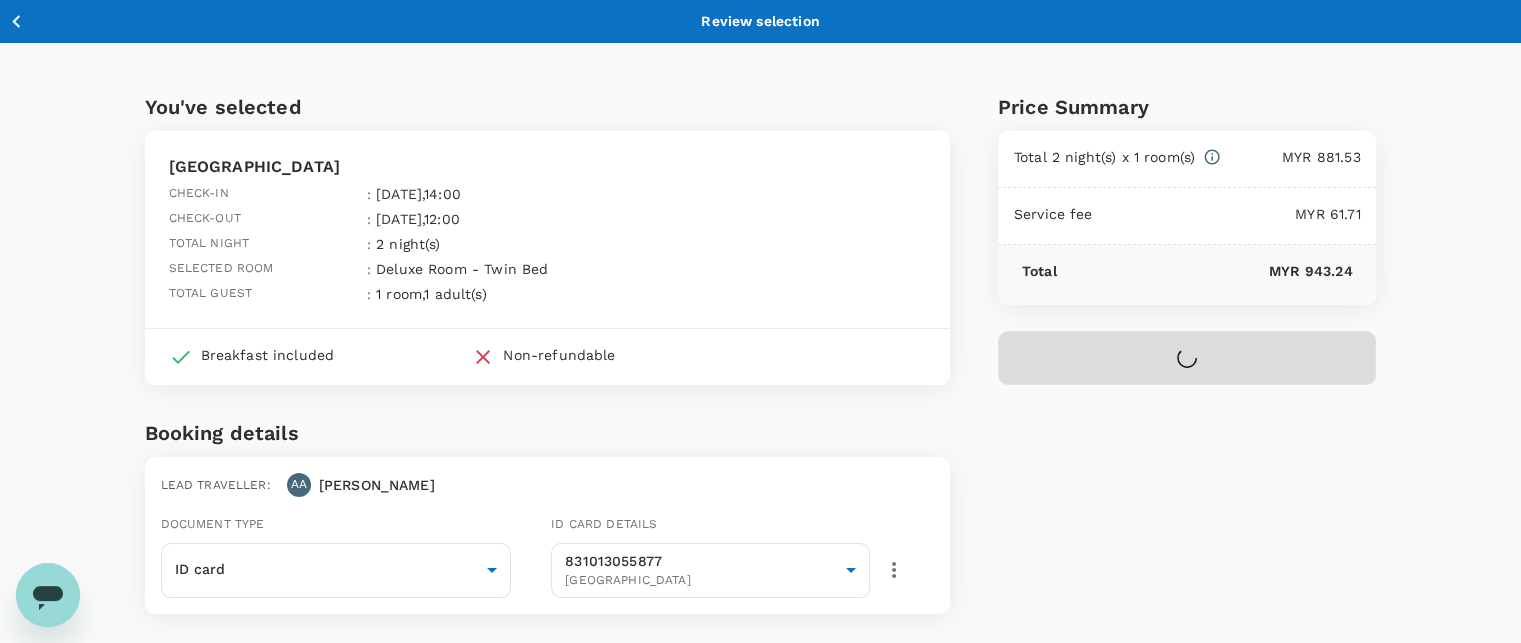 click on "Back to hotel details" at bounding box center [108, 21] 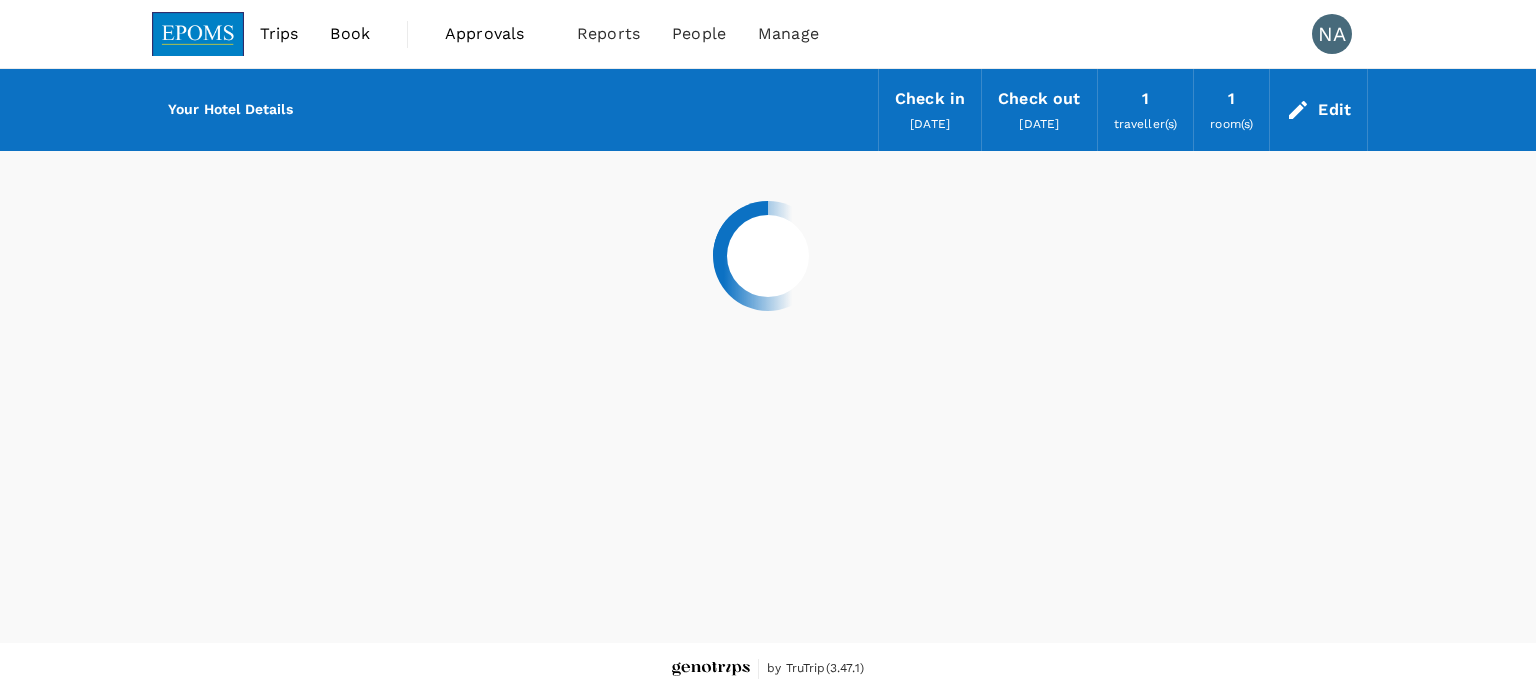 scroll, scrollTop: 0, scrollLeft: 0, axis: both 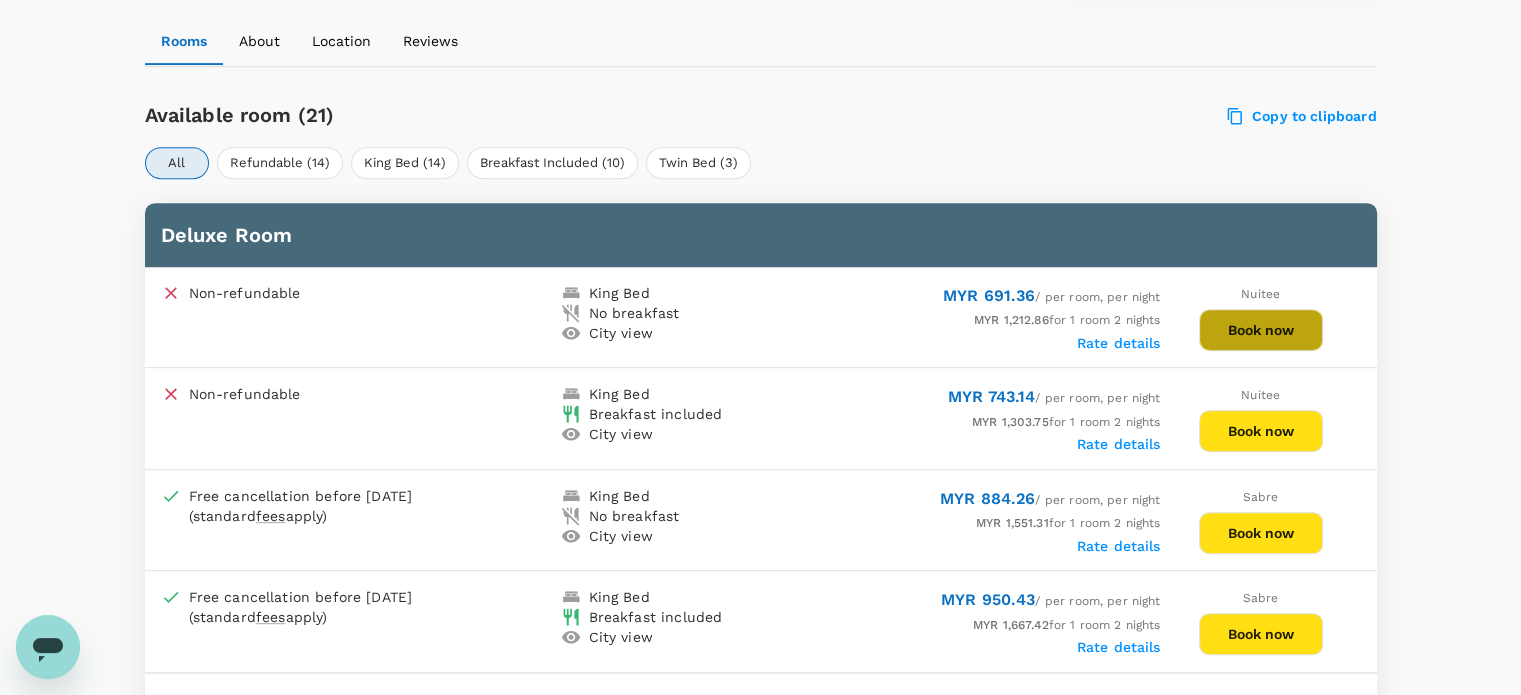 click on "Book now" at bounding box center (1261, 330) 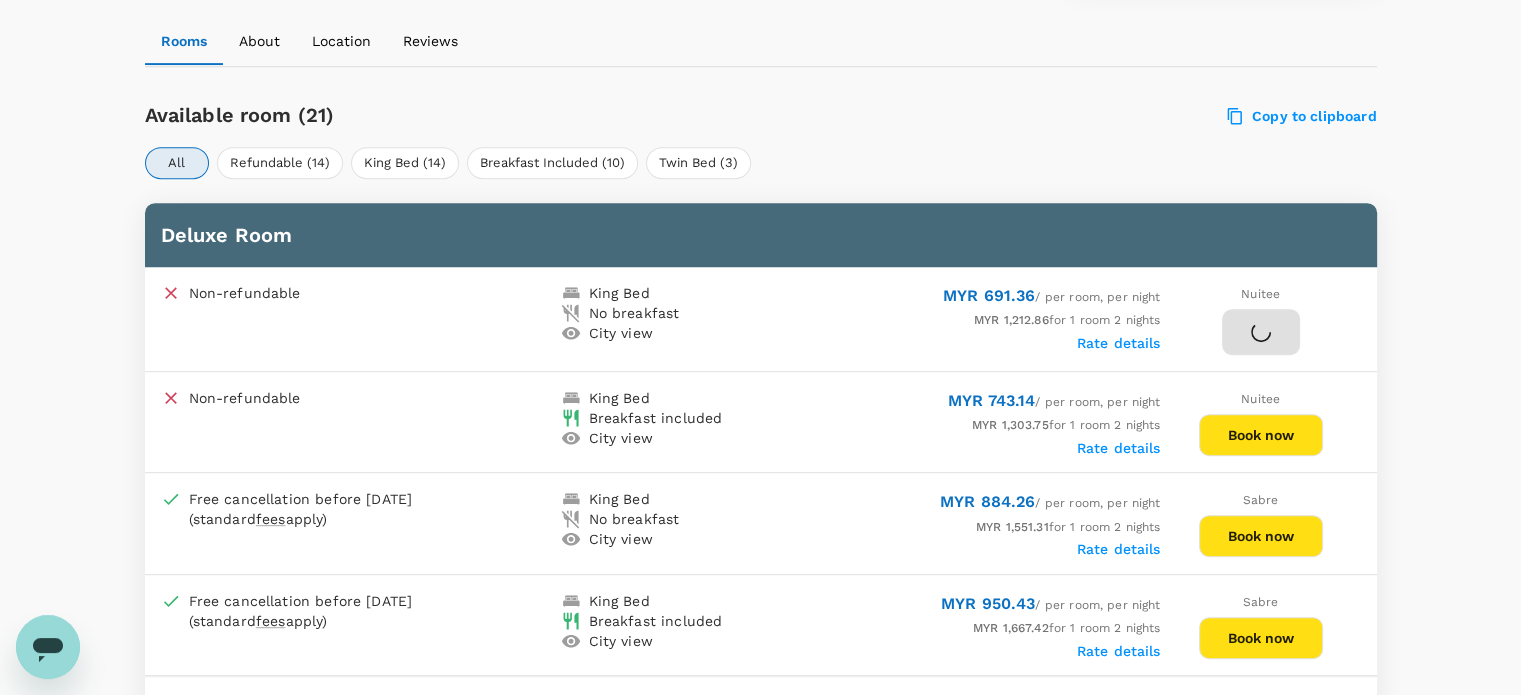 scroll, scrollTop: 0, scrollLeft: 0, axis: both 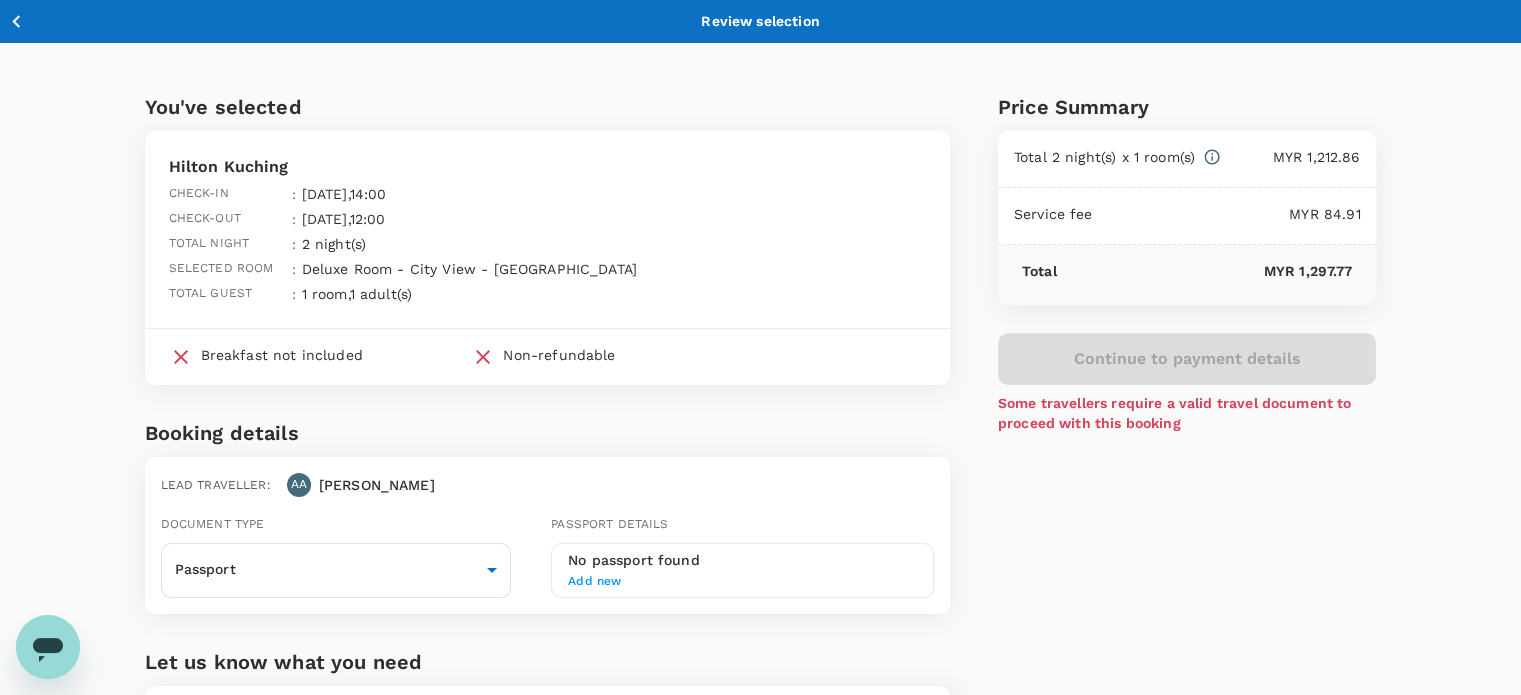 click 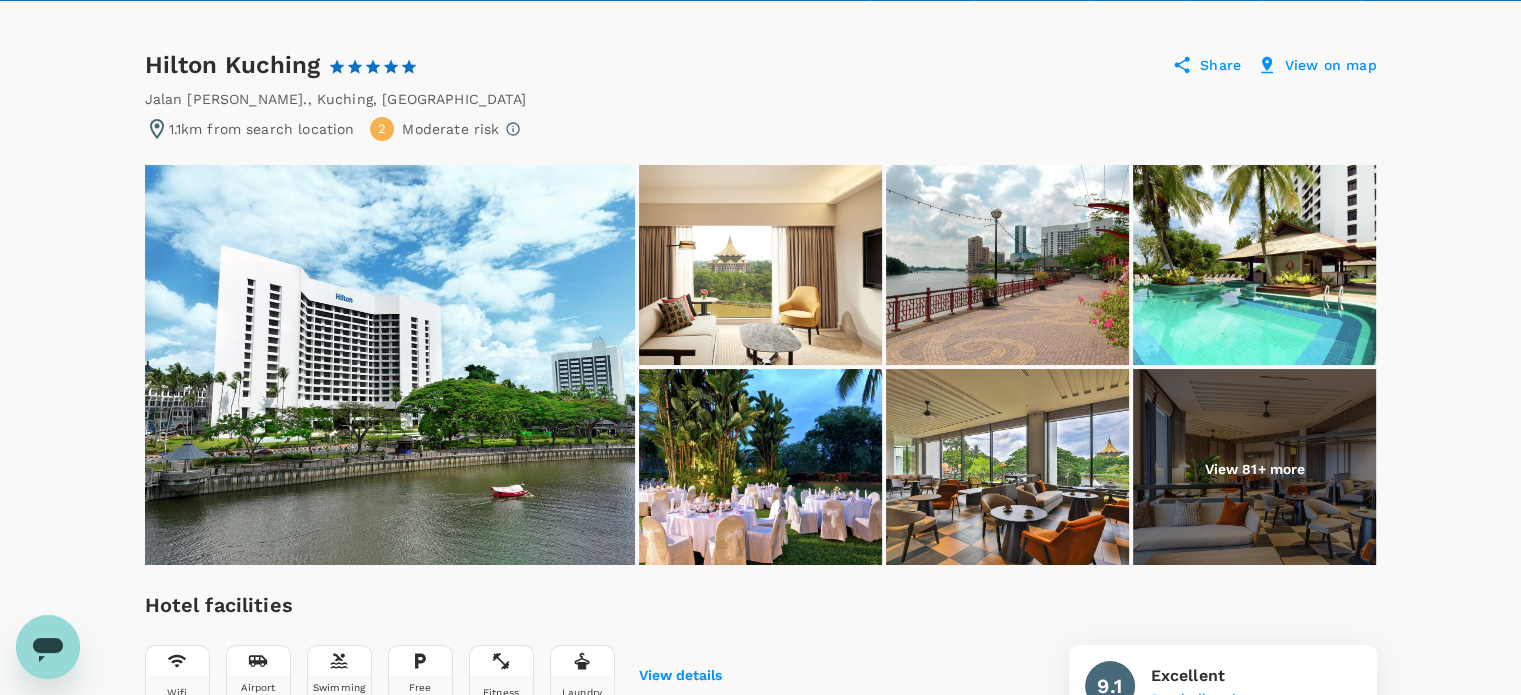 scroll, scrollTop: 0, scrollLeft: 0, axis: both 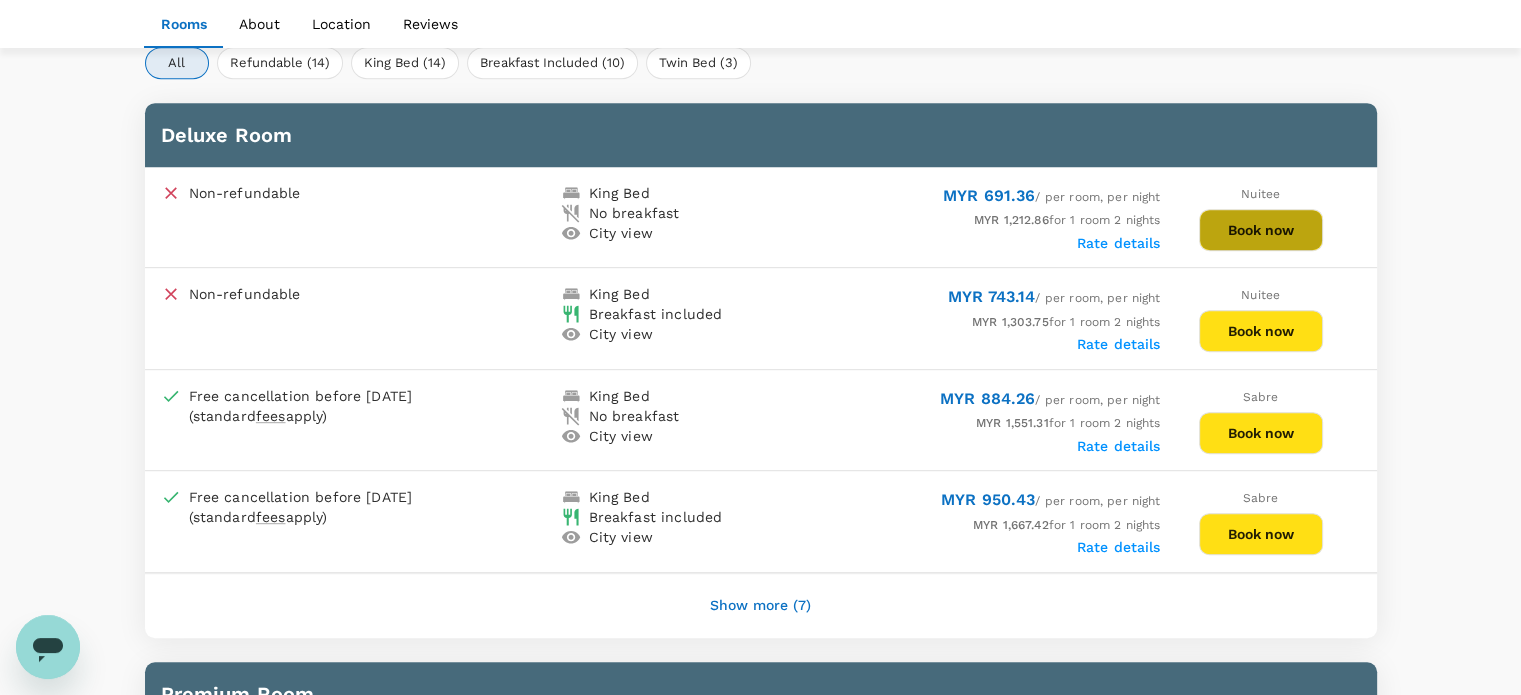 click on "Book now" at bounding box center (1261, 230) 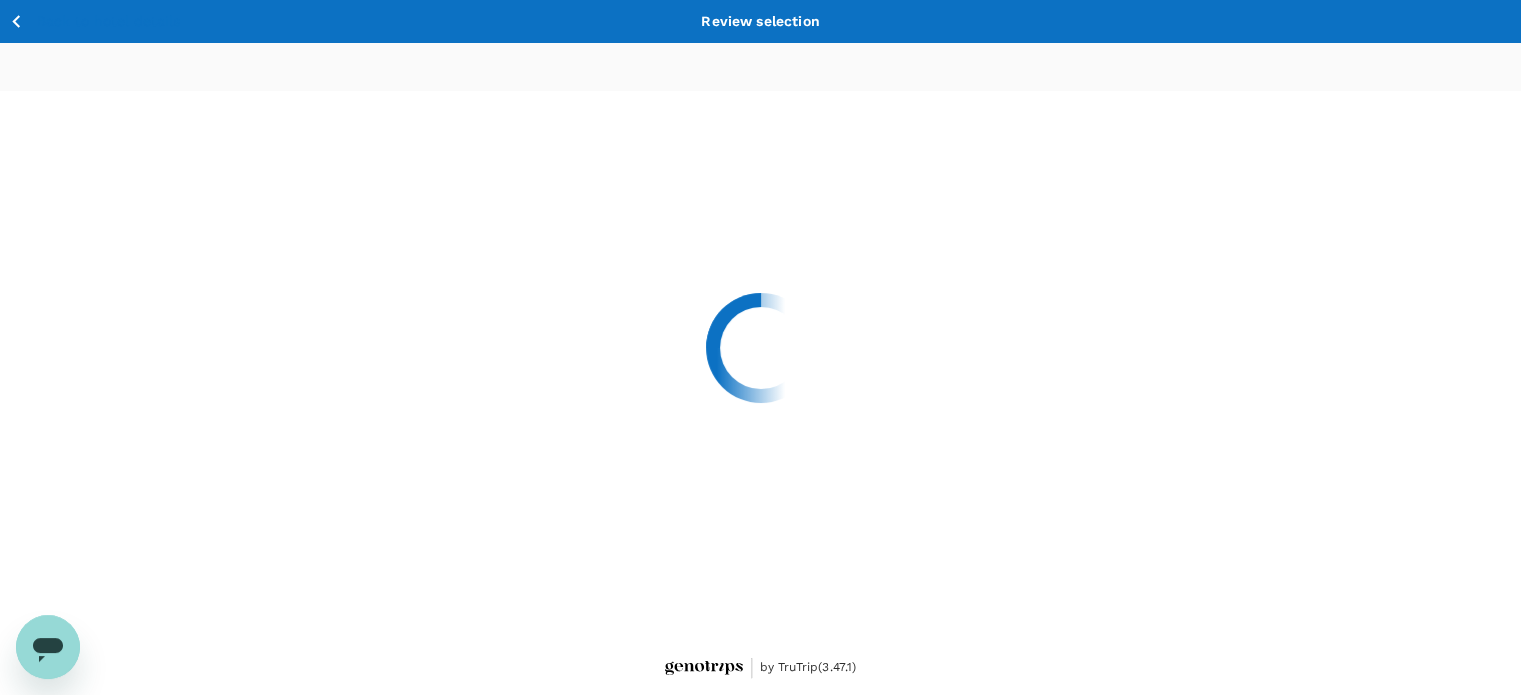 scroll, scrollTop: 0, scrollLeft: 0, axis: both 